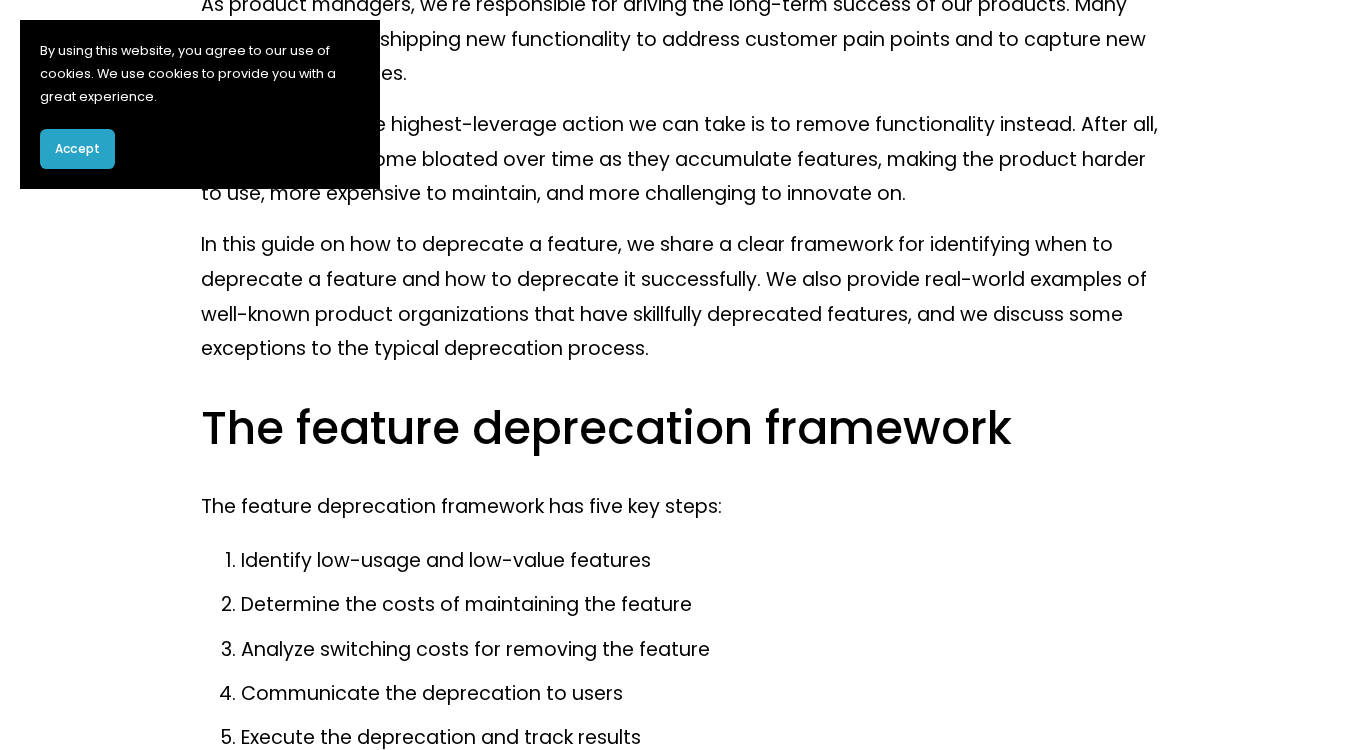 scroll, scrollTop: 939, scrollLeft: 0, axis: vertical 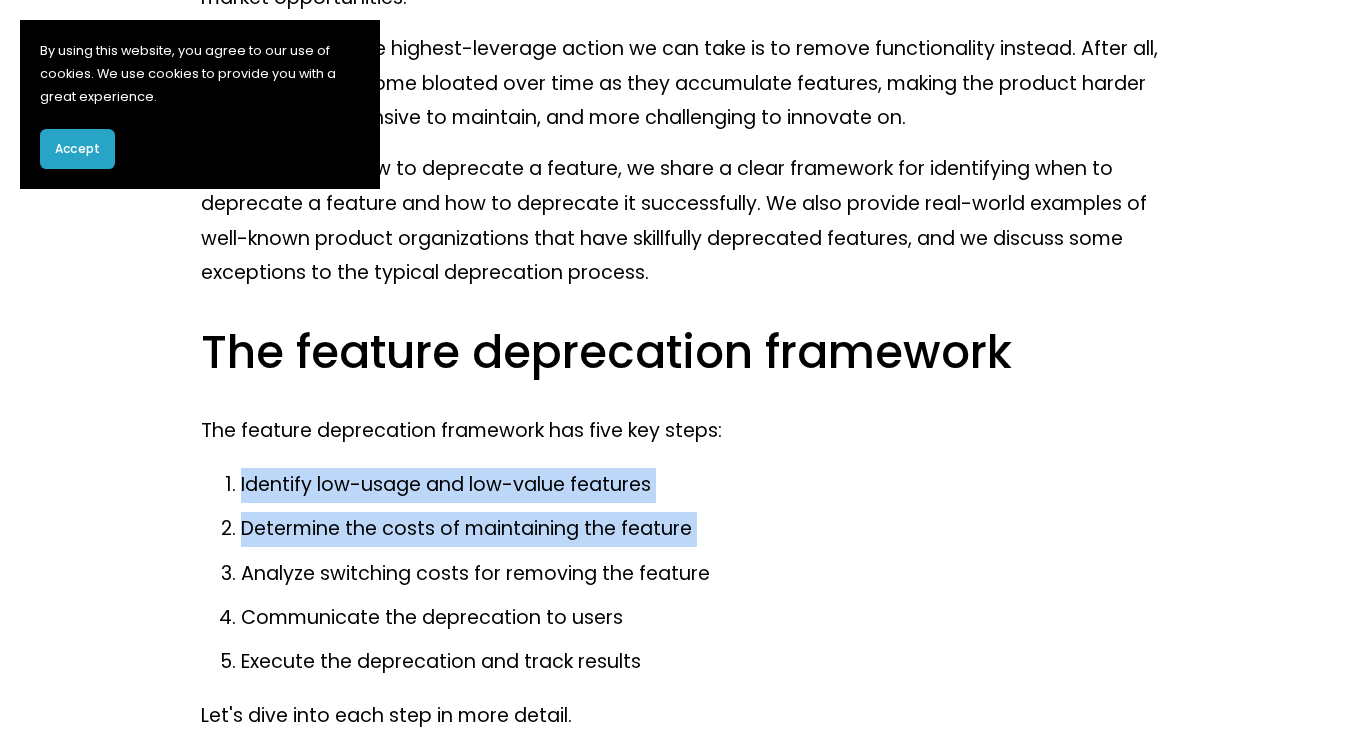 drag, startPoint x: 504, startPoint y: 460, endPoint x: 537, endPoint y: 553, distance: 98.681305 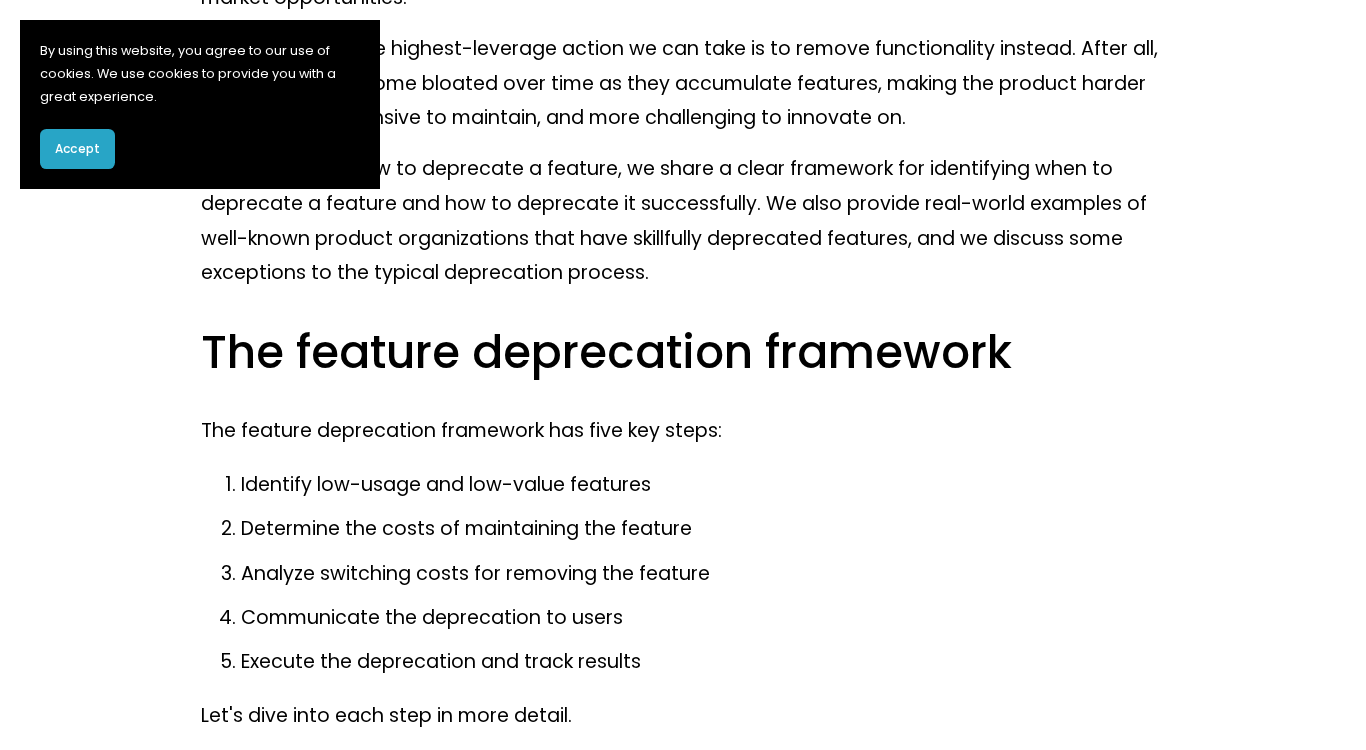 click on "Identify low-usage and low-value features Determine the costs of maintaining the feature Analyze switching costs for removing the feature   Communicate the deprecation to users Execute the deprecation and track results" at bounding box center (682, 574) 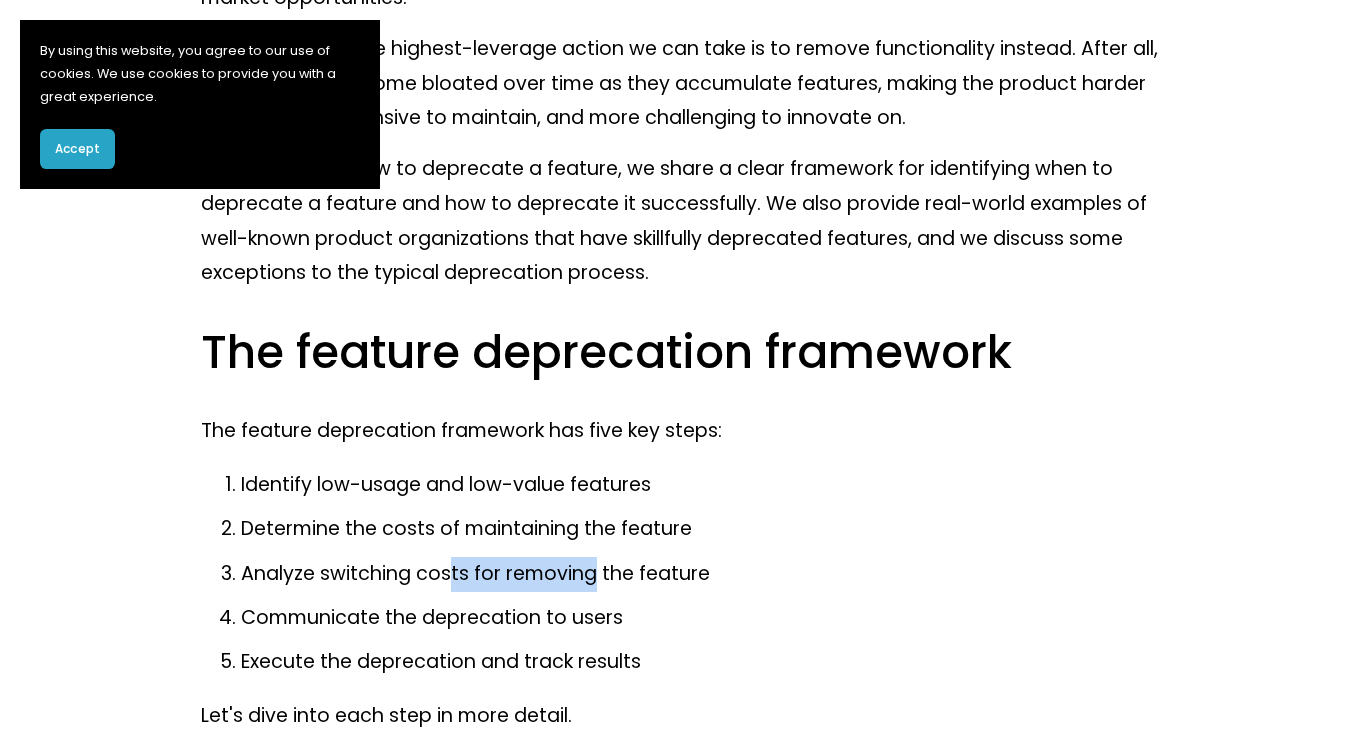 drag, startPoint x: 592, startPoint y: 566, endPoint x: 421, endPoint y: 583, distance: 171.84296 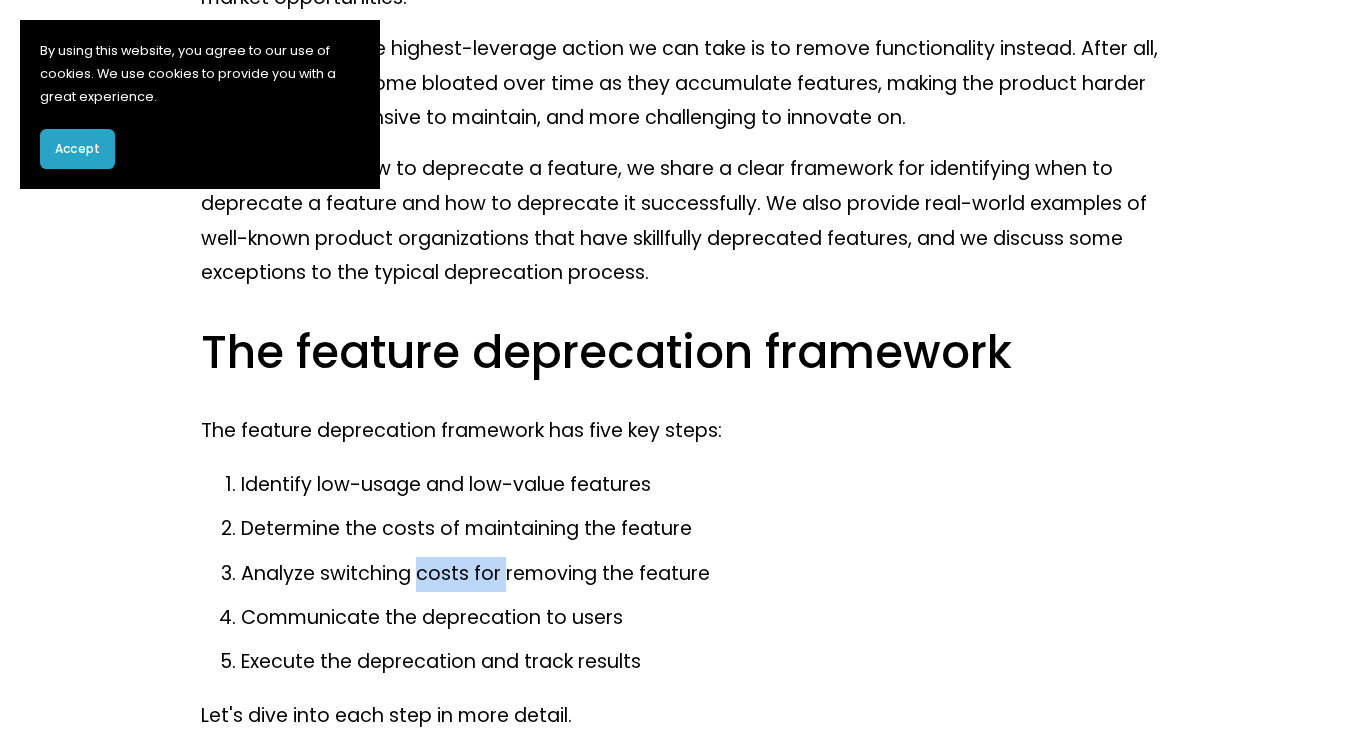 drag, startPoint x: 418, startPoint y: 581, endPoint x: 600, endPoint y: 573, distance: 182.17574 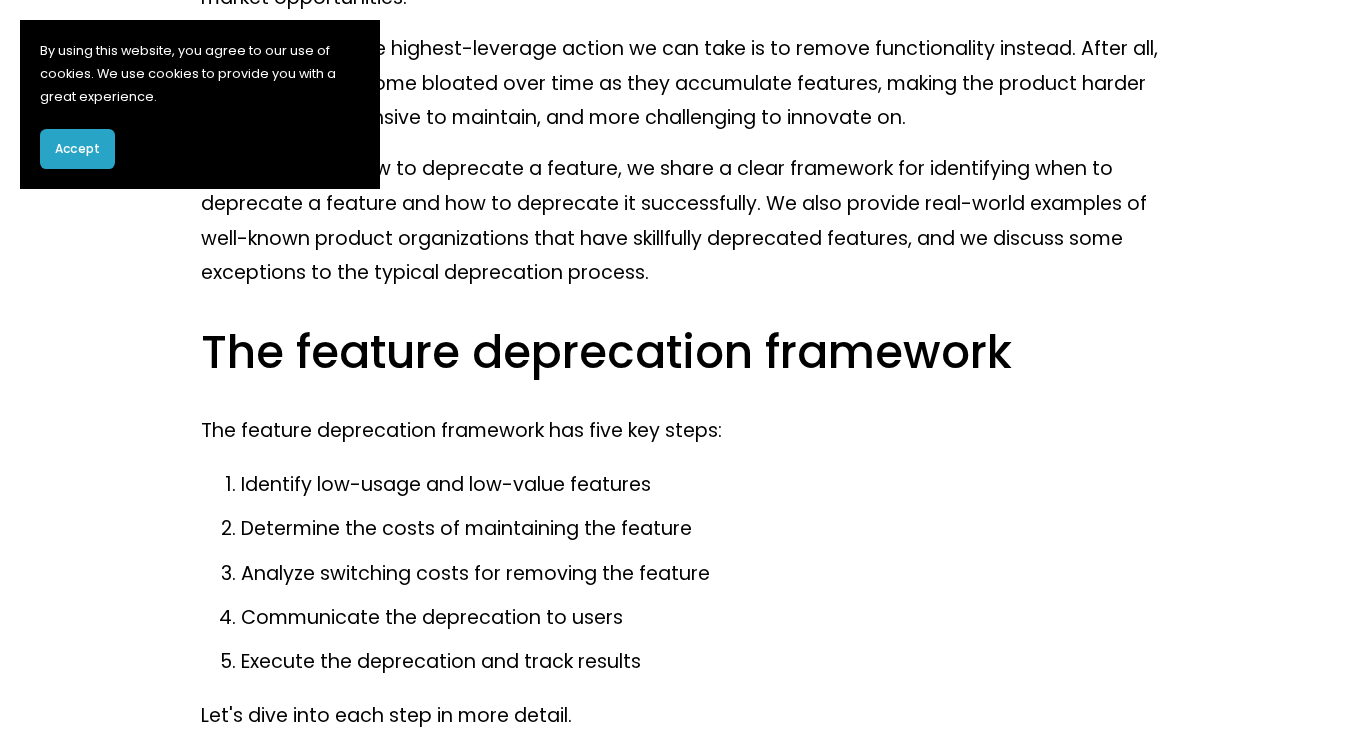 click on "Analyze switching costs for removing the feature" at bounding box center [702, 574] 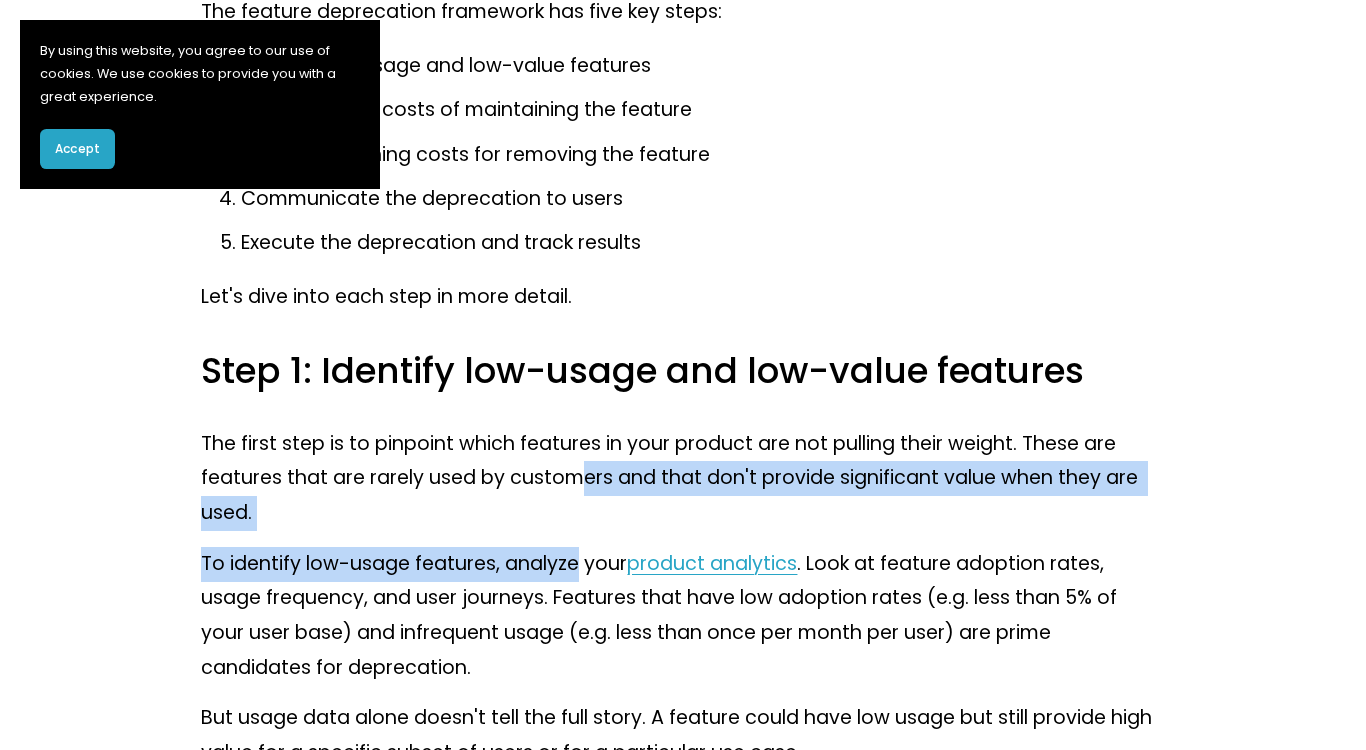 drag, startPoint x: 588, startPoint y: 489, endPoint x: 575, endPoint y: 582, distance: 93.904205 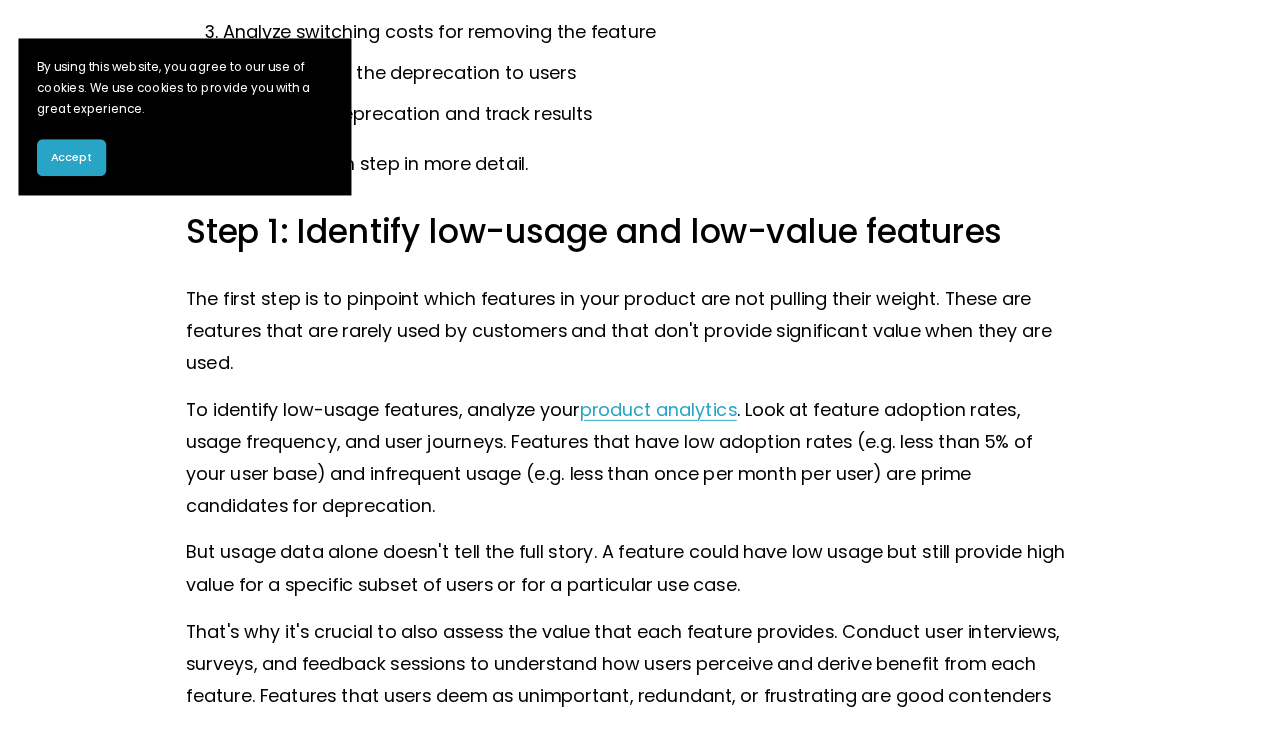 scroll, scrollTop: 1700, scrollLeft: 0, axis: vertical 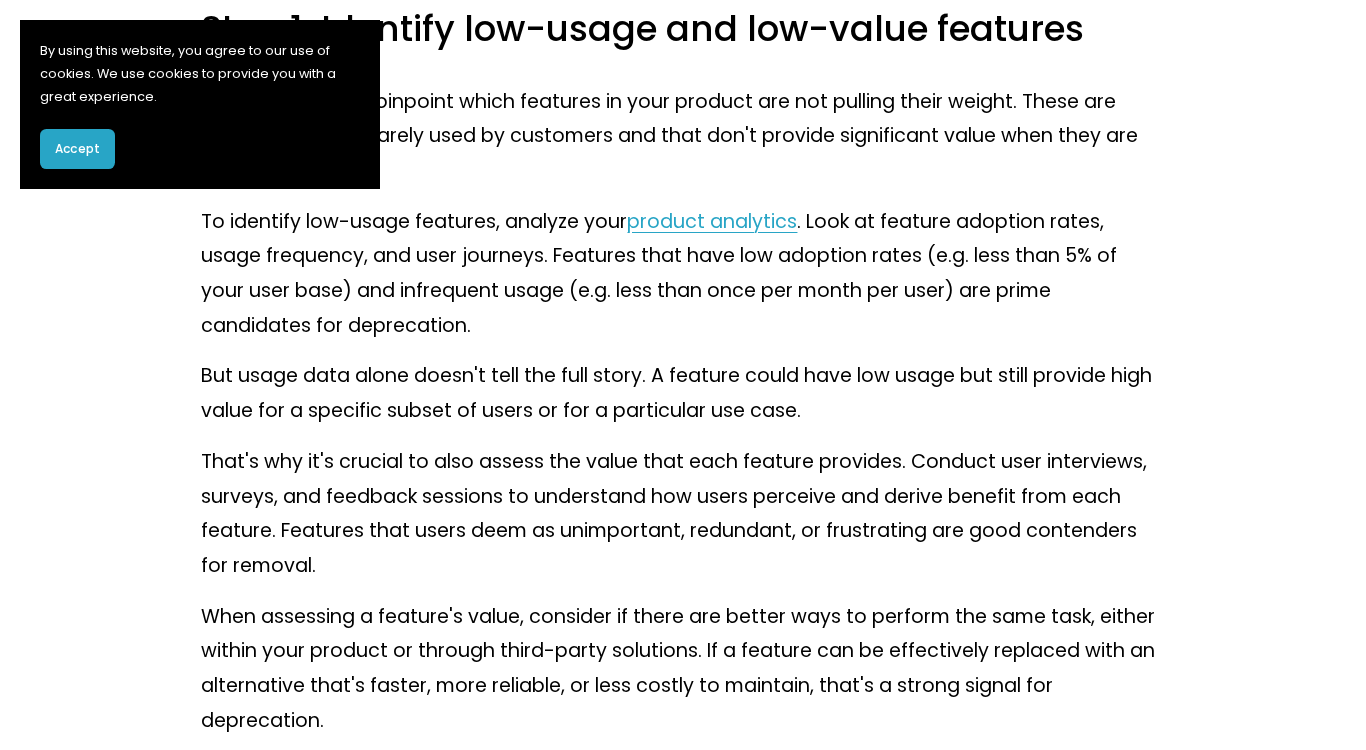 click on "Accept" at bounding box center [77, 149] 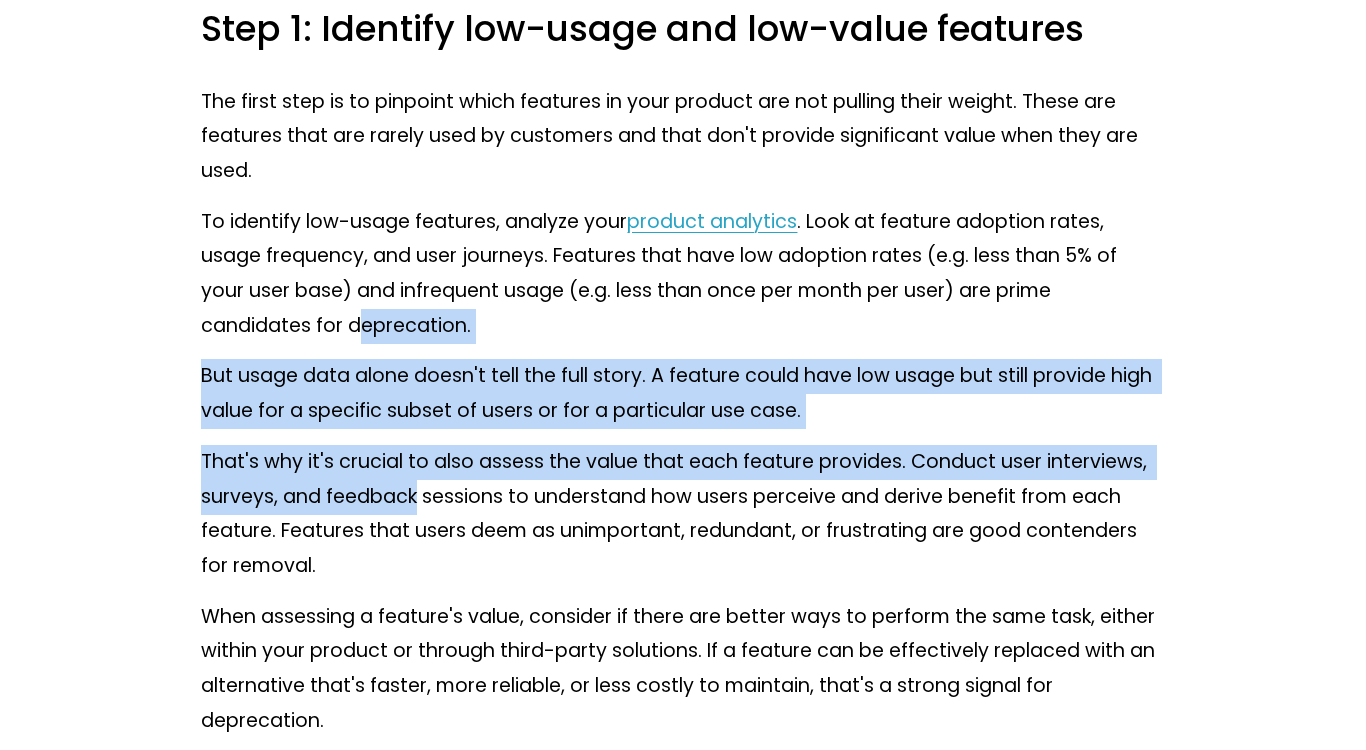drag, startPoint x: 412, startPoint y: 502, endPoint x: 416, endPoint y: 520, distance: 18.439089 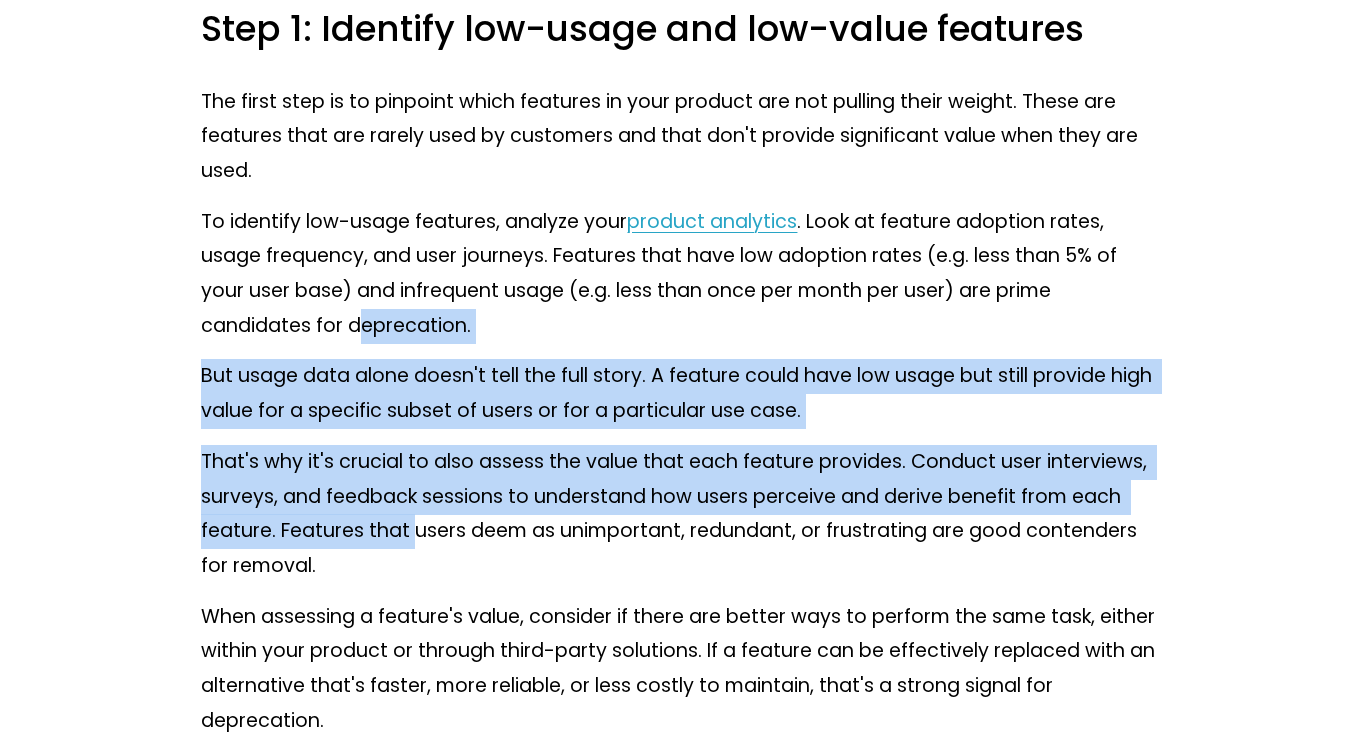 click on "That's why it's crucial to also assess the value that each feature provides. Conduct user interviews, surveys, and feedback sessions to understand how users perceive and derive benefit from each feature. Features that users deem as unimportant, redundant, or frustrating are good contenders for removal." at bounding box center [682, 514] 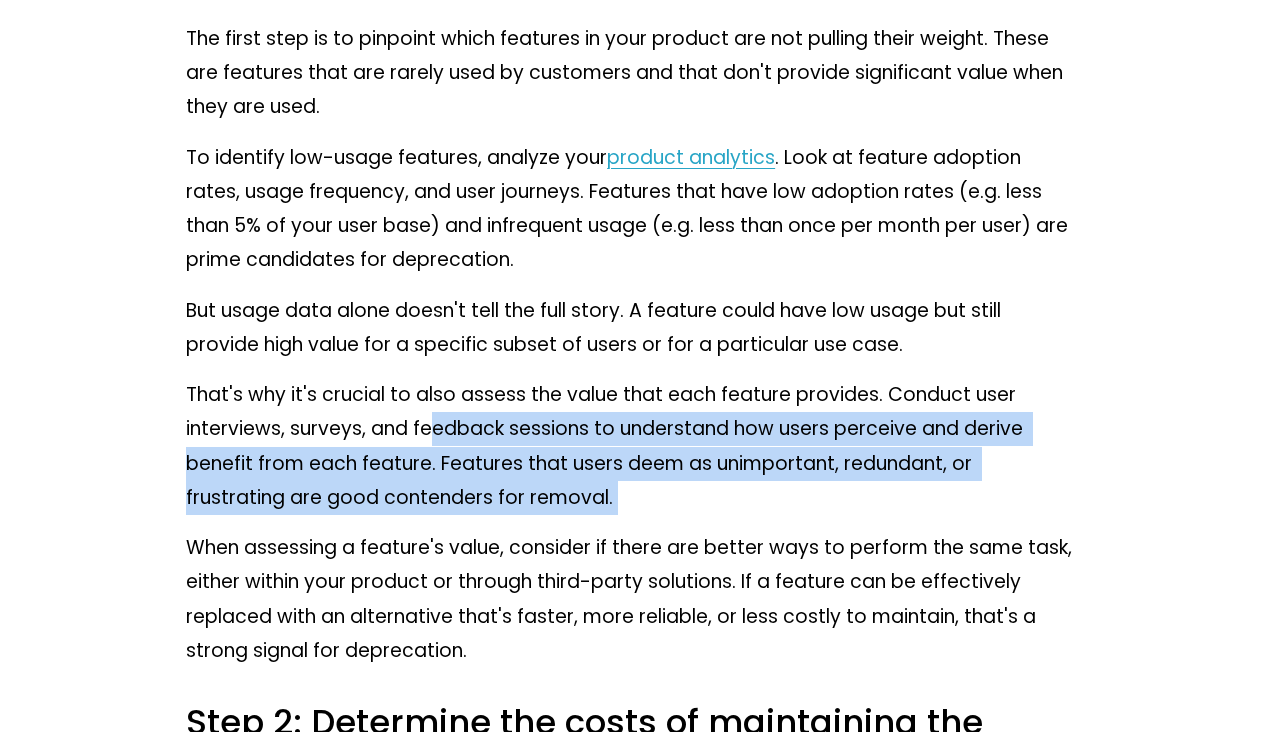 drag, startPoint x: 444, startPoint y: 465, endPoint x: 471, endPoint y: 570, distance: 108.41586 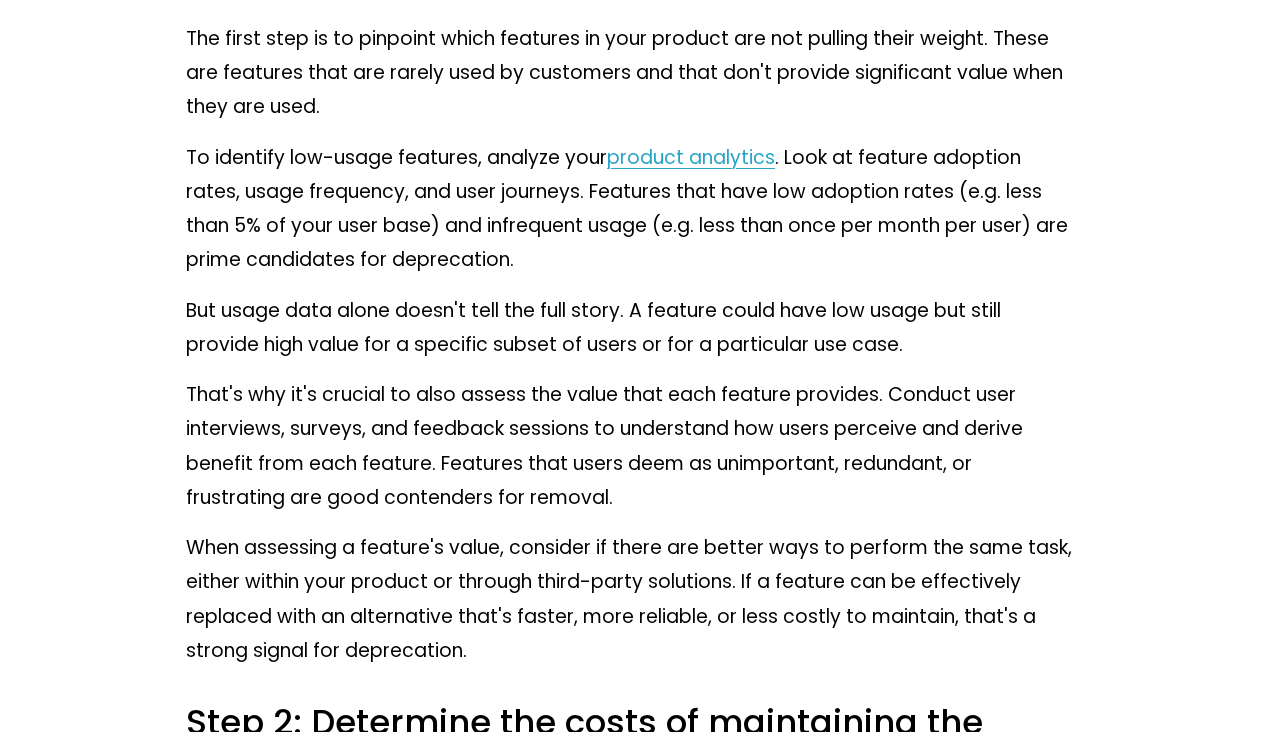 click on "When assessing a feature's value, consider if there are better ways to perform the same task, either within your product or through third-party solutions. If a feature can be effectively replaced with an alternative that's faster, more reliable, or less costly to maintain, that's a strong signal for deprecation." at bounding box center [631, 599] 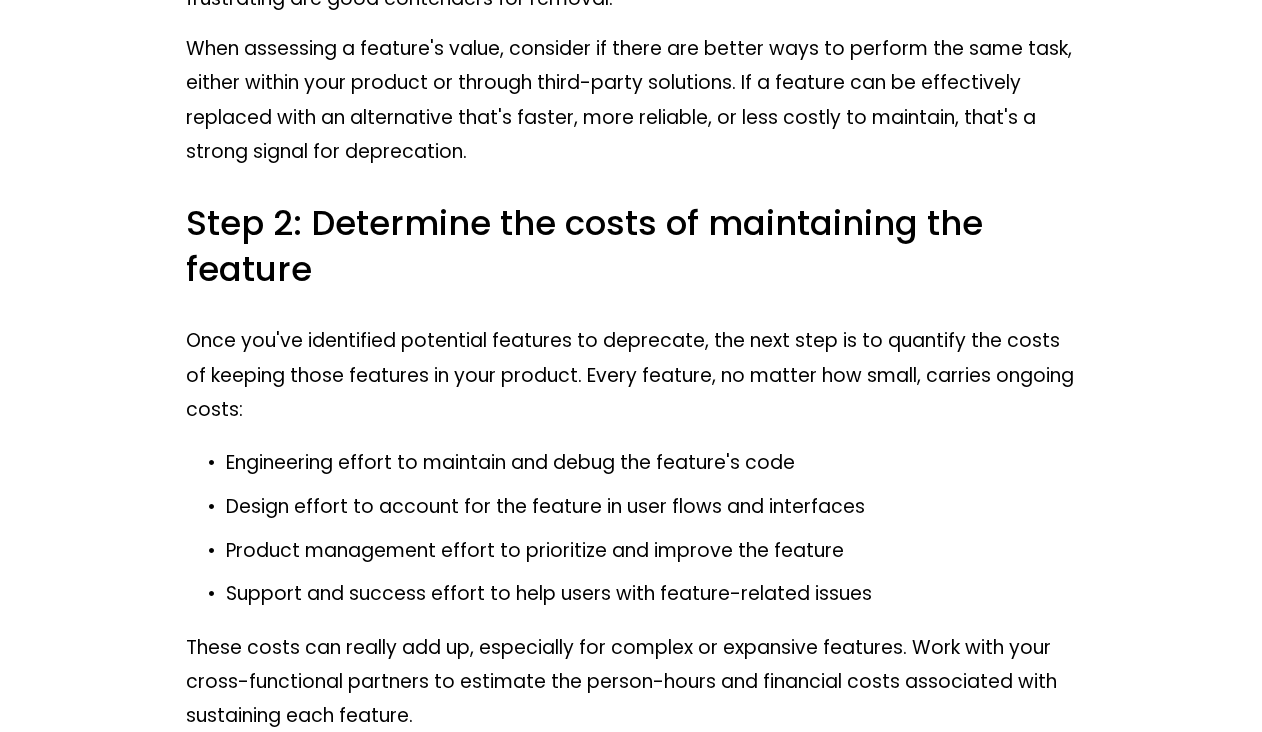 scroll, scrollTop: 2200, scrollLeft: 0, axis: vertical 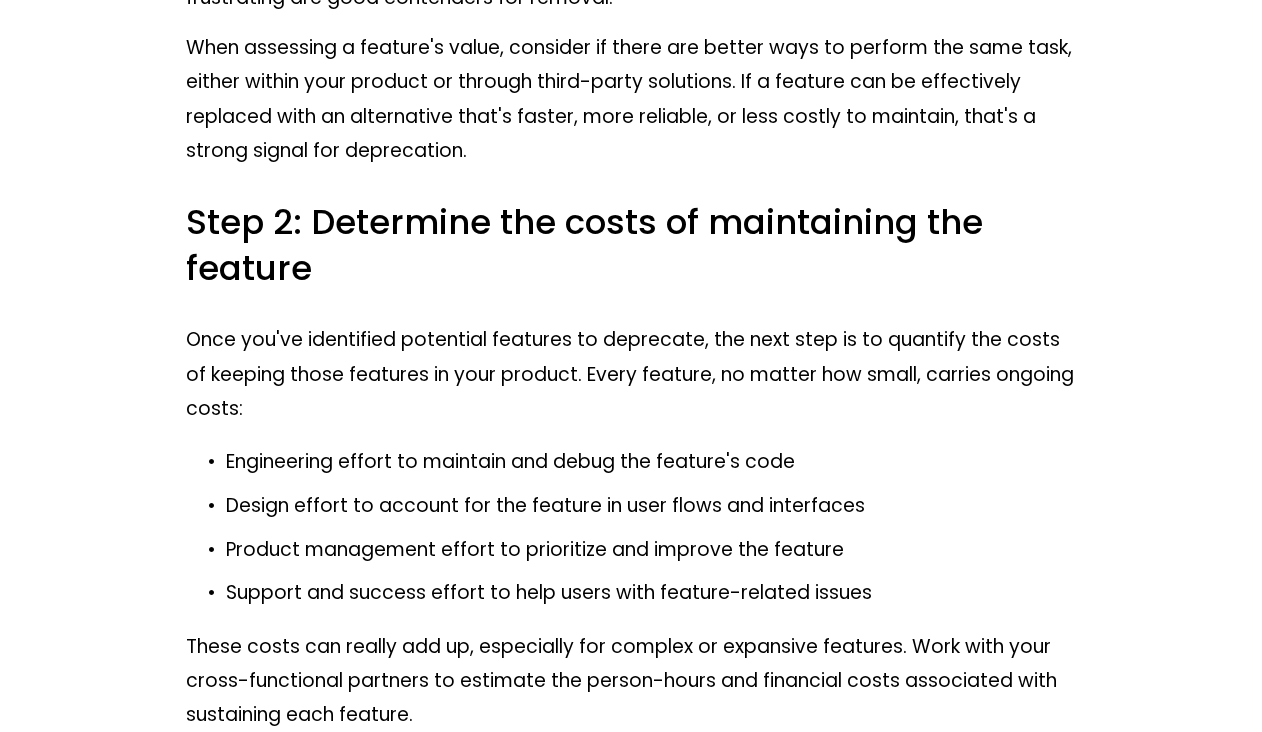 click on "Design effort to account for the feature in user flows and interfaces" at bounding box center (651, 506) 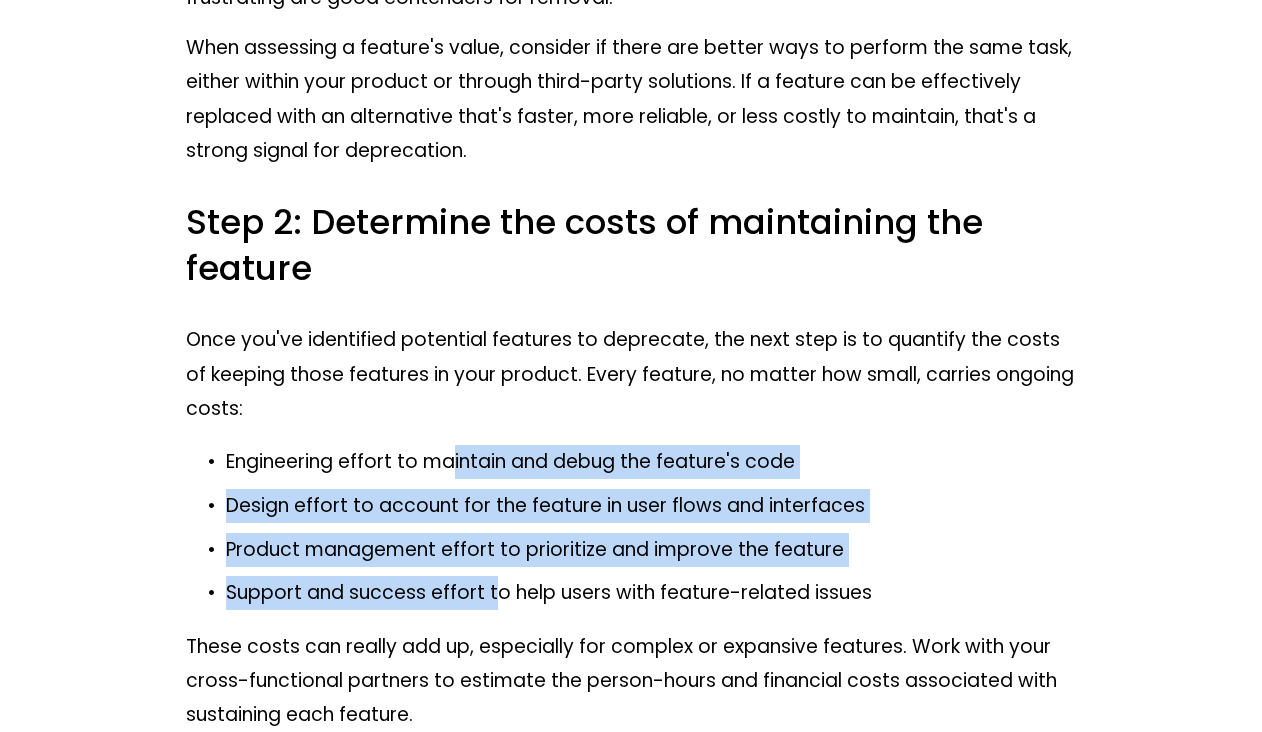 drag, startPoint x: 461, startPoint y: 483, endPoint x: 500, endPoint y: 605, distance: 128.082 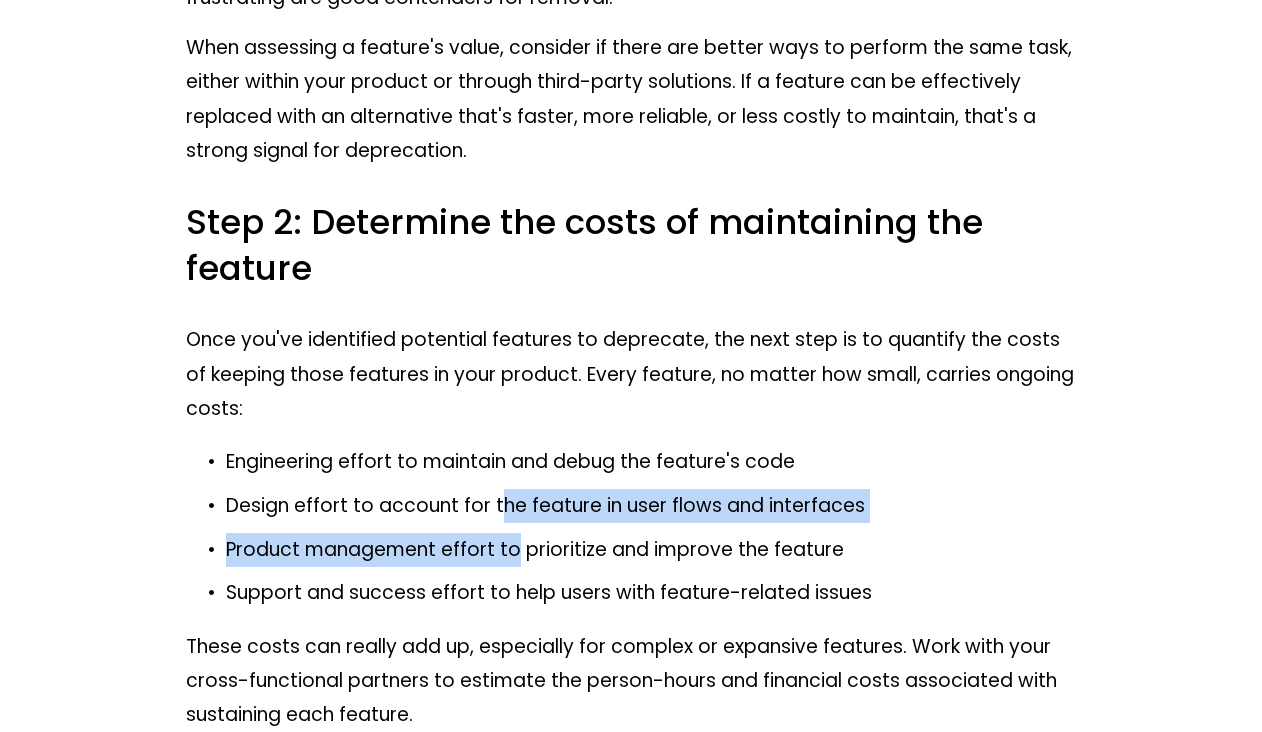 drag, startPoint x: 505, startPoint y: 517, endPoint x: 521, endPoint y: 584, distance: 68.88396 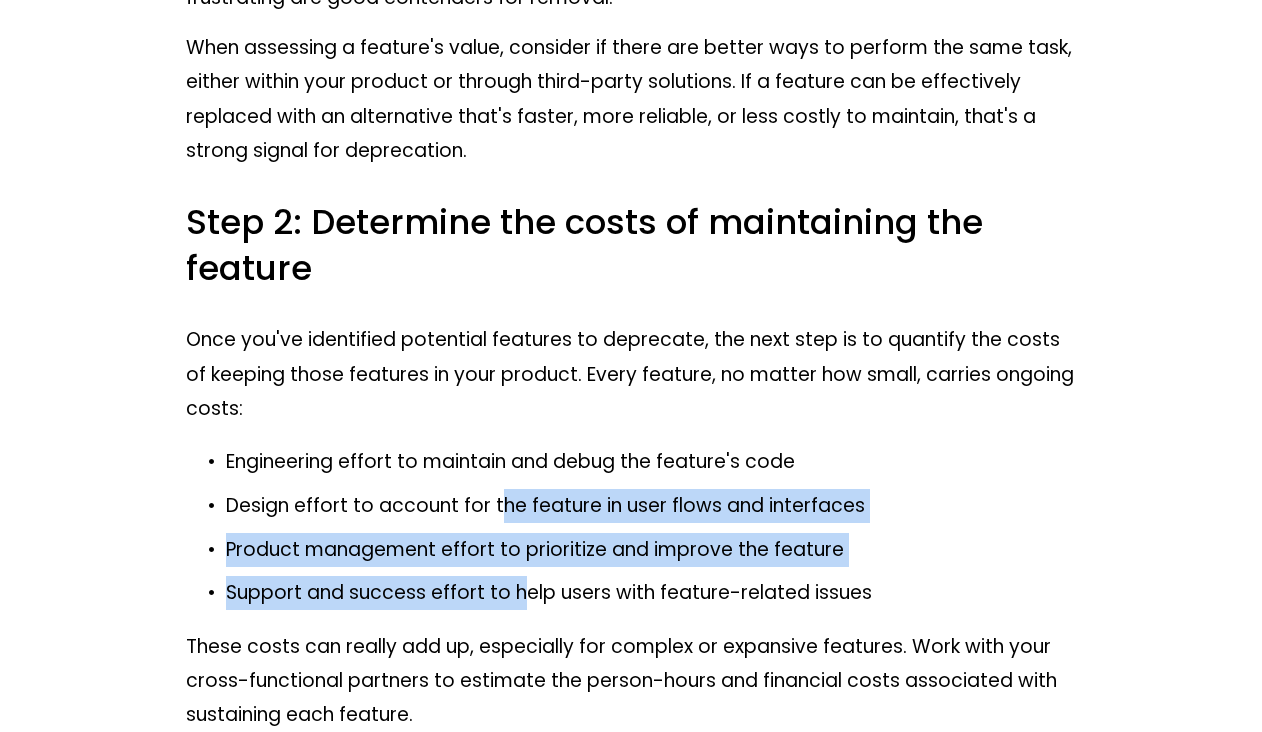 click on "Support and success effort to help users with feature-related issues" at bounding box center (651, 593) 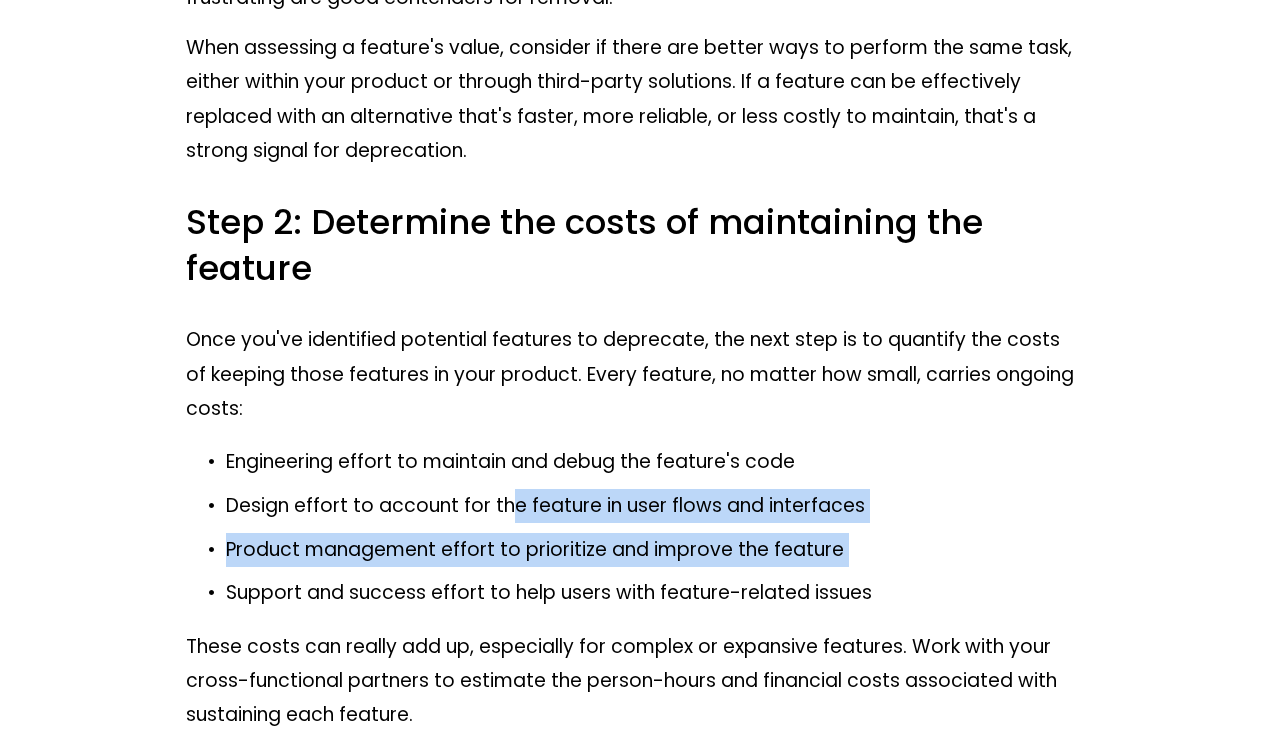 drag, startPoint x: 525, startPoint y: 566, endPoint x: 529, endPoint y: 581, distance: 15.524175 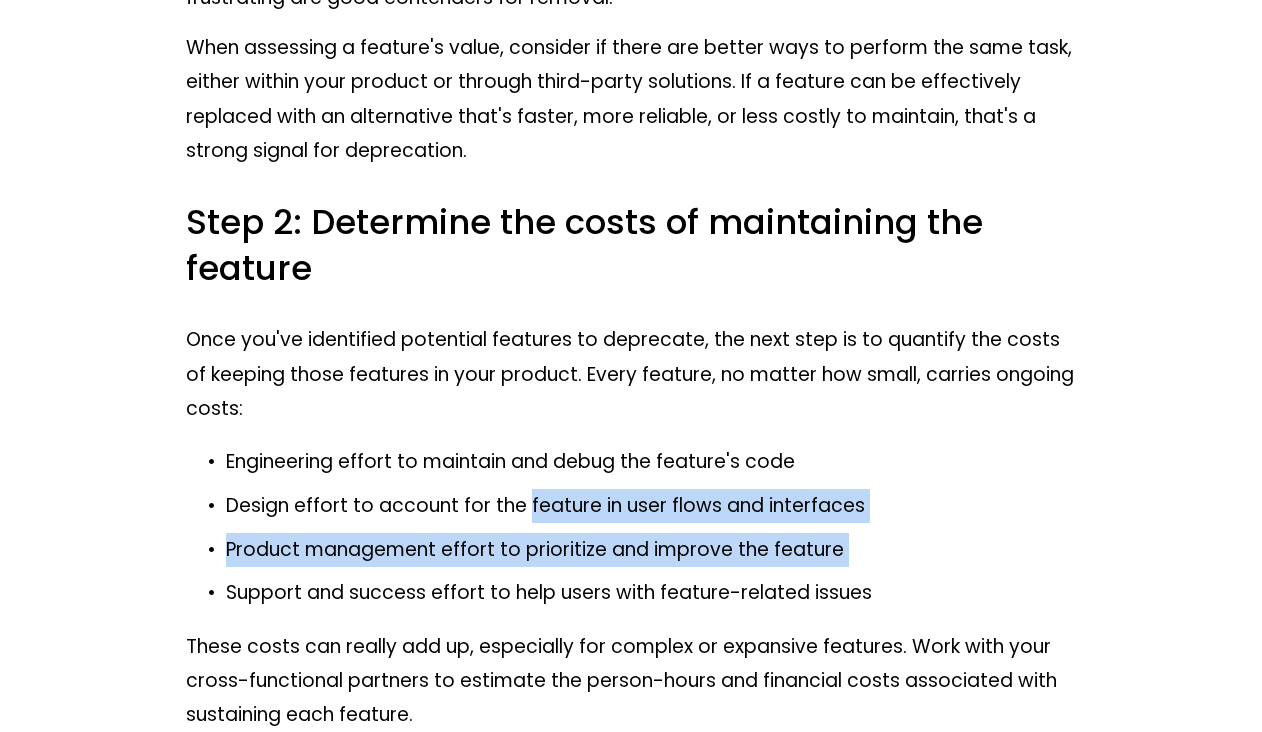 drag, startPoint x: 529, startPoint y: 519, endPoint x: 551, endPoint y: 581, distance: 65.78754 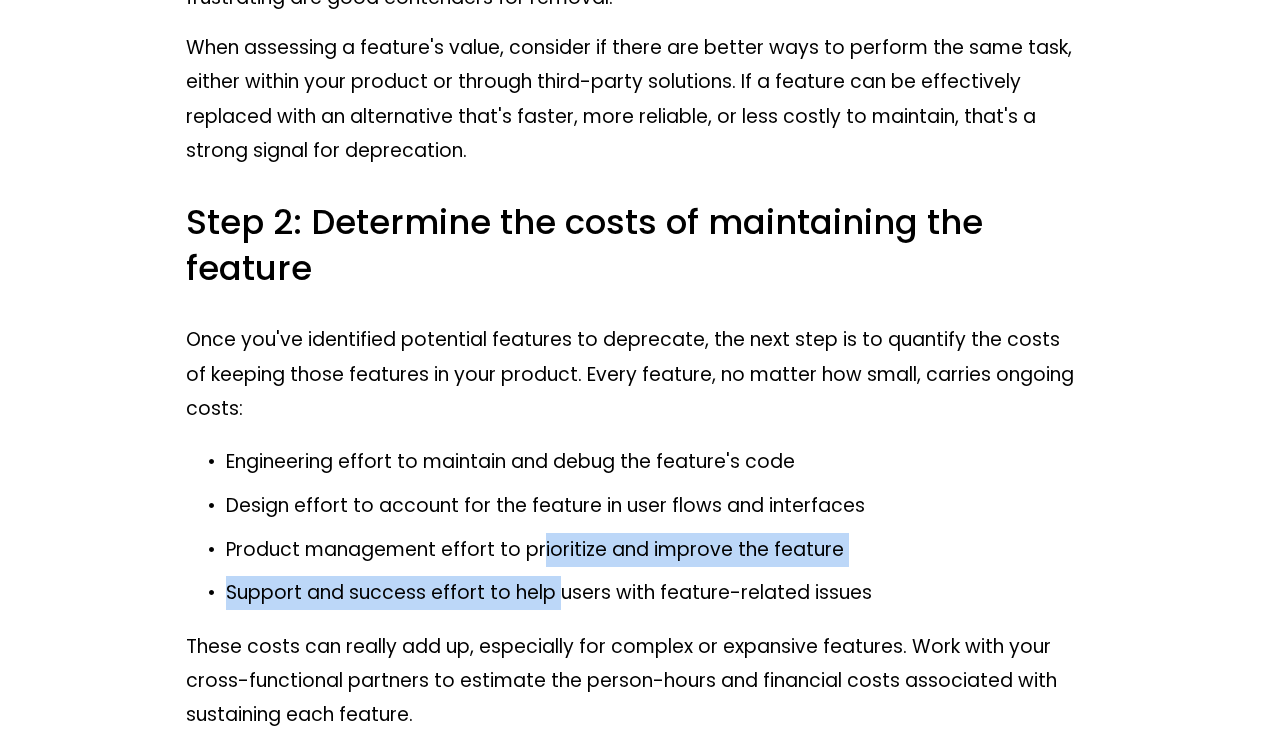 click on "As product managers, we're responsible for driving the long-term success of our products. Many times, that means shipping new functionality to address customer pain points and to capture new market opportunities. But, sometimes the highest-leverage action we can take is to remove functionality instead. After all, products can become bloated over time as they accumulate features, making the product harder to use, more expensive to maintain, and more challenging to innovate on. In this guide on how to deprecate a feature, we share a clear framework for identifying when to deprecate a feature and how to deprecate it successfully. We also provide real-world examples of well-known product organizations that have skillfully deprecated features, and we discuss some exceptions to the typical deprecation process. The feature deprecation framework The feature deprecation framework has five key steps: Identify low-usage and low-value features Determine the costs of maintaining the feature product analytics Slack . ." at bounding box center (631, 3834) 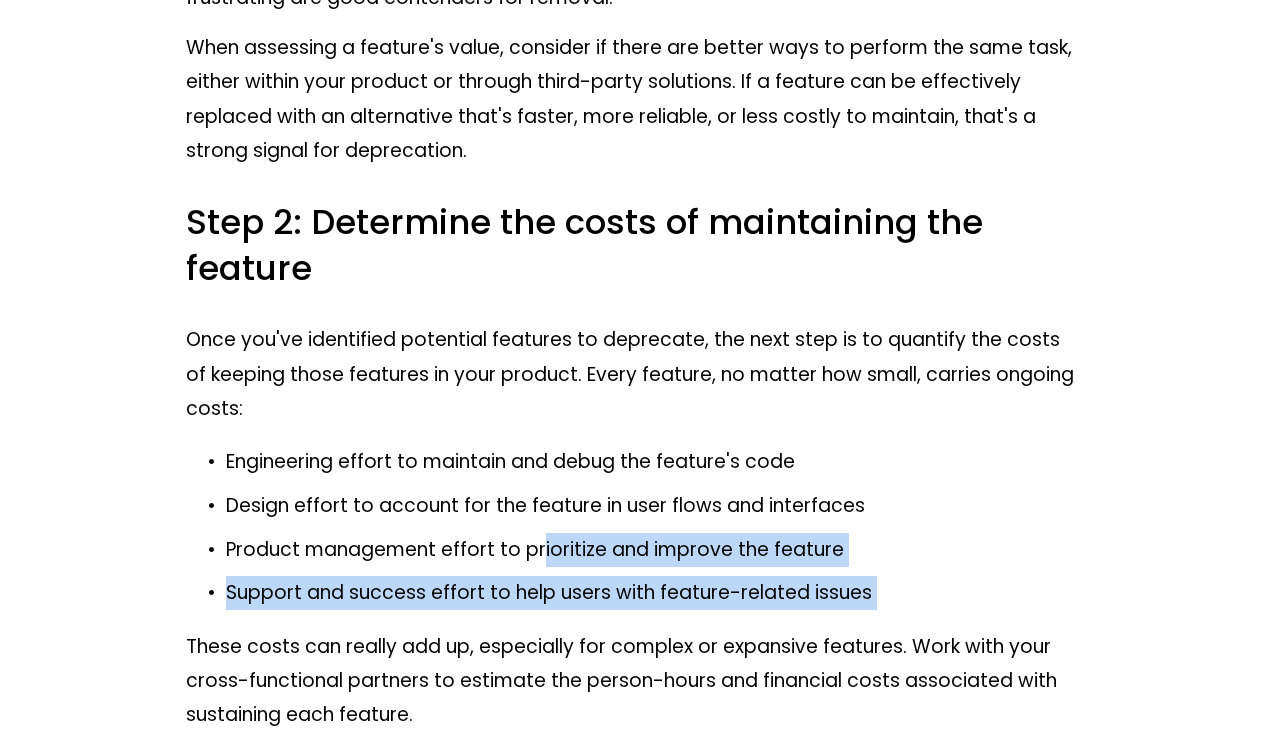click on "As product managers, we're responsible for driving the long-term success of our products. Many times, that means shipping new functionality to address customer pain points and to capture new market opportunities. But, sometimes the highest-leverage action we can take is to remove functionality instead. After all, products can become bloated over time as they accumulate features, making the product harder to use, more expensive to maintain, and more challenging to innovate on. In this guide on how to deprecate a feature, we share a clear framework for identifying when to deprecate a feature and how to deprecate it successfully. We also provide real-world examples of well-known product organizations that have skillfully deprecated features, and we discuss some exceptions to the typical deprecation process. The feature deprecation framework The feature deprecation framework has five key steps: Identify low-usage and low-value features Determine the costs of maintaining the feature product analytics Slack . ." at bounding box center [631, 3834] 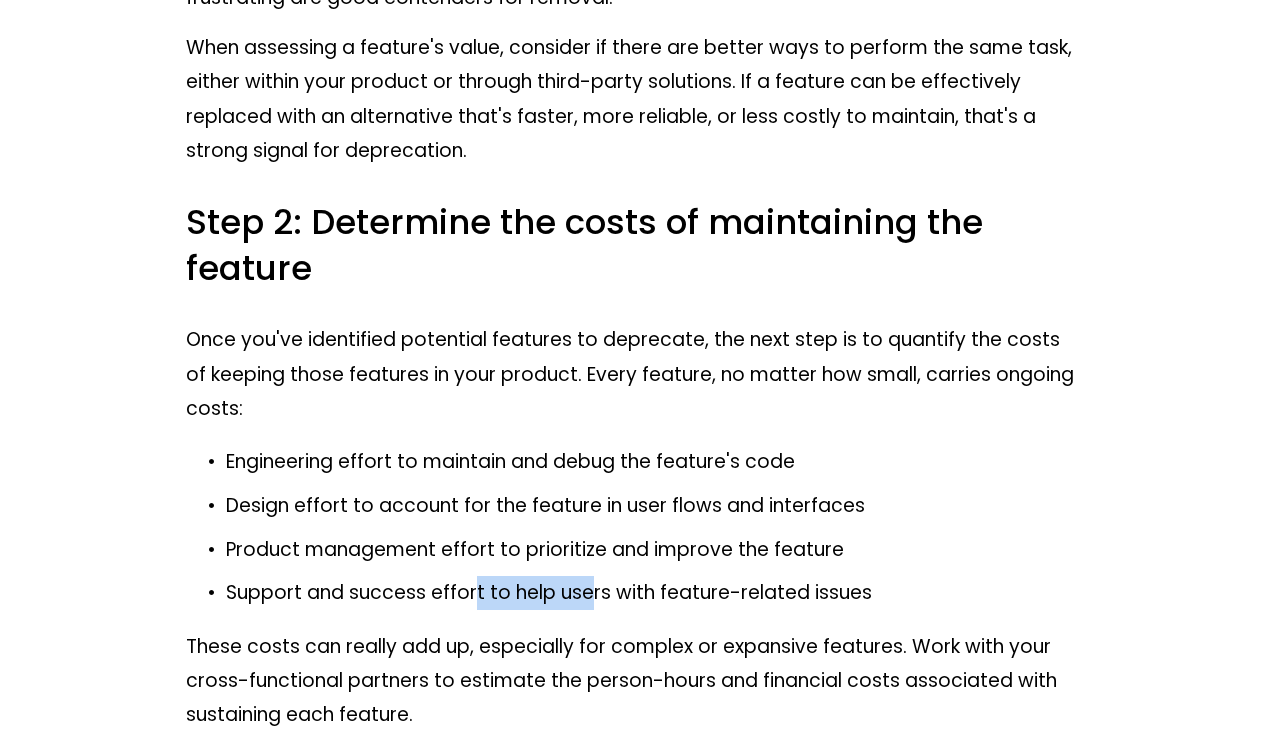 drag, startPoint x: 559, startPoint y: 593, endPoint x: 460, endPoint y: 611, distance: 100.62306 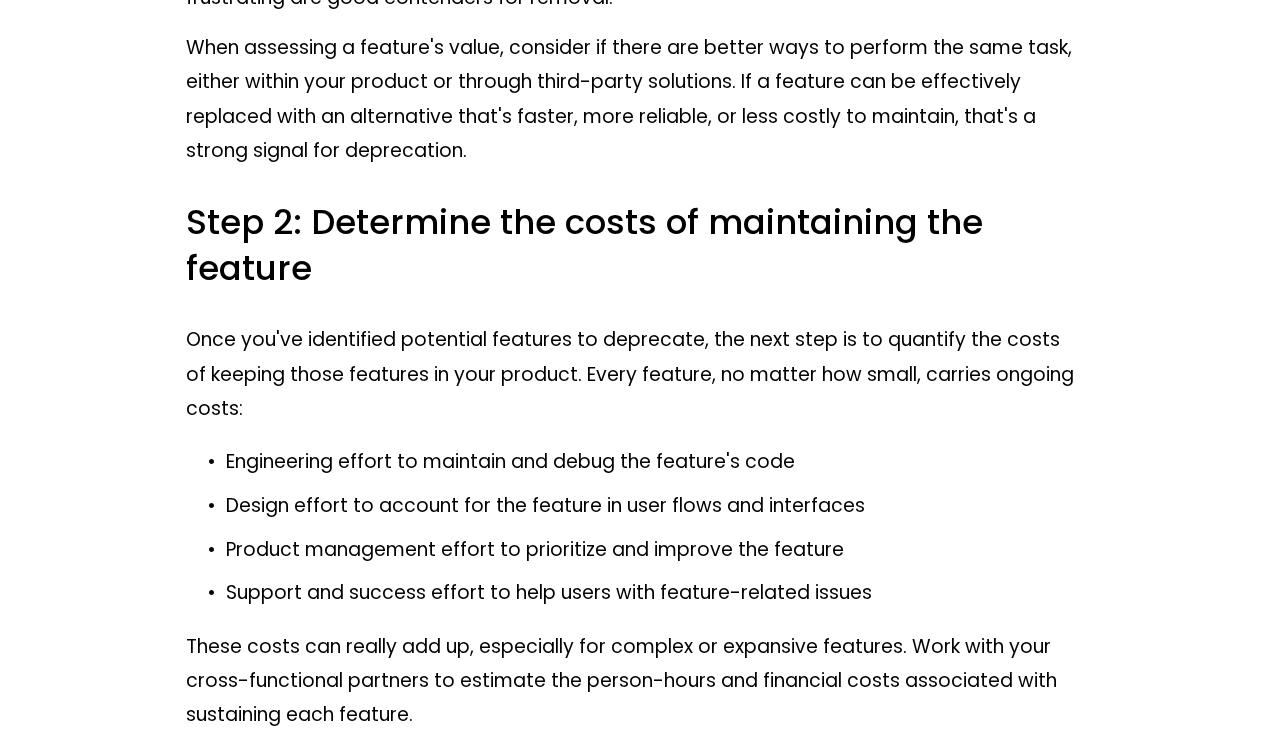 click on "Support and success effort to help users with feature-related issues" at bounding box center [651, 593] 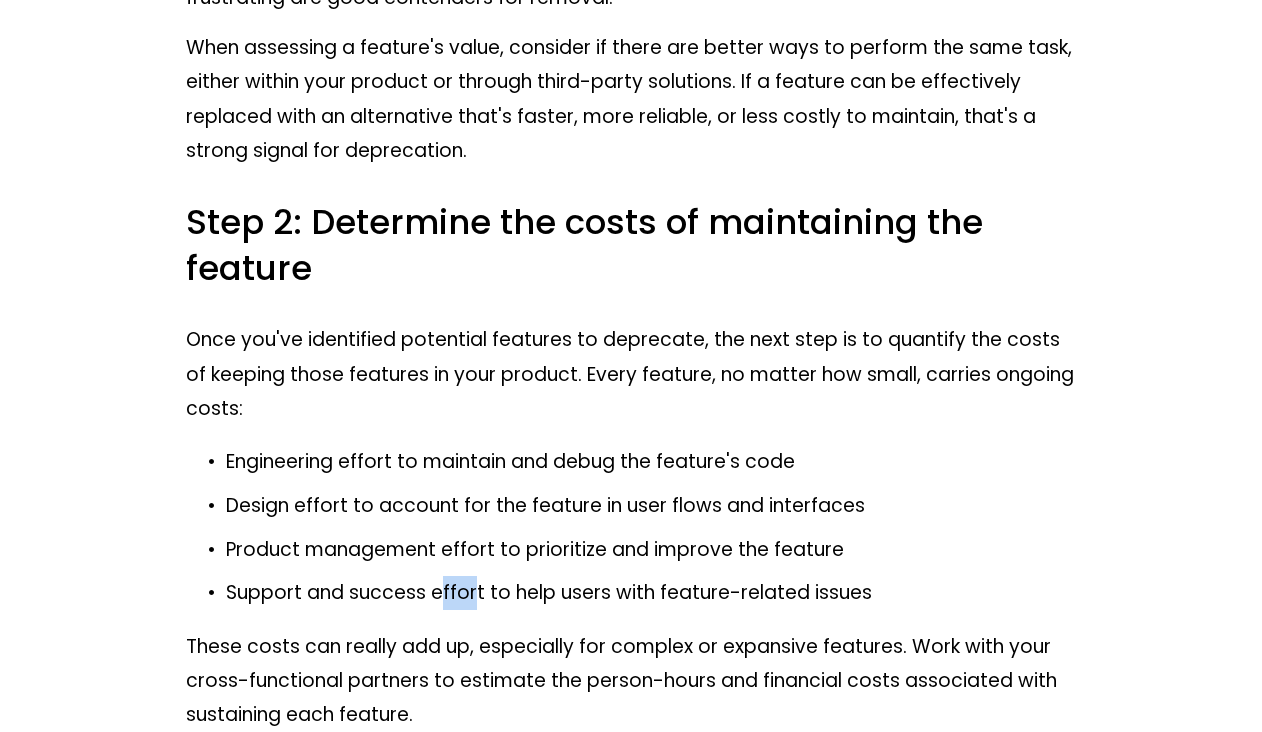 click on "Support and success effort to help users with feature-related issues" at bounding box center (651, 593) 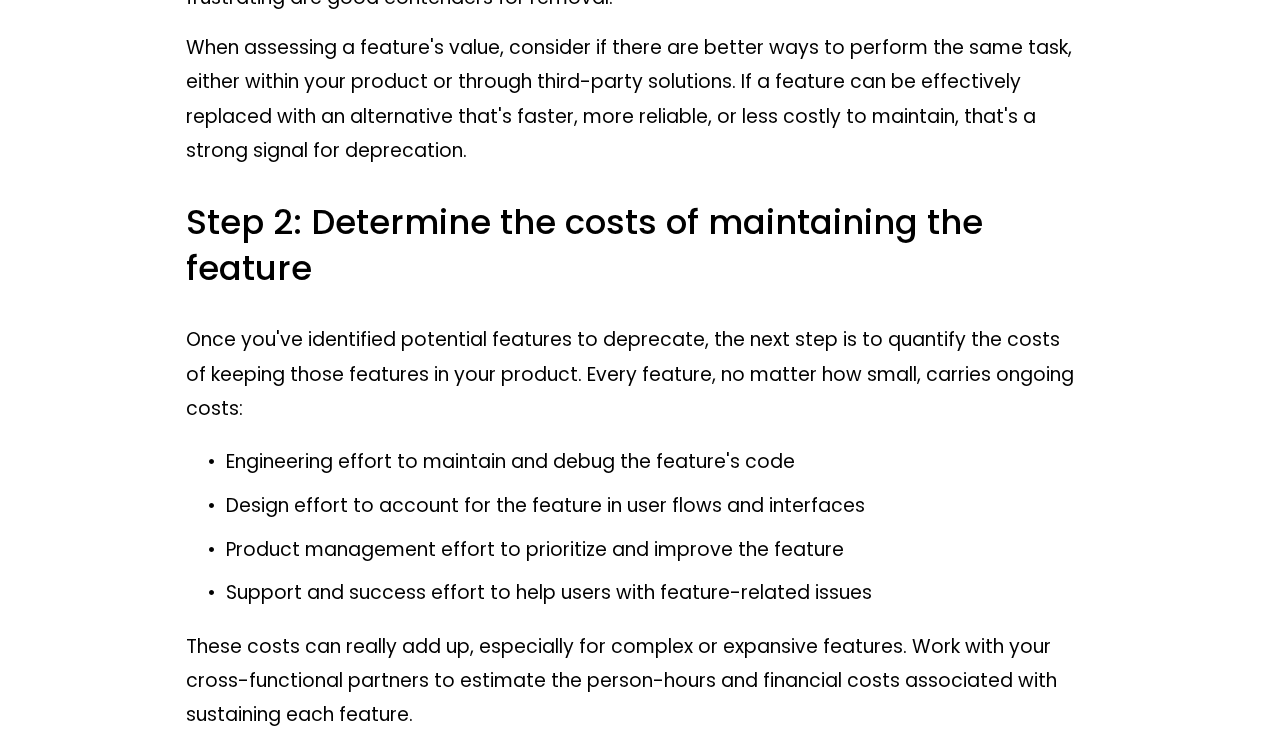 click on "Support and success effort to help users with feature-related issues" at bounding box center (651, 593) 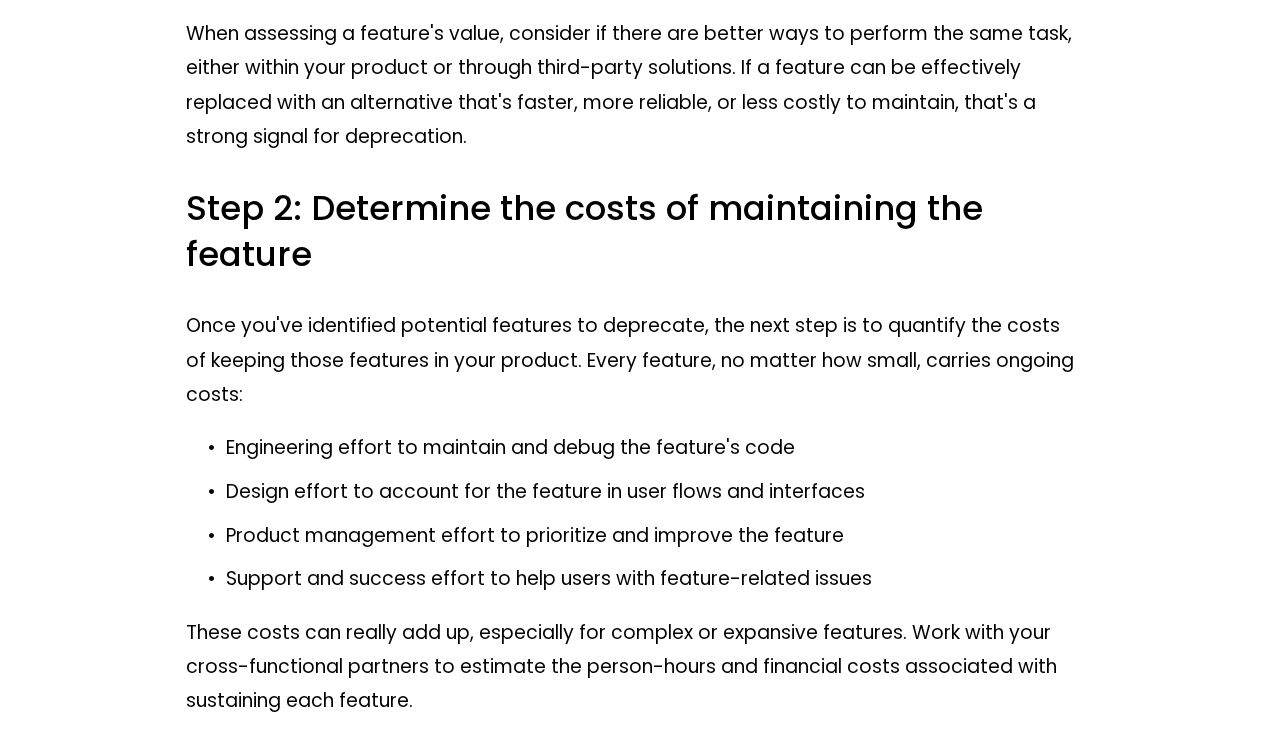 scroll, scrollTop: 2238, scrollLeft: 0, axis: vertical 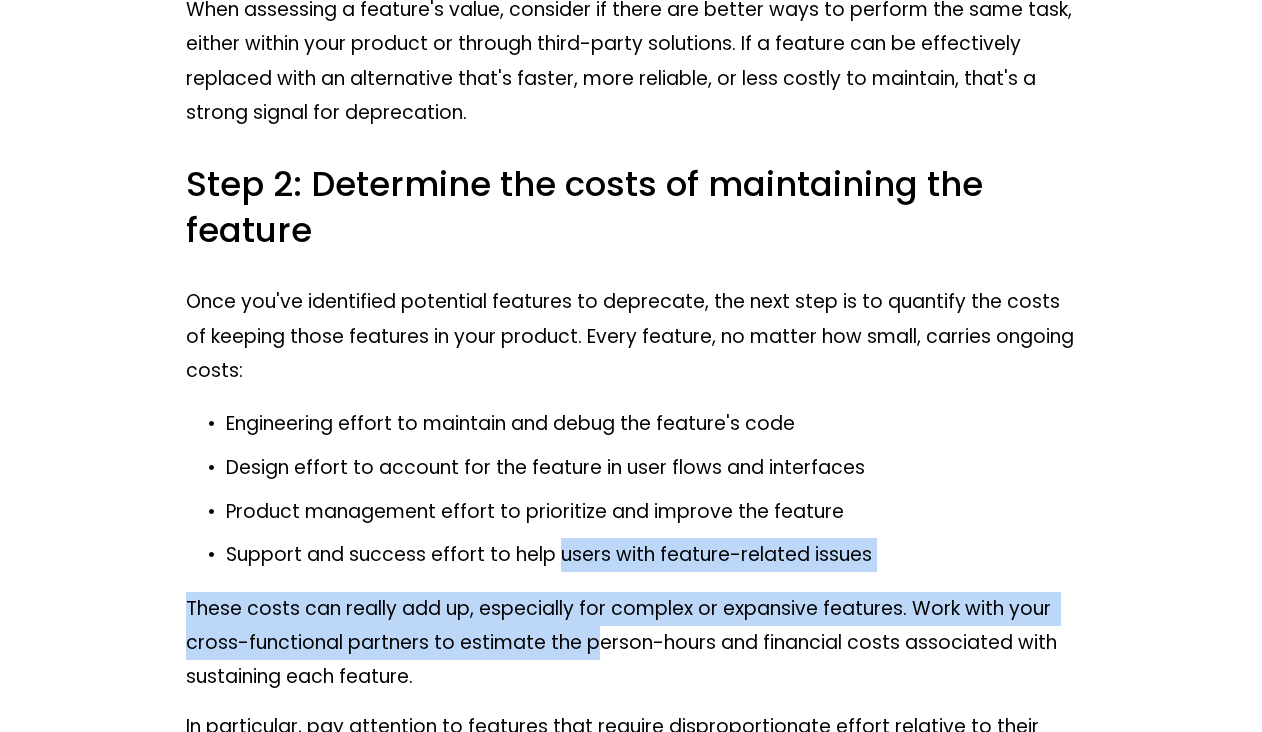 drag, startPoint x: 584, startPoint y: 609, endPoint x: 598, endPoint y: 648, distance: 41.4367 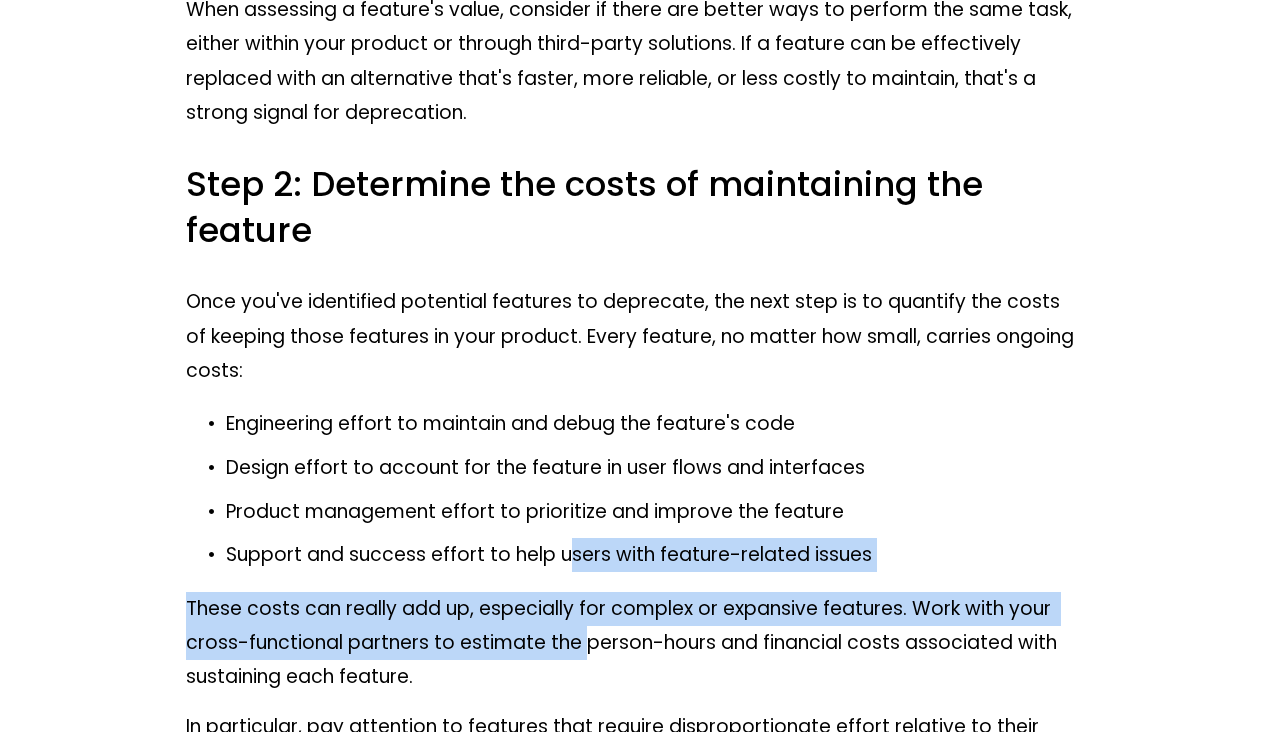 drag, startPoint x: 586, startPoint y: 644, endPoint x: 588, endPoint y: 668, distance: 24.083189 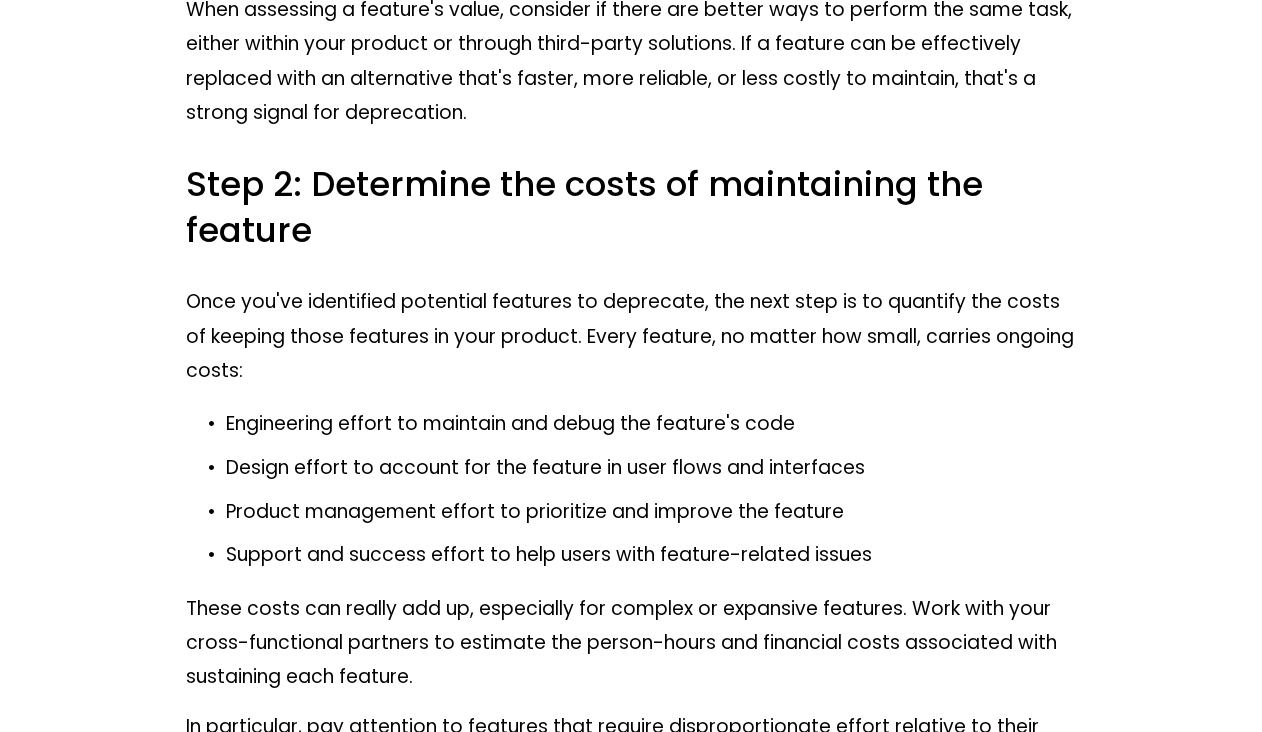 scroll, scrollTop: 2285, scrollLeft: 0, axis: vertical 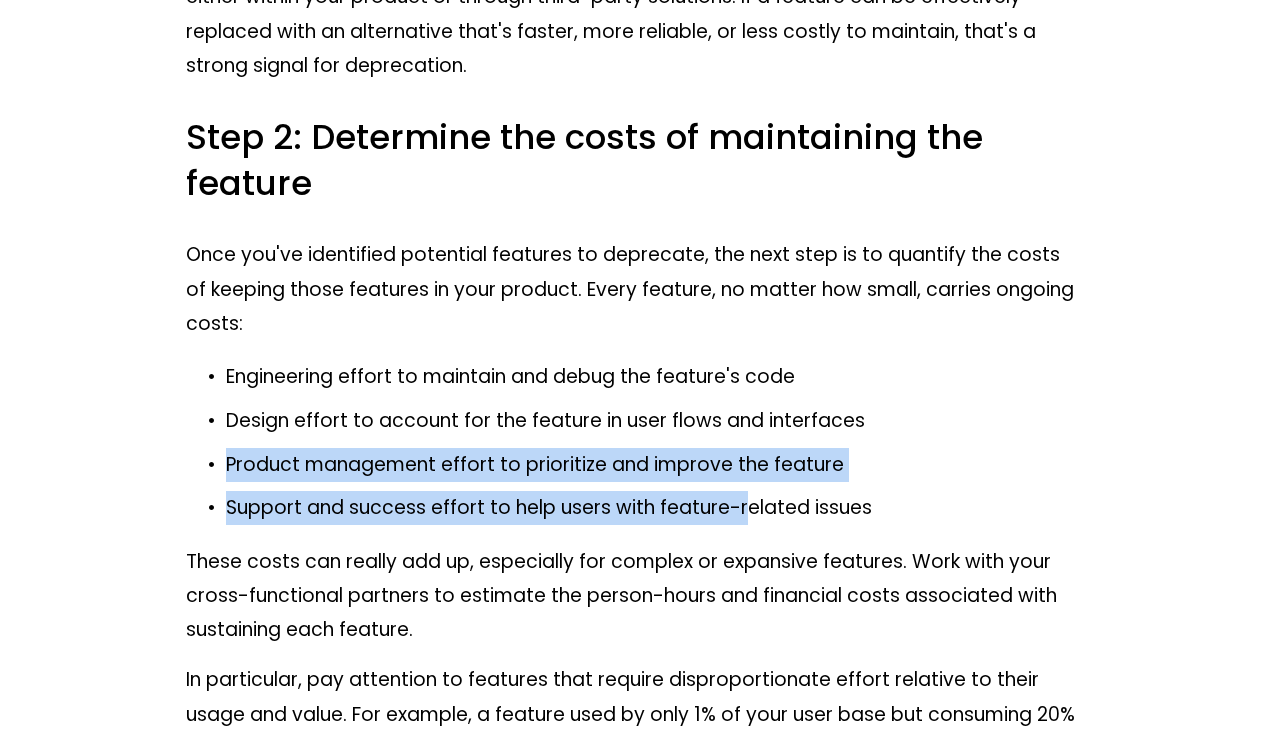 drag, startPoint x: 748, startPoint y: 552, endPoint x: 750, endPoint y: 574, distance: 22.090721 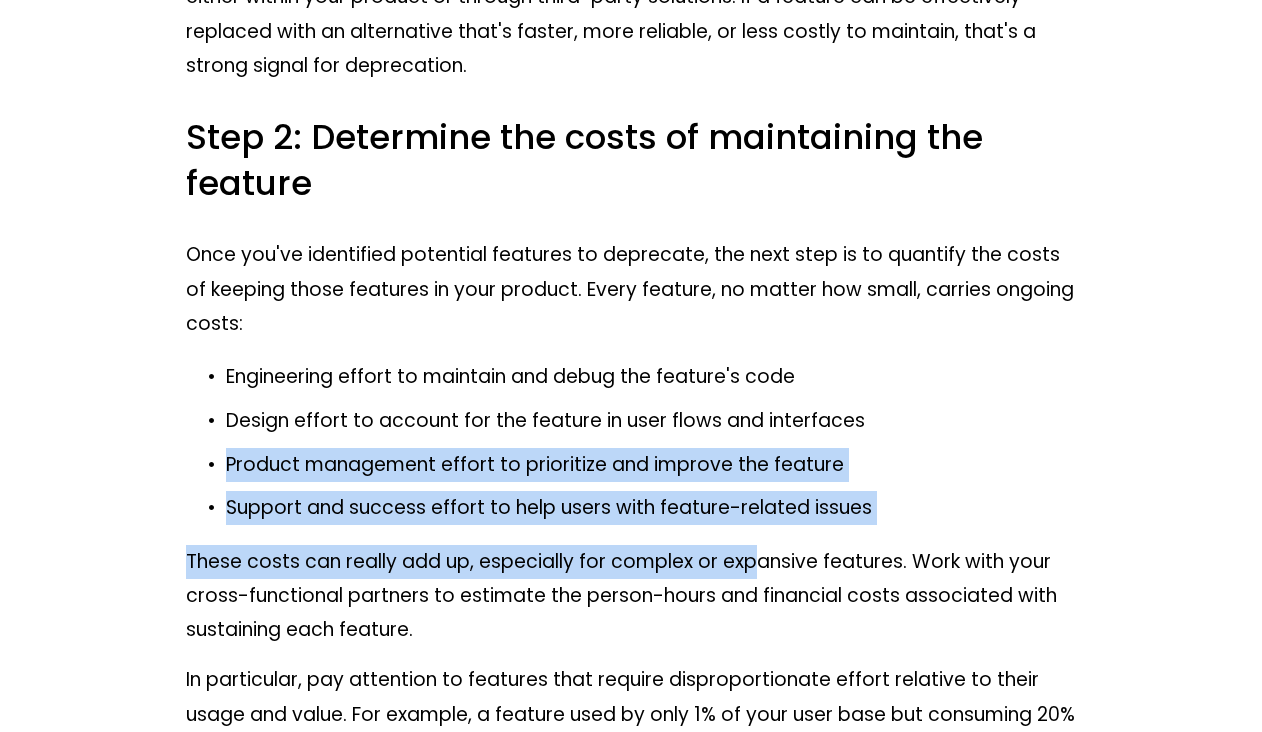 click on "These costs can really add up, especially for complex or expansive features. Work with your cross-functional partners to estimate the person-hours and financial costs associated with sustaining each feature." at bounding box center [631, 596] 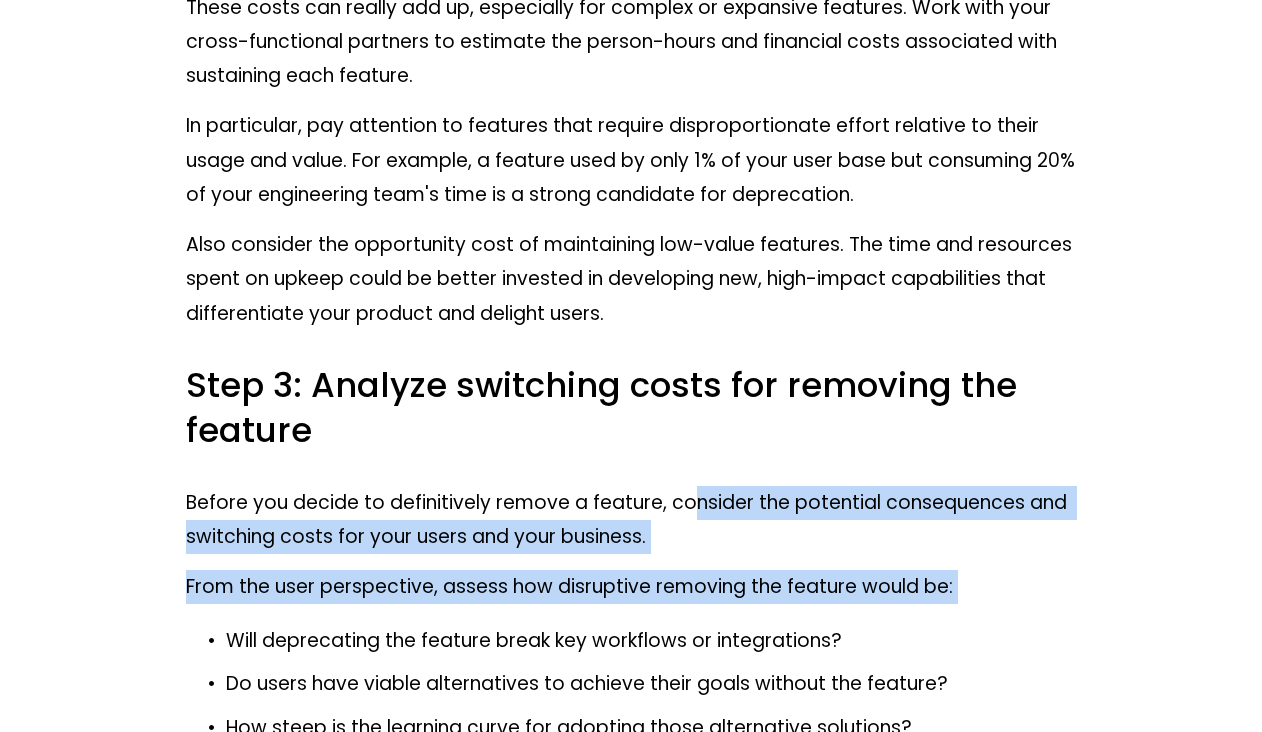 drag, startPoint x: 690, startPoint y: 524, endPoint x: 703, endPoint y: 654, distance: 130.64838 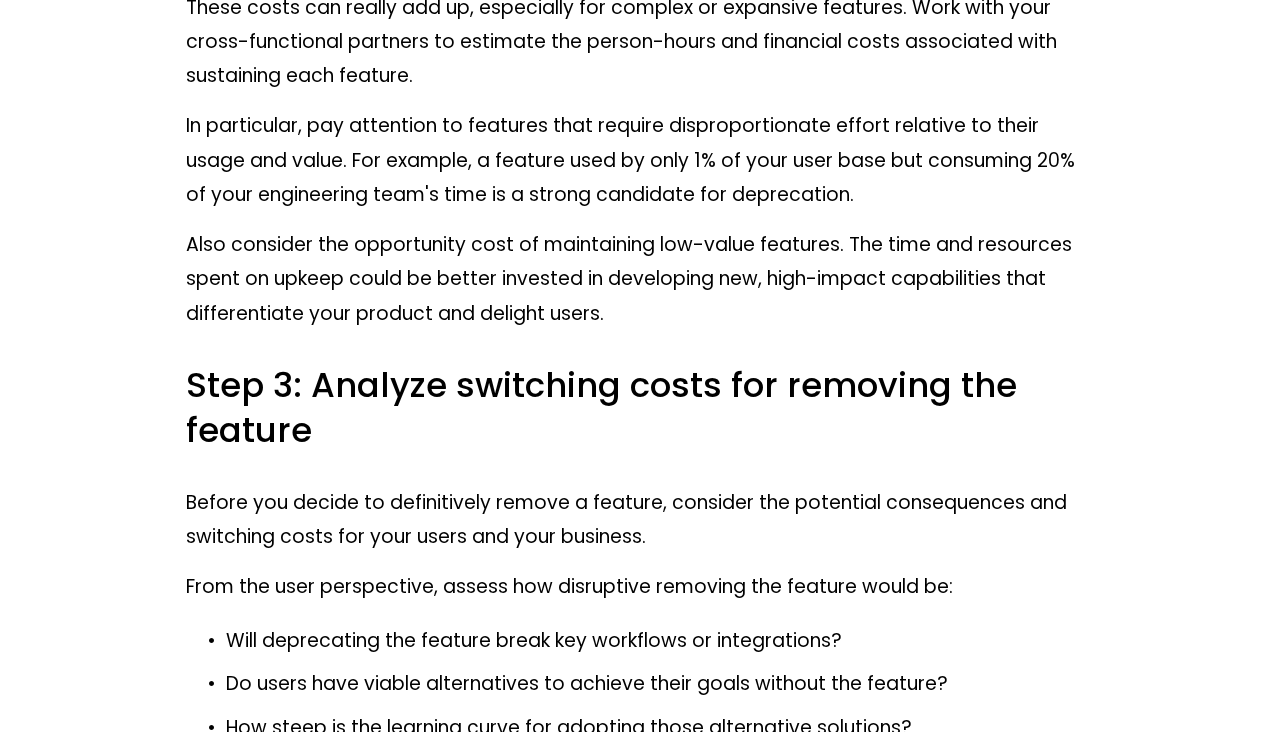 click on "Will deprecating the feature break key workflows or integrations?" at bounding box center [651, 641] 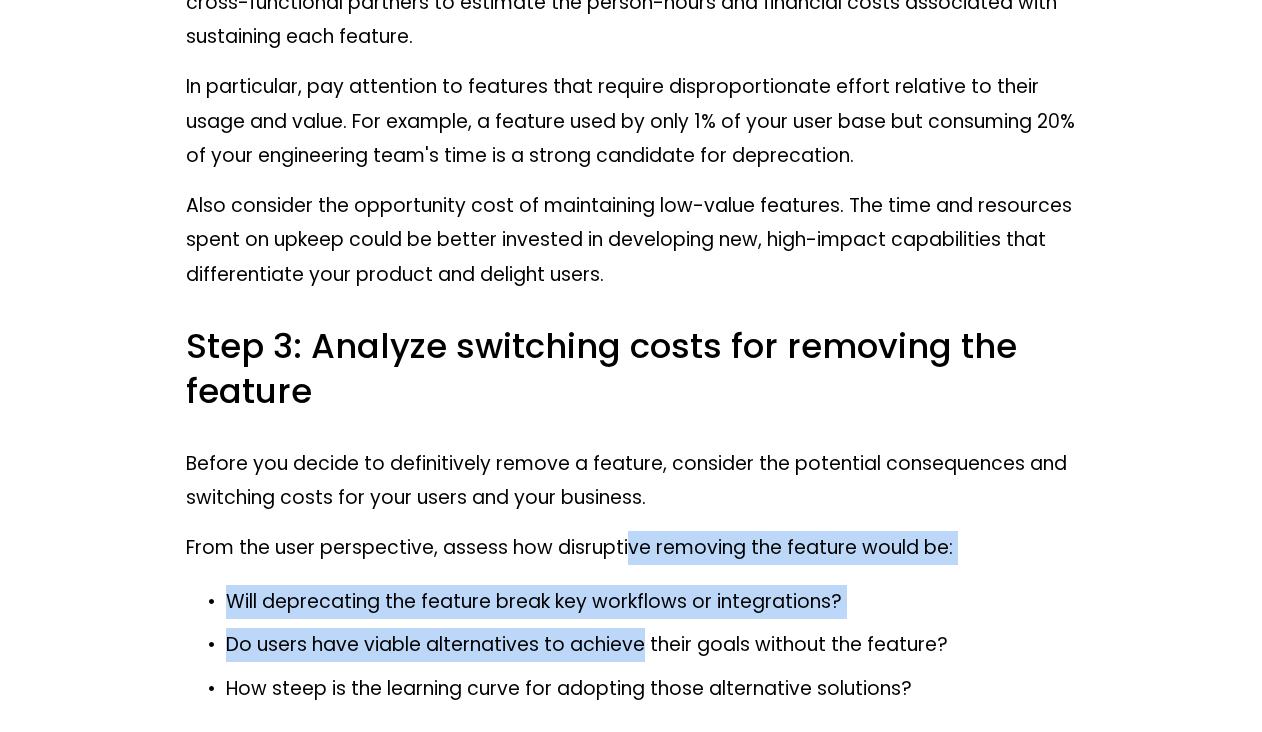 drag, startPoint x: 630, startPoint y: 576, endPoint x: 647, endPoint y: 665, distance: 90.60905 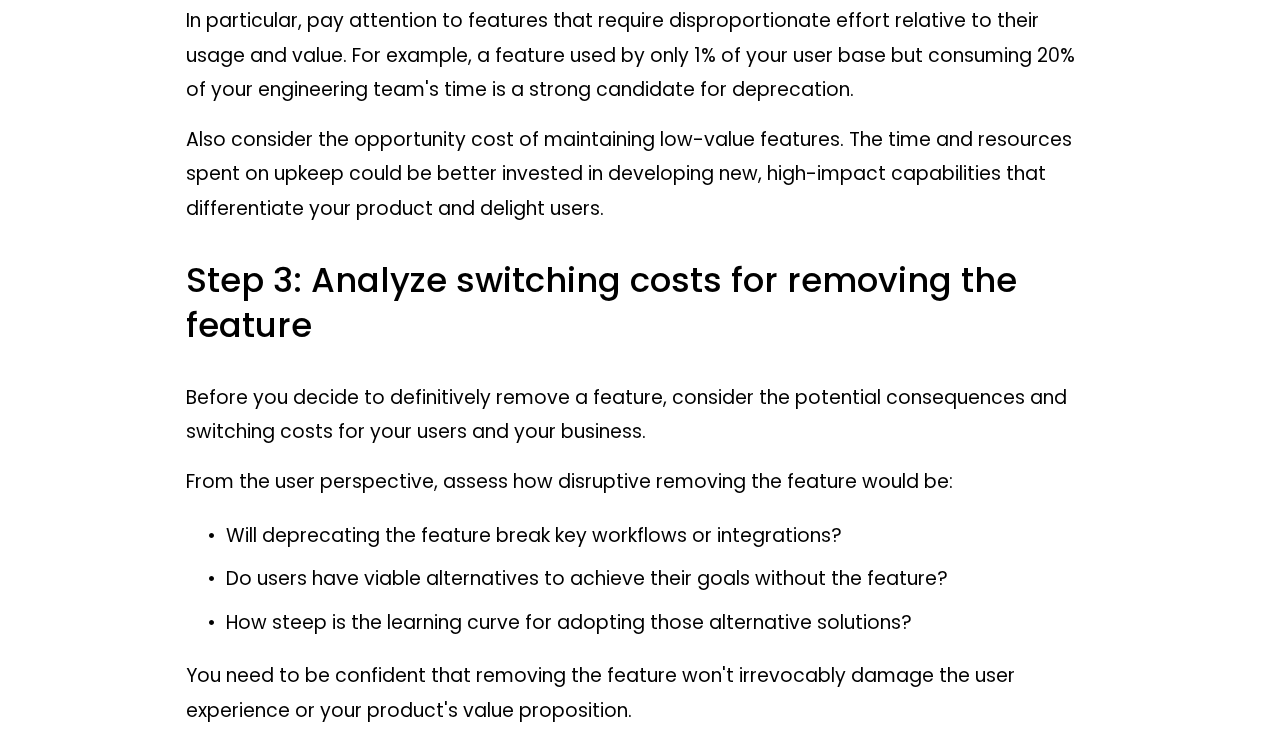 scroll, scrollTop: 3039, scrollLeft: 0, axis: vertical 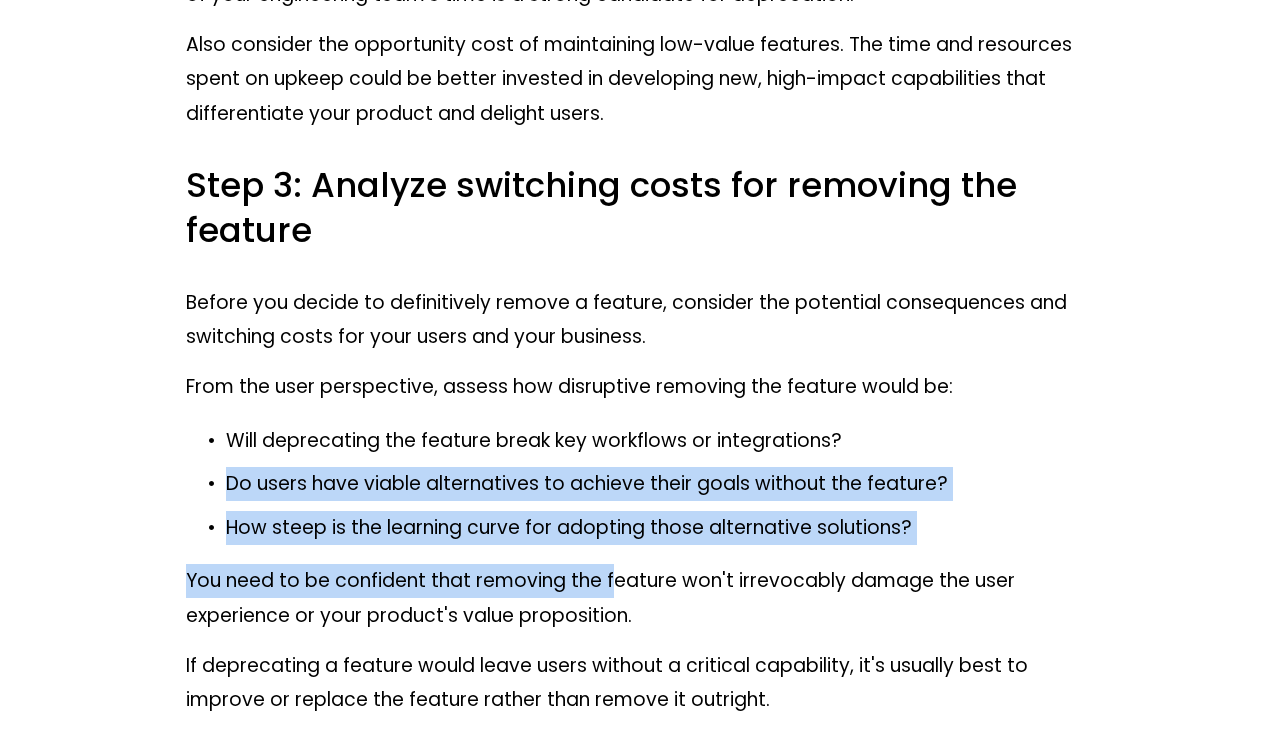 drag, startPoint x: 592, startPoint y: 470, endPoint x: 616, endPoint y: 591, distance: 123.35721 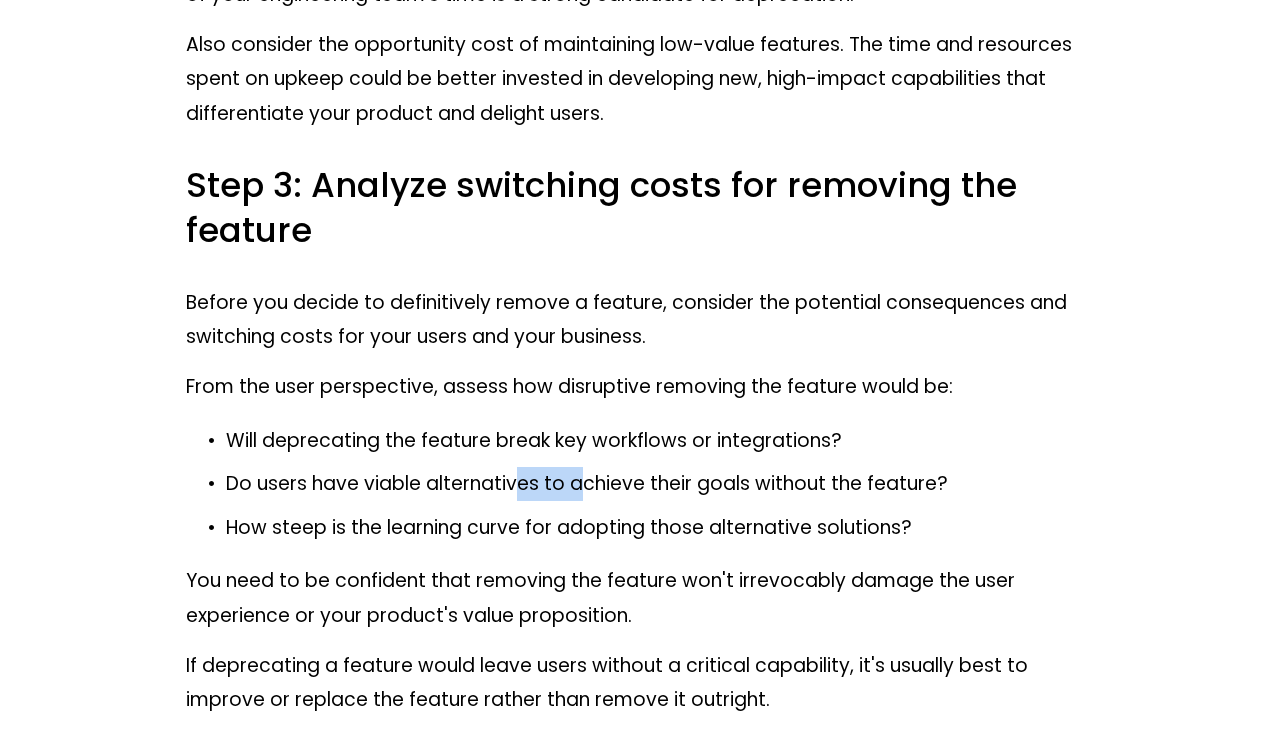 drag, startPoint x: 586, startPoint y: 488, endPoint x: 458, endPoint y: 505, distance: 129.12398 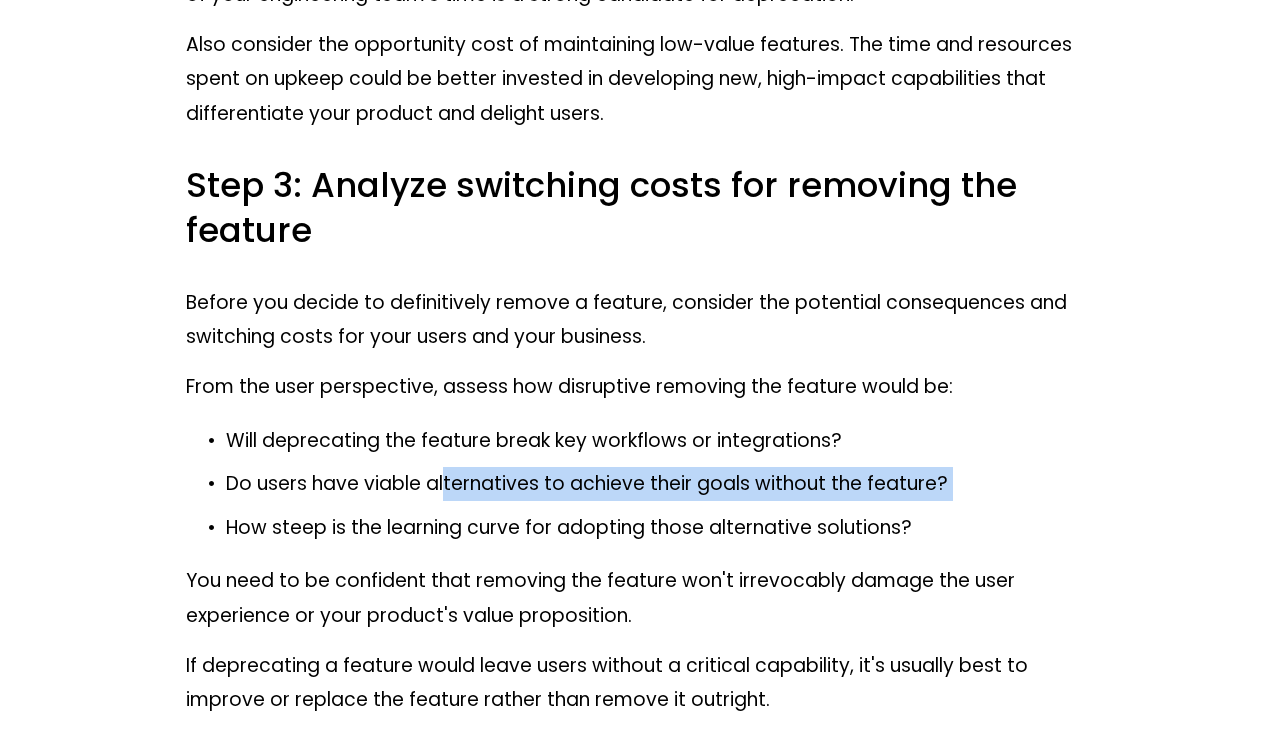 drag, startPoint x: 517, startPoint y: 504, endPoint x: 747, endPoint y: 512, distance: 230.13908 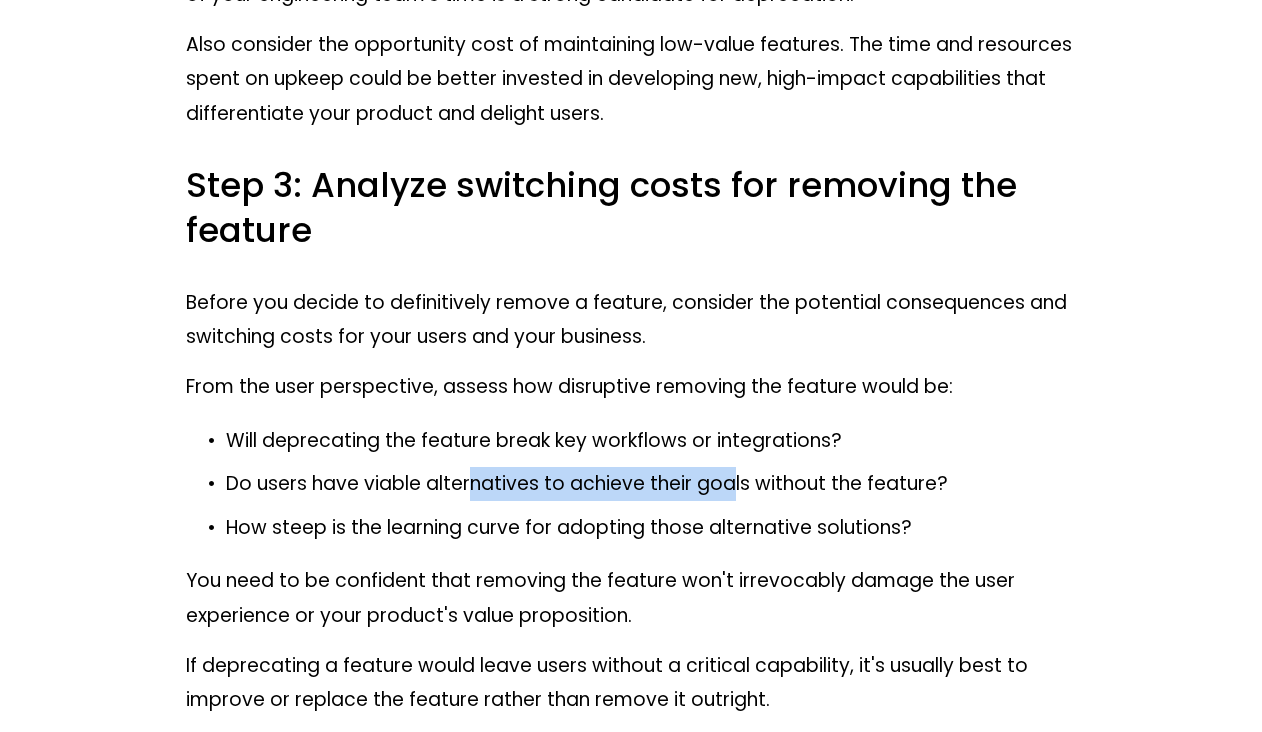 drag, startPoint x: 583, startPoint y: 504, endPoint x: 453, endPoint y: 499, distance: 130.09612 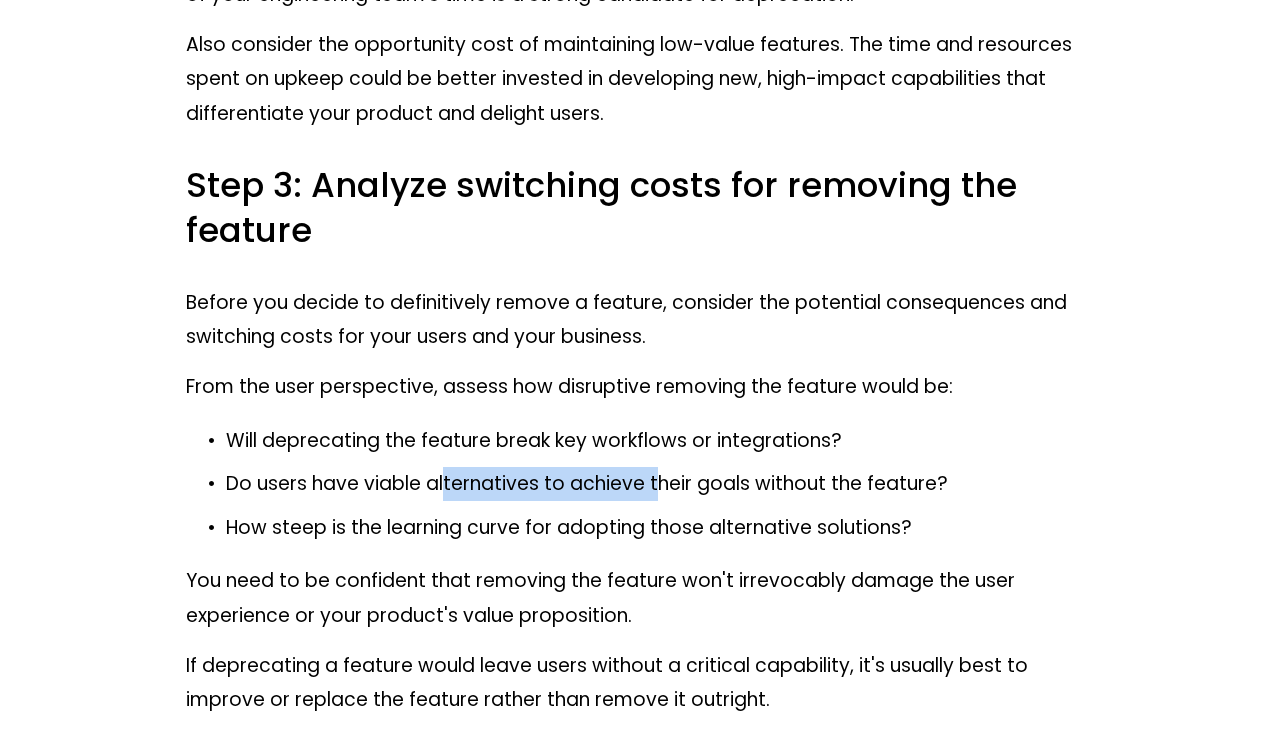 drag, startPoint x: 445, startPoint y: 497, endPoint x: 677, endPoint y: 500, distance: 232.0194 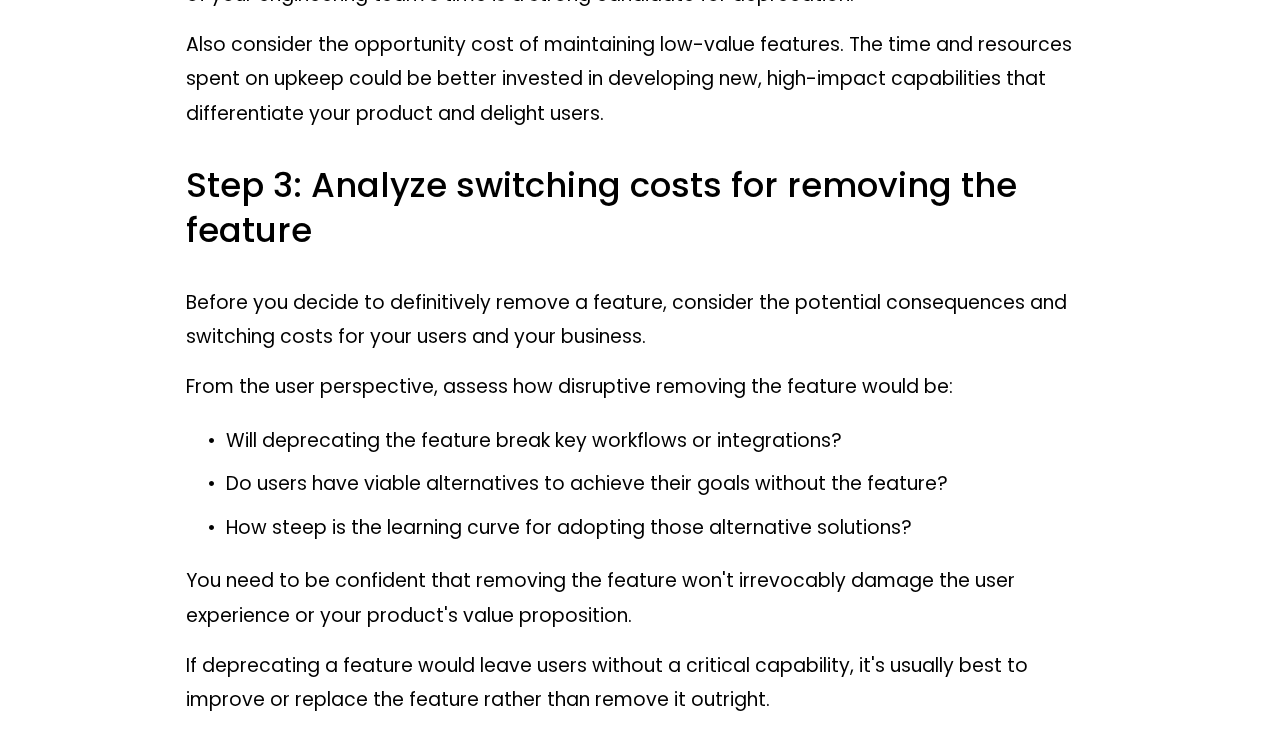click on "Do users have viable alternatives to achieve their goals without the feature?" at bounding box center [651, 484] 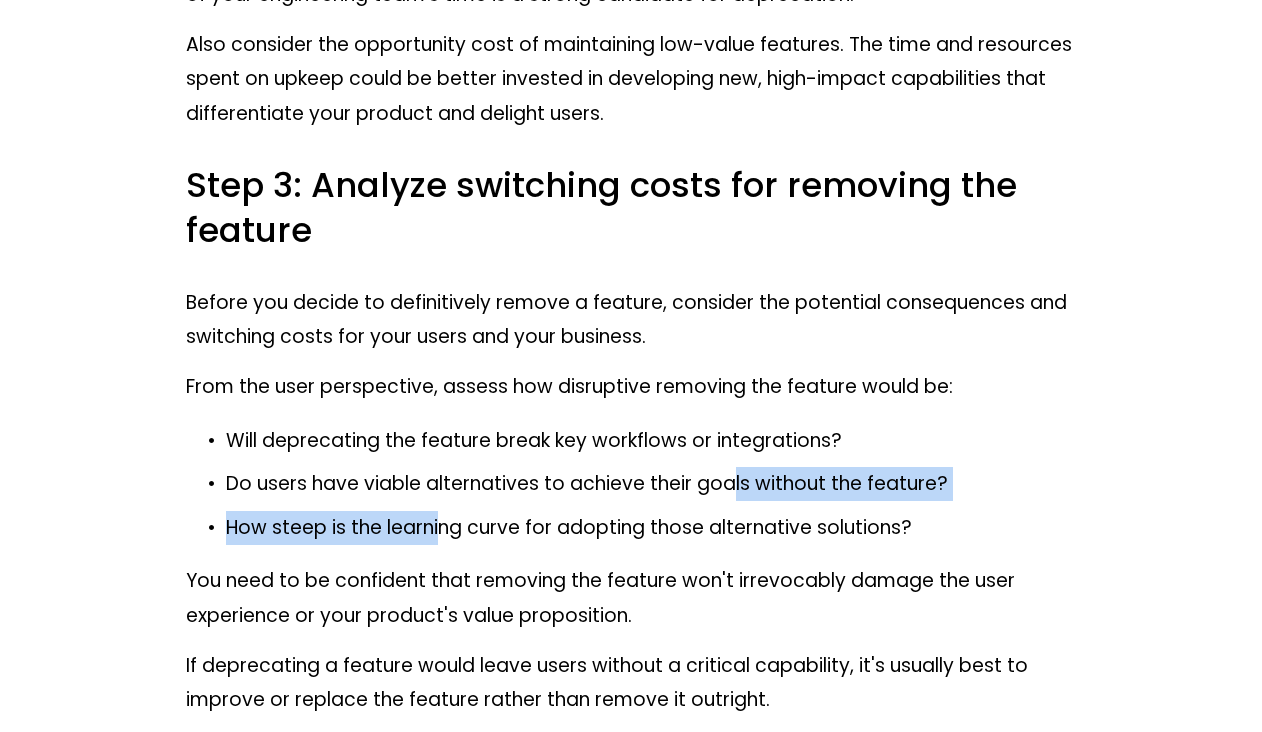 drag, startPoint x: 733, startPoint y: 501, endPoint x: 408, endPoint y: 534, distance: 326.67108 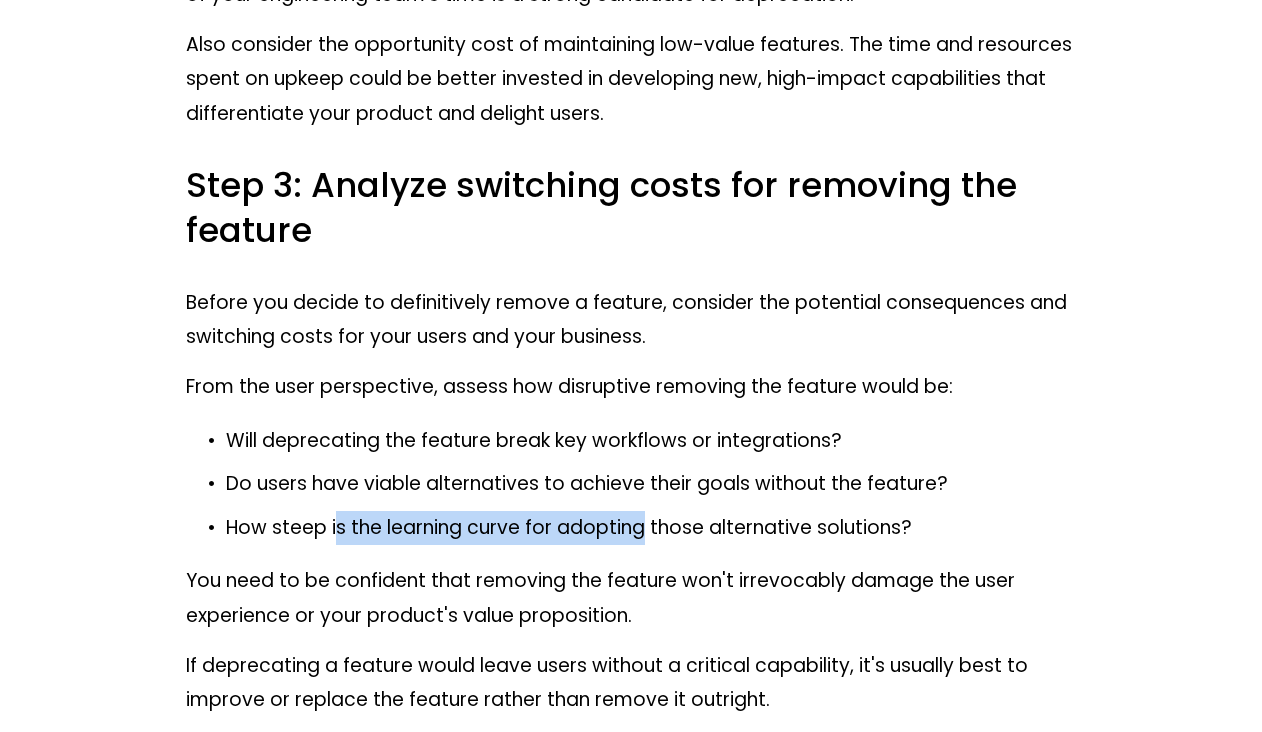 drag, startPoint x: 440, startPoint y: 534, endPoint x: 664, endPoint y: 532, distance: 224.00893 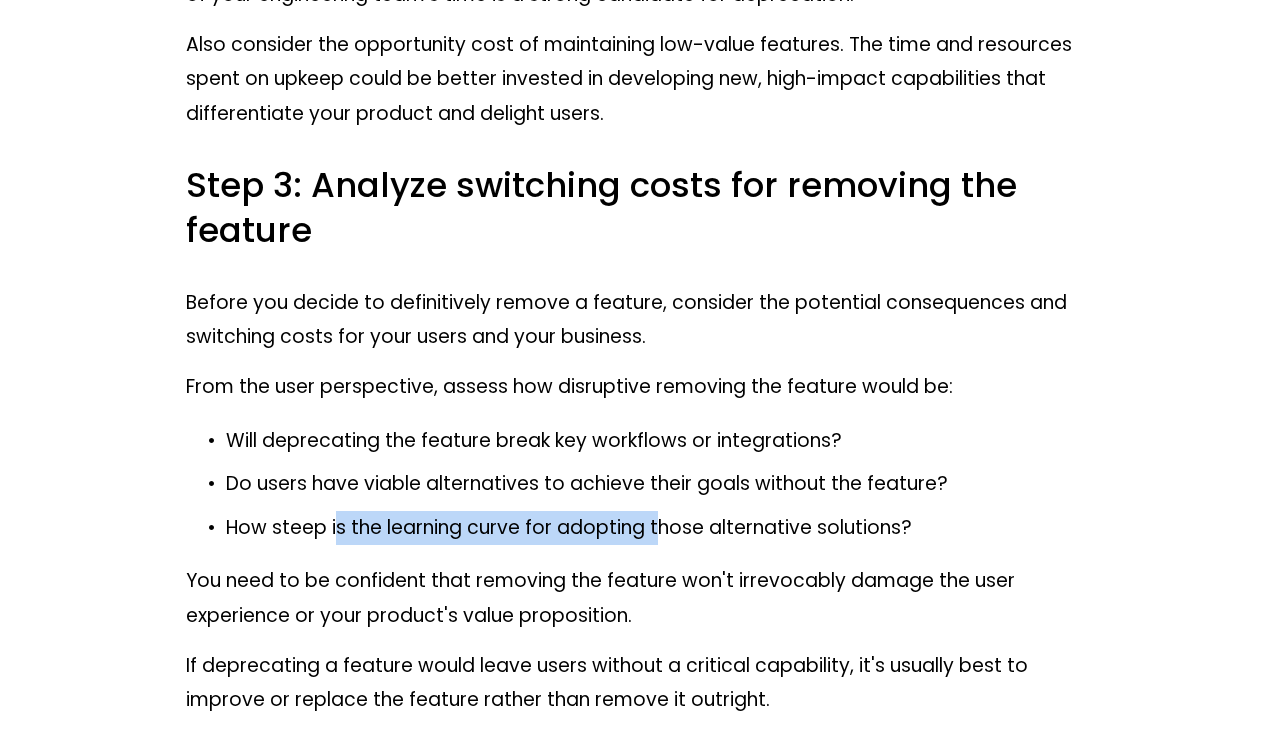 click on "How steep is the learning curve for adopting those alternative solutions?" at bounding box center [651, 528] 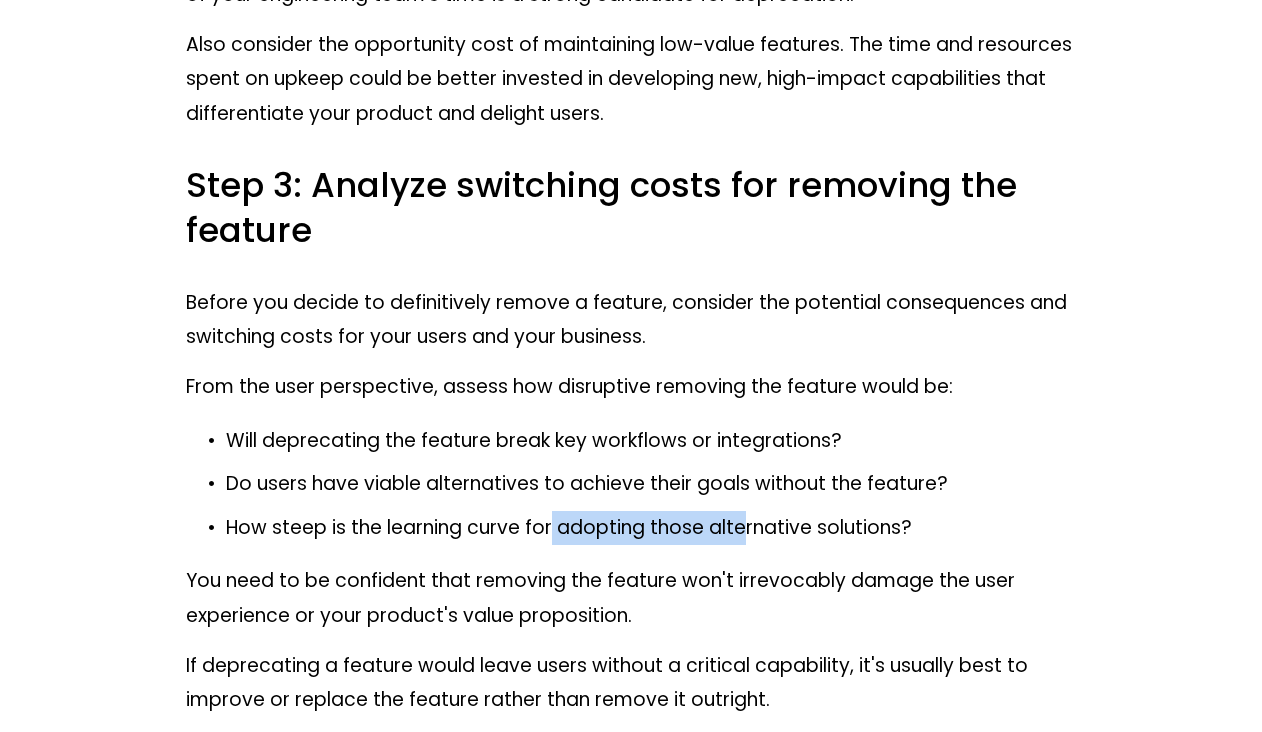 drag, startPoint x: 741, startPoint y: 529, endPoint x: 299, endPoint y: 544, distance: 442.25446 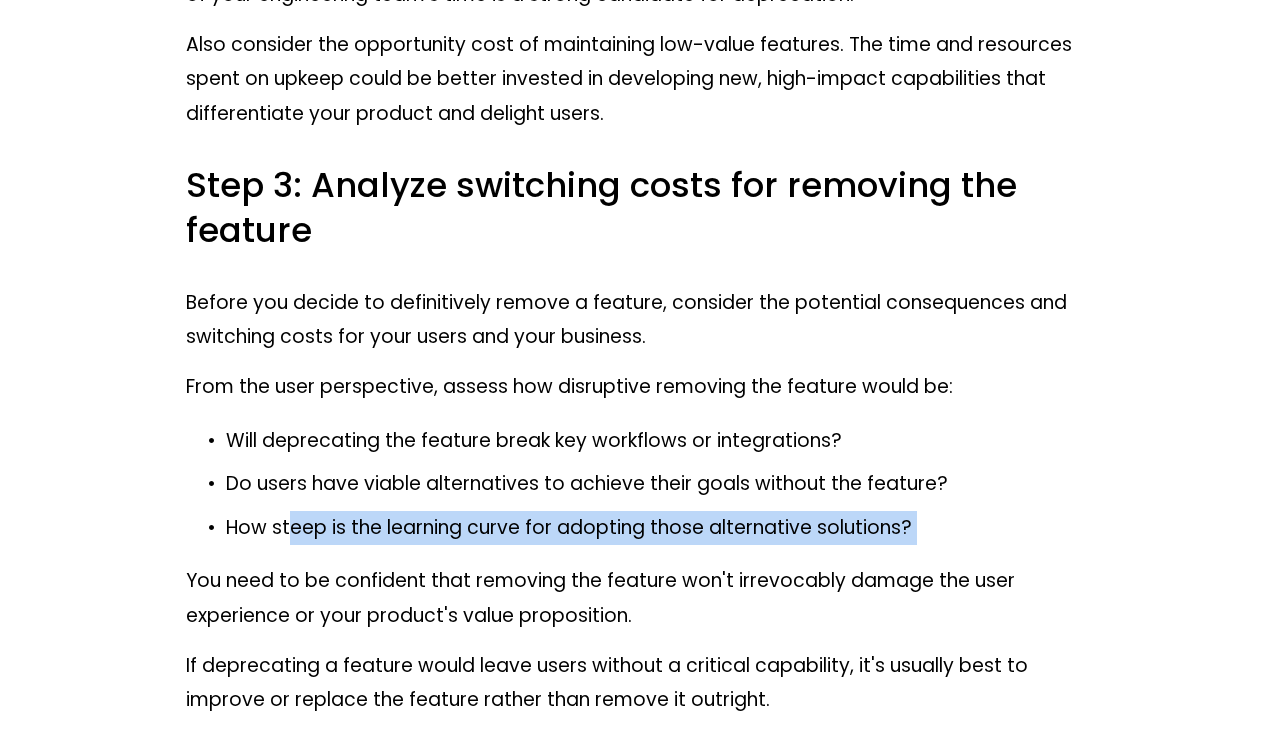 drag, startPoint x: 334, startPoint y: 544, endPoint x: 533, endPoint y: 591, distance: 204.47493 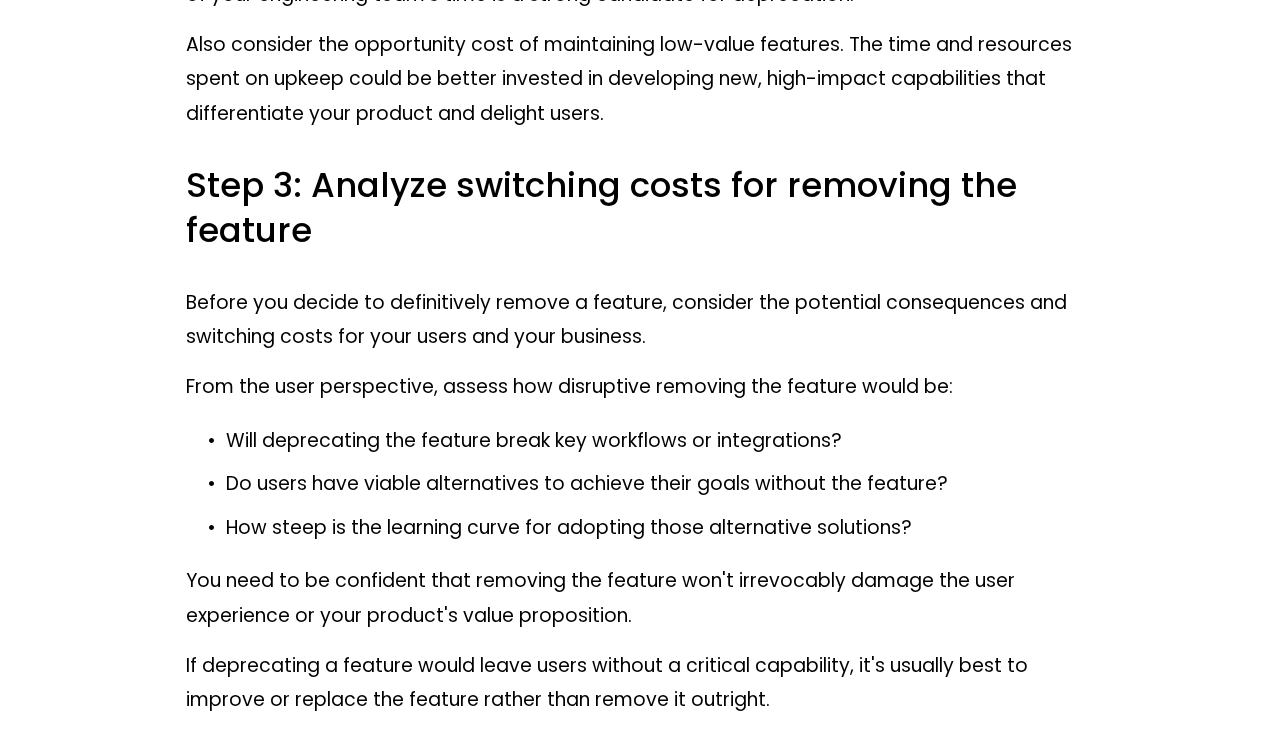 click on "You need to be confident that removing the feature won't irrevocably damage the user experience or your product's value proposition." at bounding box center (631, 598) 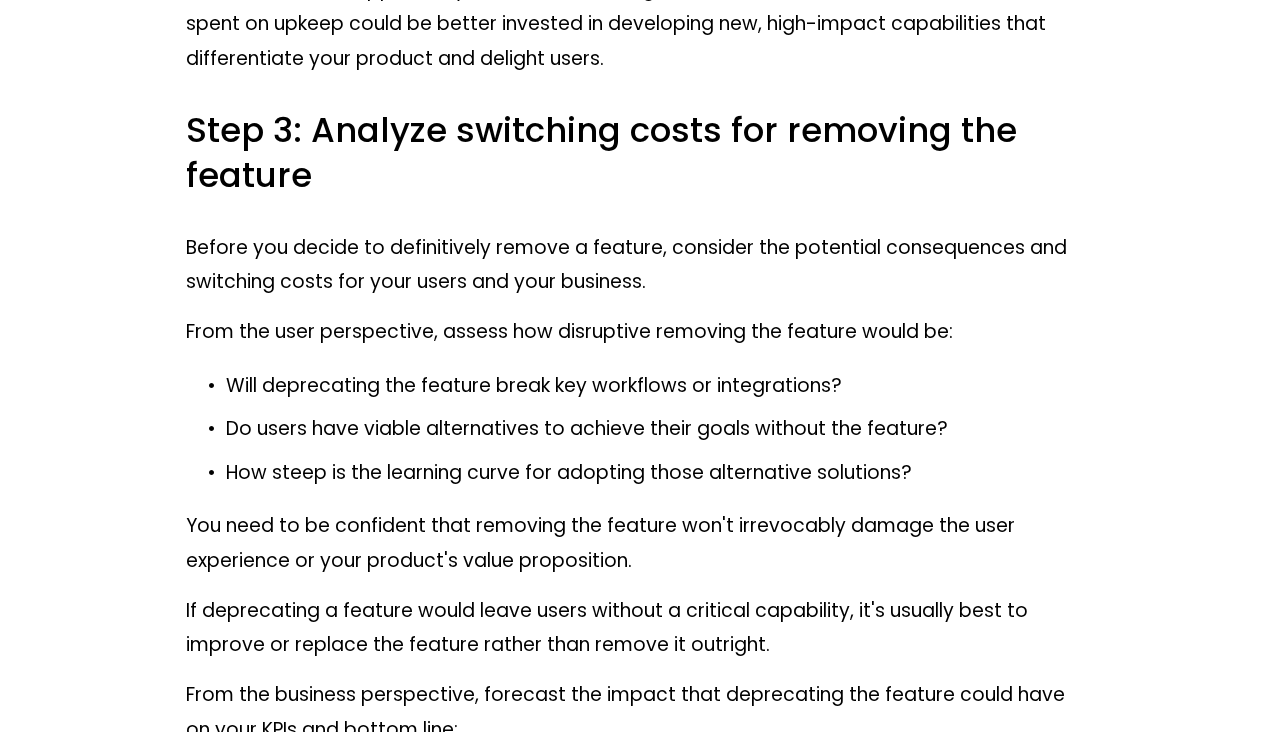scroll, scrollTop: 3118, scrollLeft: 0, axis: vertical 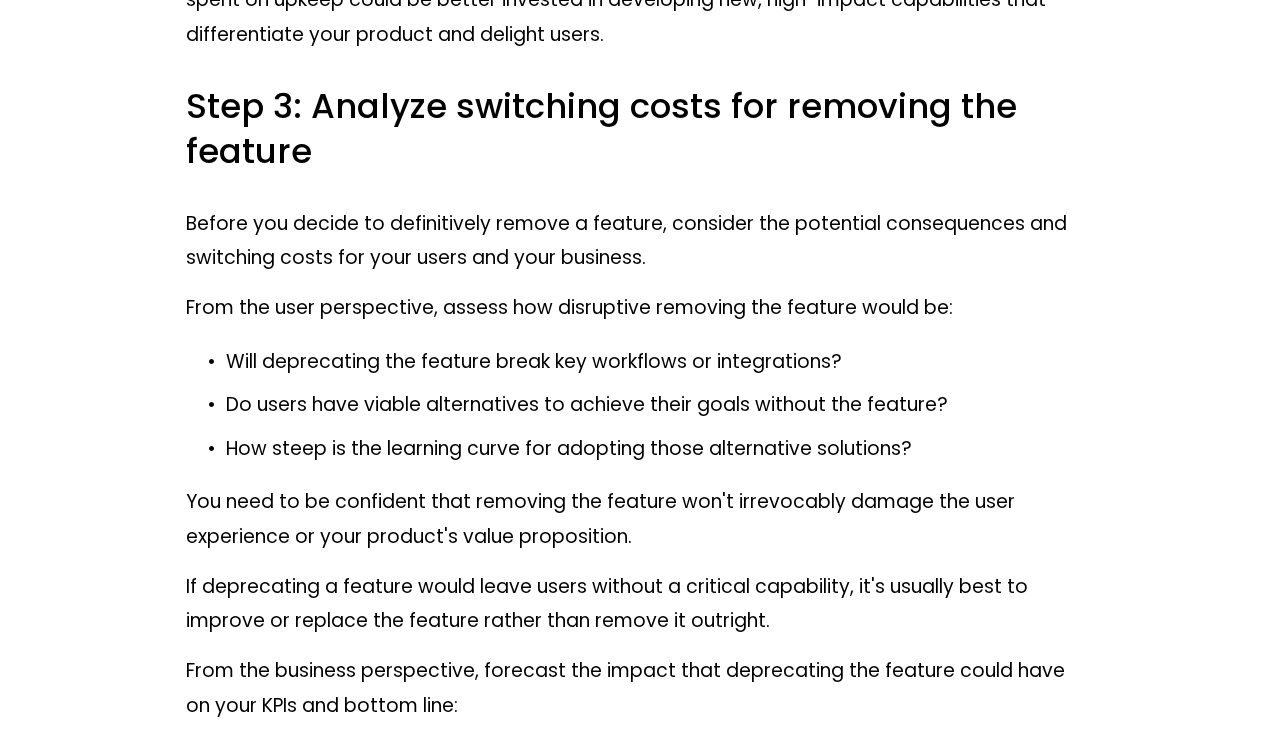 drag, startPoint x: 574, startPoint y: 505, endPoint x: 599, endPoint y: 572, distance: 71.51224 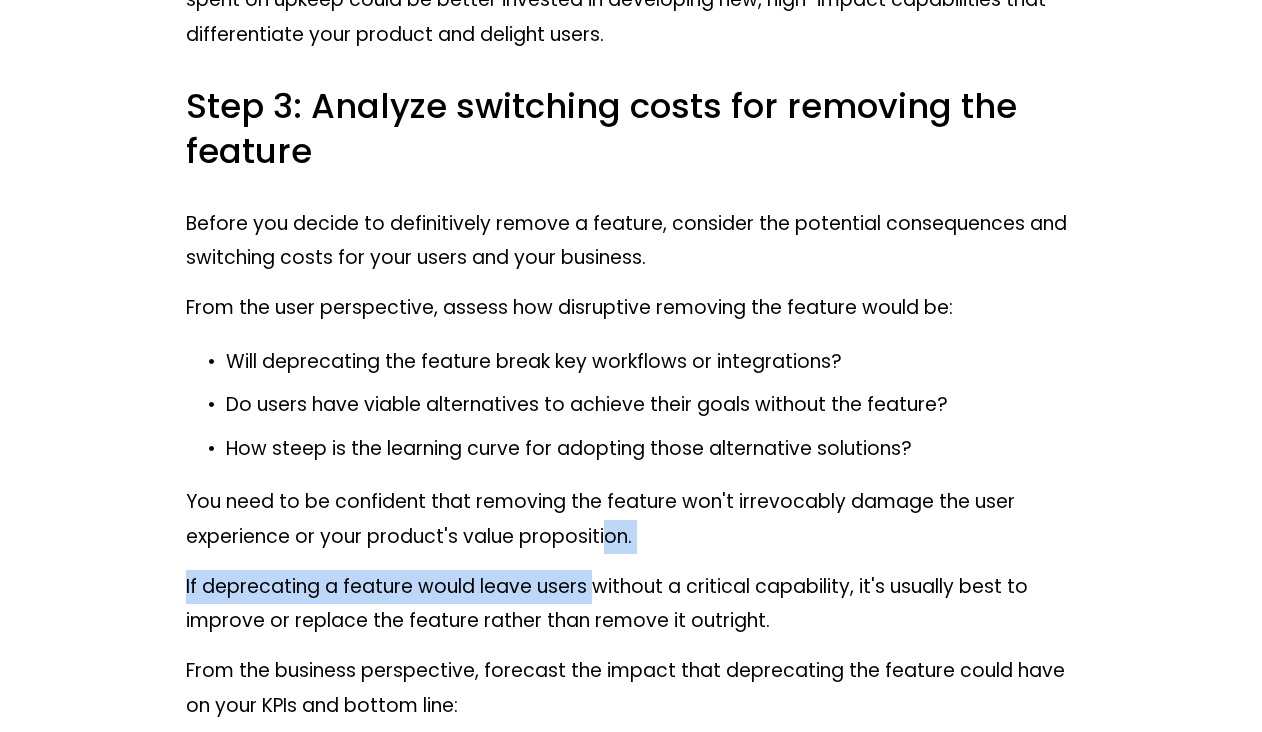 click on "If deprecating a feature would leave users without a critical capability, it's usually best to improve or replace the feature rather than remove it outright." at bounding box center [631, 604] 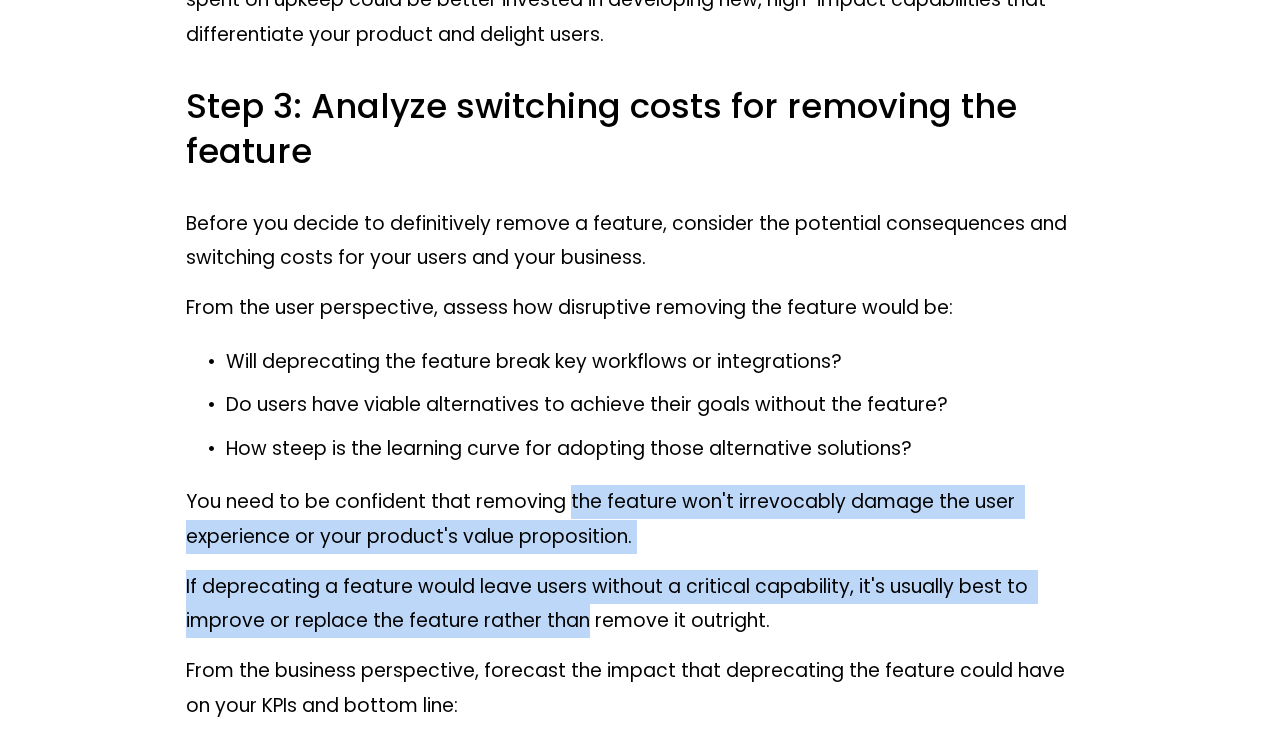 drag, startPoint x: 588, startPoint y: 598, endPoint x: 591, endPoint y: 624, distance: 26.172504 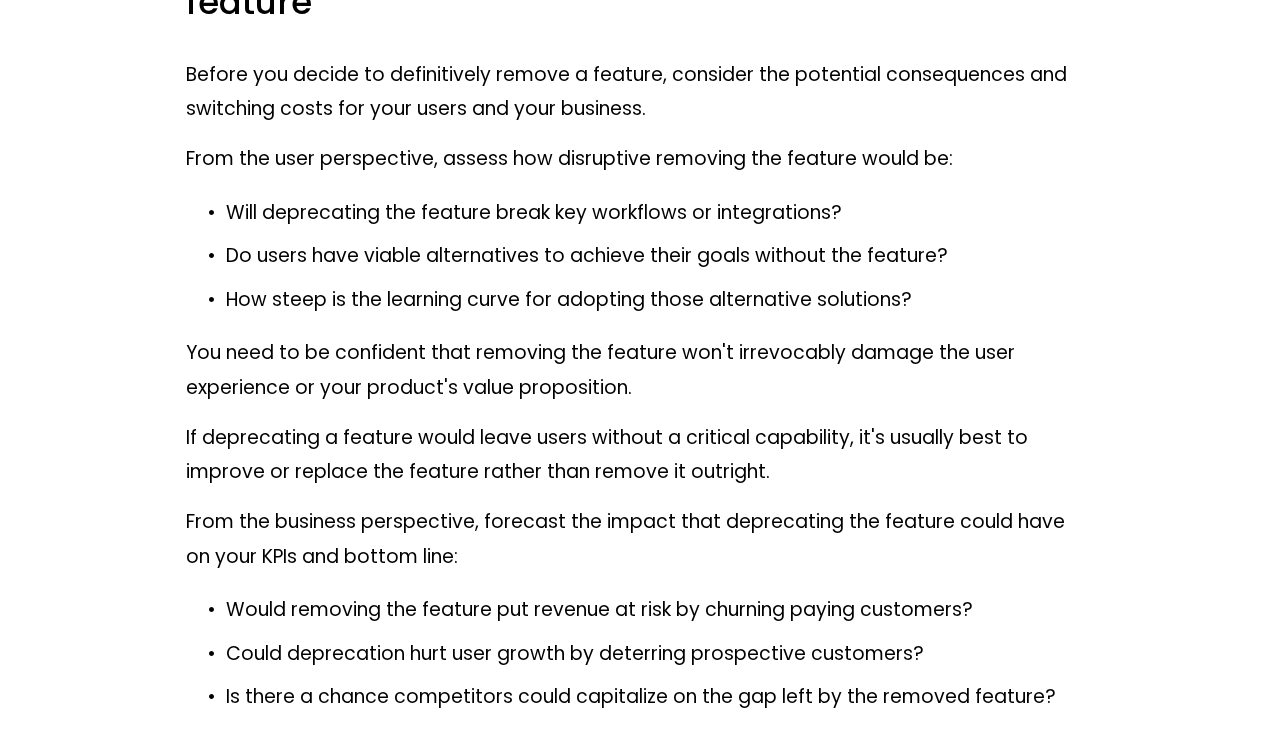 scroll, scrollTop: 3268, scrollLeft: 0, axis: vertical 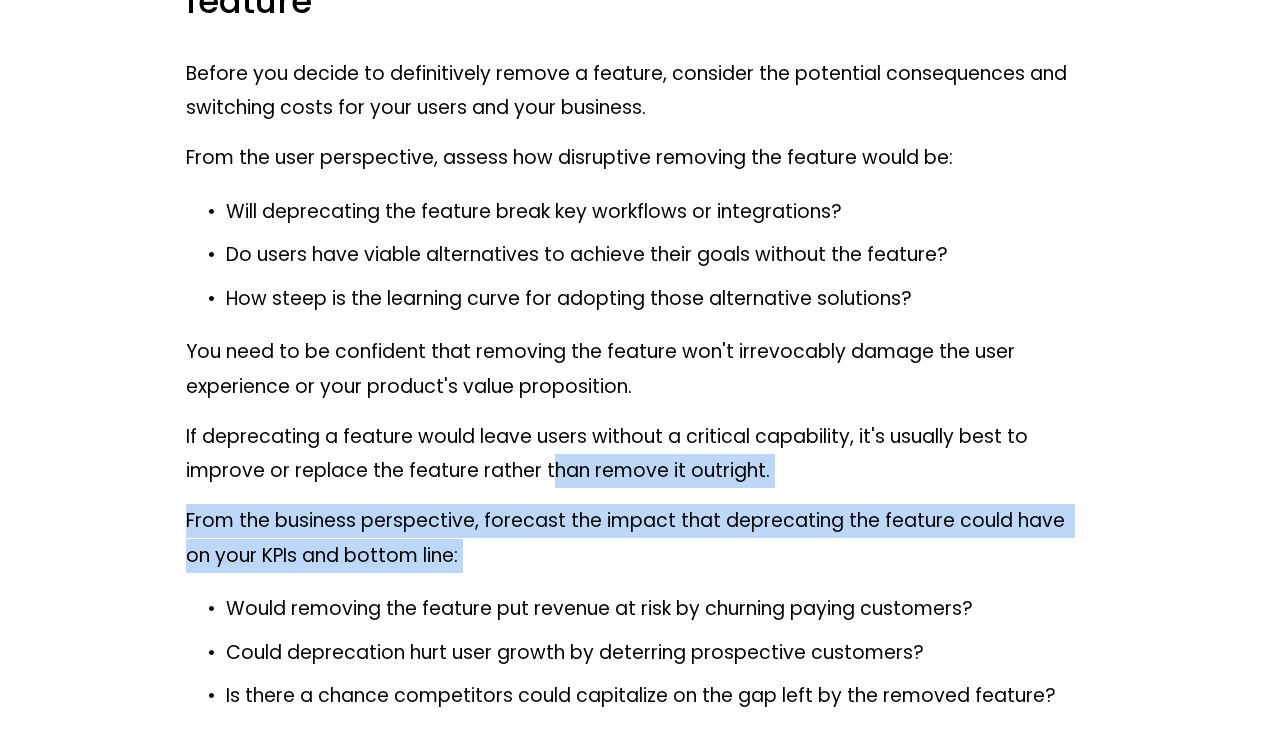 drag, startPoint x: 558, startPoint y: 483, endPoint x: 573, endPoint y: 591, distance: 109.03669 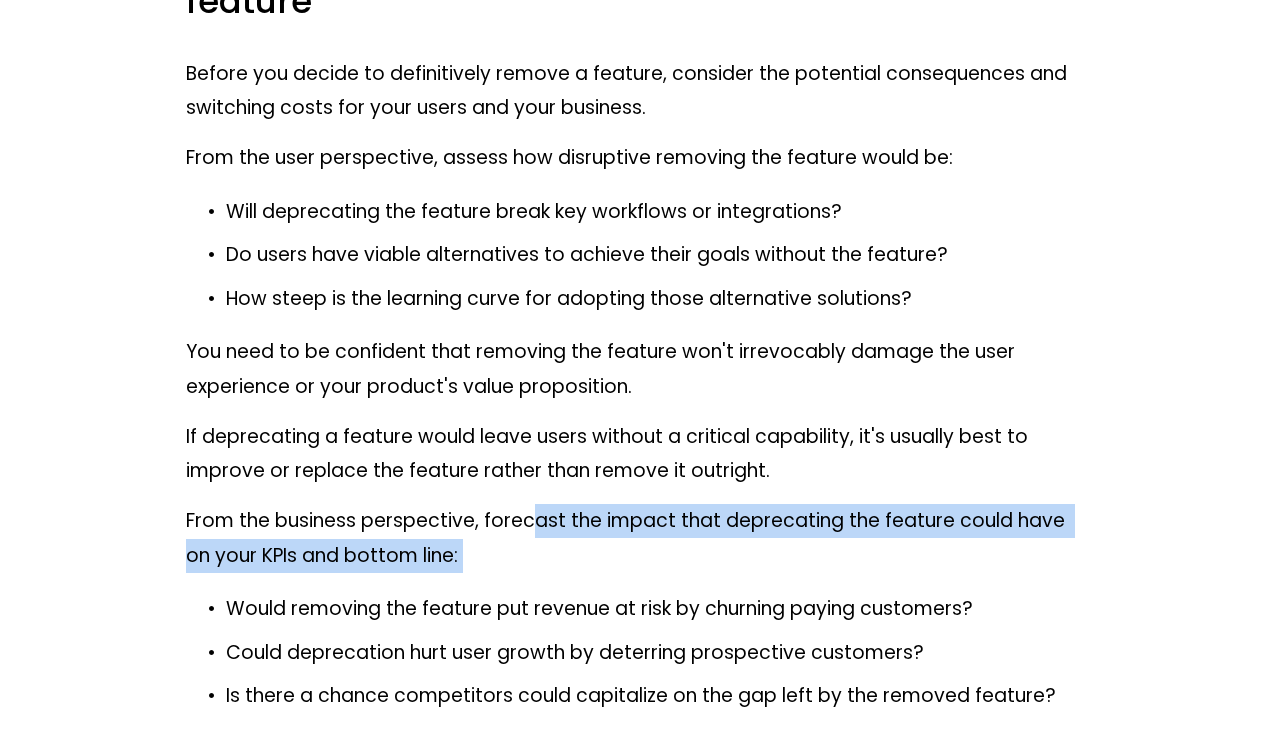 drag, startPoint x: 540, startPoint y: 526, endPoint x: 545, endPoint y: 600, distance: 74.168724 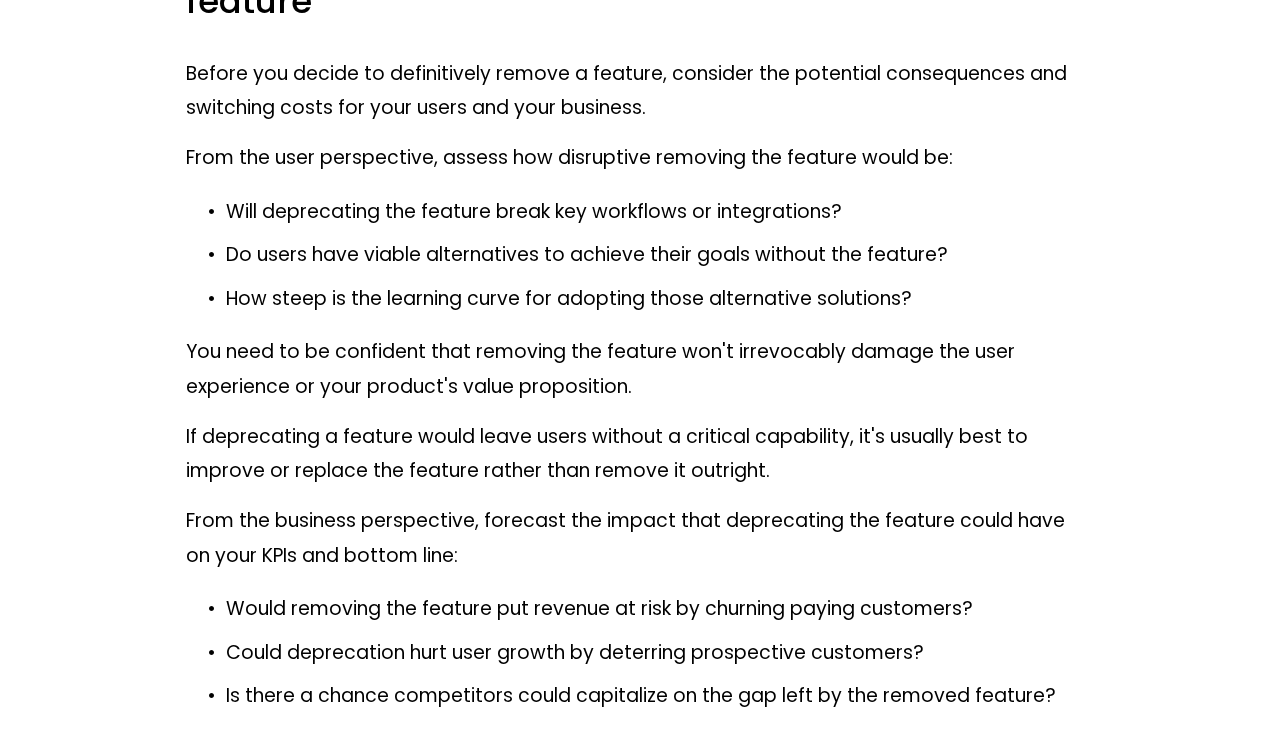 click on "Would removing the feature put revenue at risk by churning paying customers?" at bounding box center (651, 609) 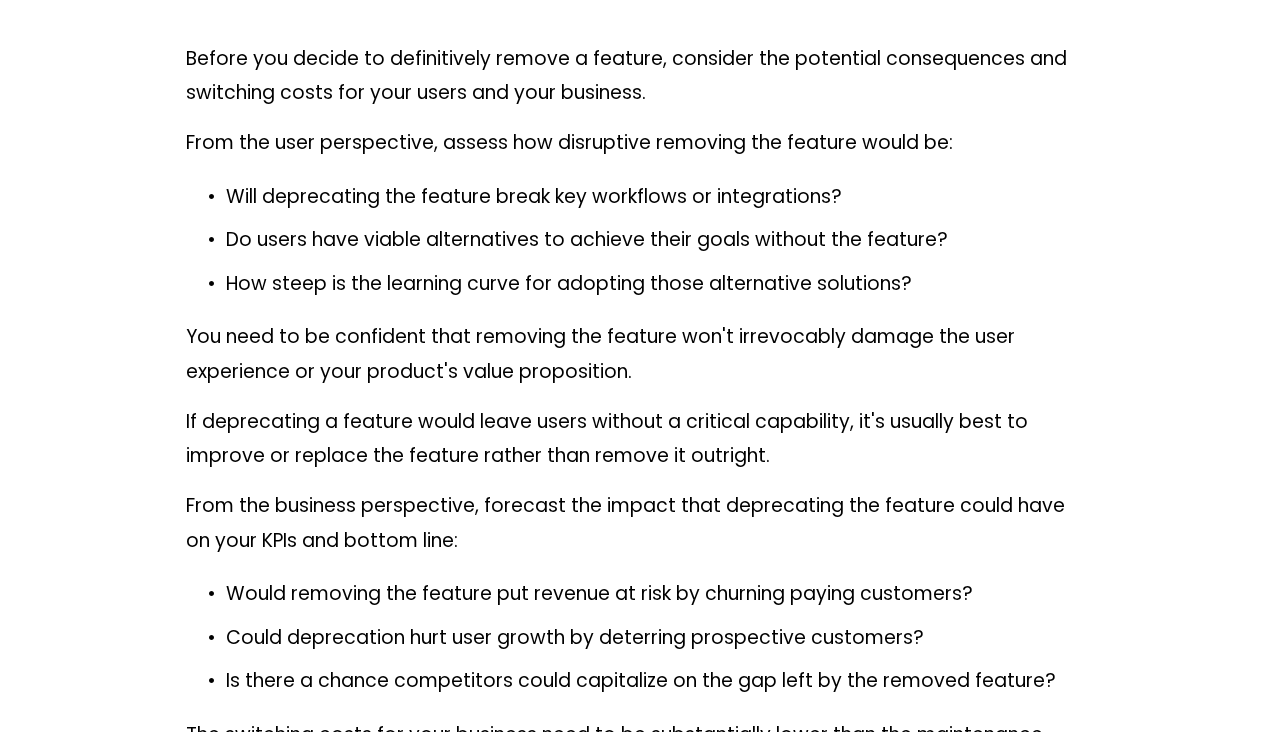 scroll, scrollTop: 3288, scrollLeft: 0, axis: vertical 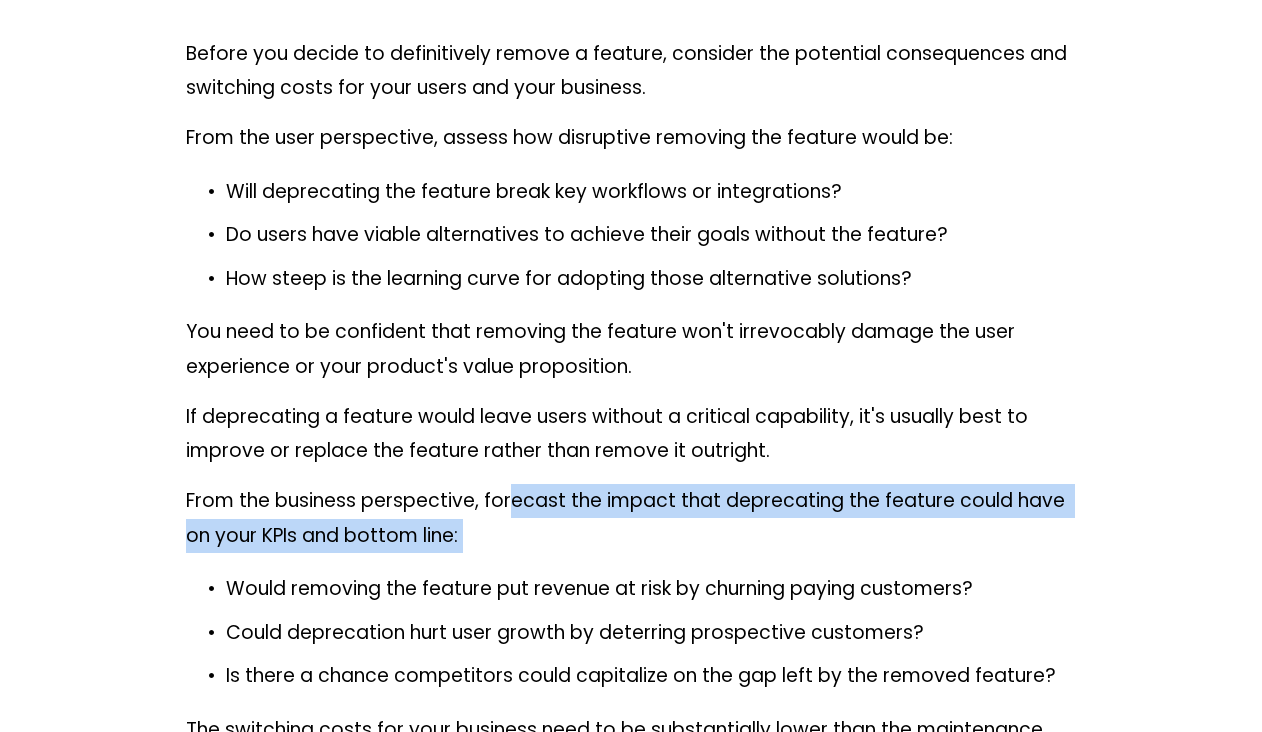 drag, startPoint x: 516, startPoint y: 502, endPoint x: 522, endPoint y: 581, distance: 79.22752 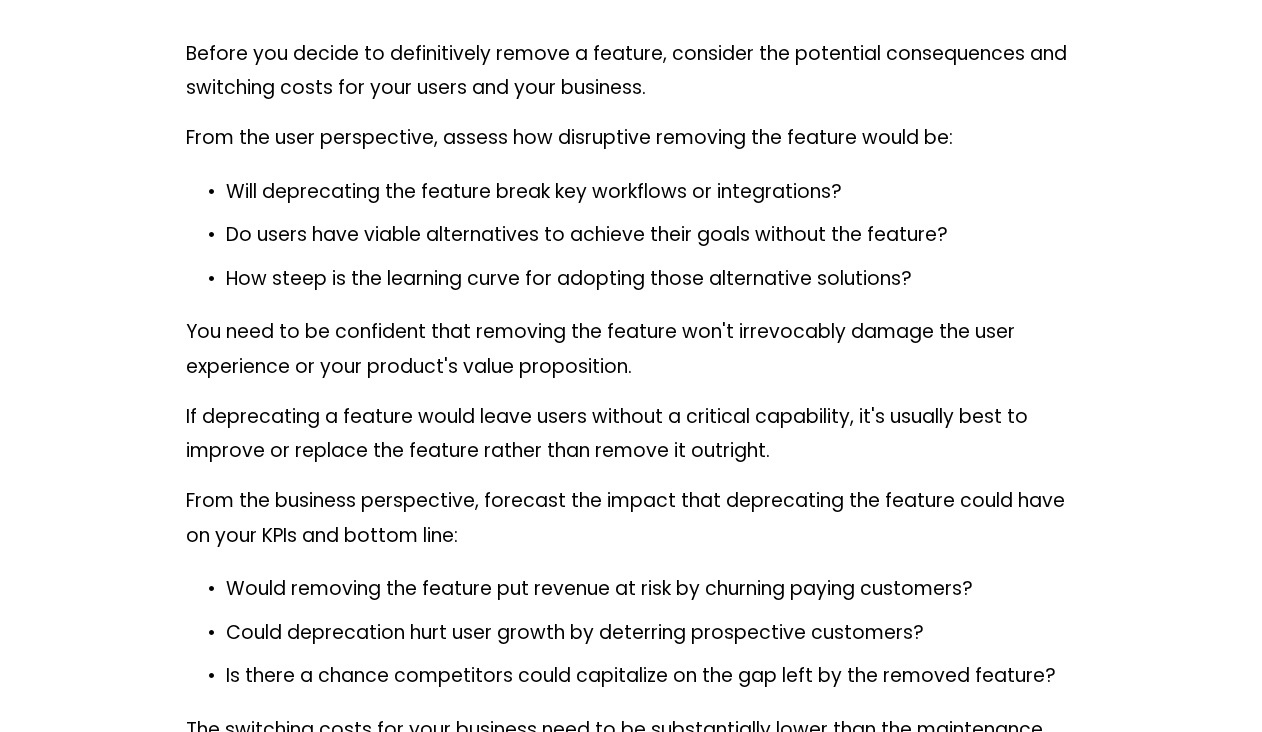 drag, startPoint x: 522, startPoint y: 581, endPoint x: 503, endPoint y: 507, distance: 76.40026 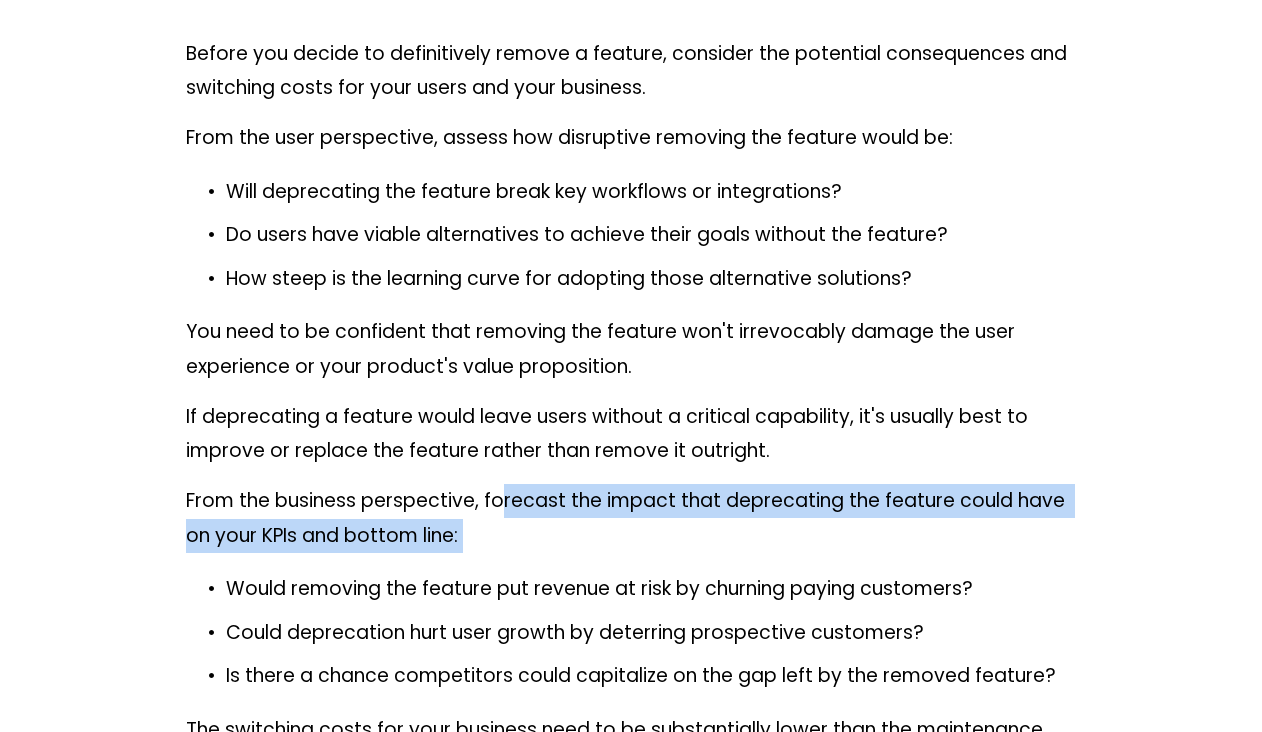 click on "As product managers, we're responsible for driving the long-term success of our products. Many times, that means shipping new functionality to address customer pain points and to capture new market opportunities. But, sometimes the highest-leverage action we can take is to remove functionality instead. After all, products can become bloated over time as they accumulate features, making the product harder to use, more expensive to maintain, and more challenging to innovate on. In this guide on how to deprecate a feature, we share a clear framework for identifying when to deprecate a feature and how to deprecate it successfully. We also provide real-world examples of well-known product organizations that have skillfully deprecated features, and we discuss some exceptions to the typical deprecation process. The feature deprecation framework The feature deprecation framework has five key steps: Identify low-usage and low-value features Determine the costs of maintaining the feature product analytics Slack . ." at bounding box center (631, 2746) 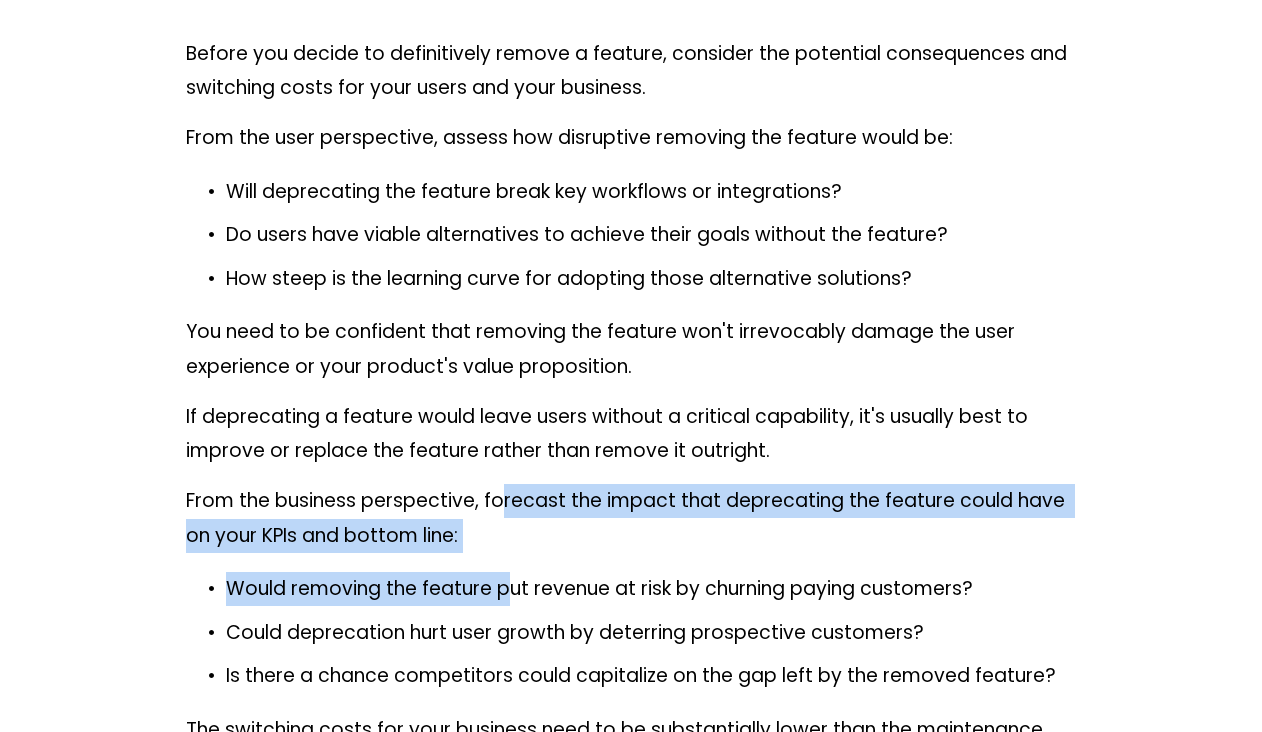drag, startPoint x: 507, startPoint y: 585, endPoint x: 496, endPoint y: 501, distance: 84.71718 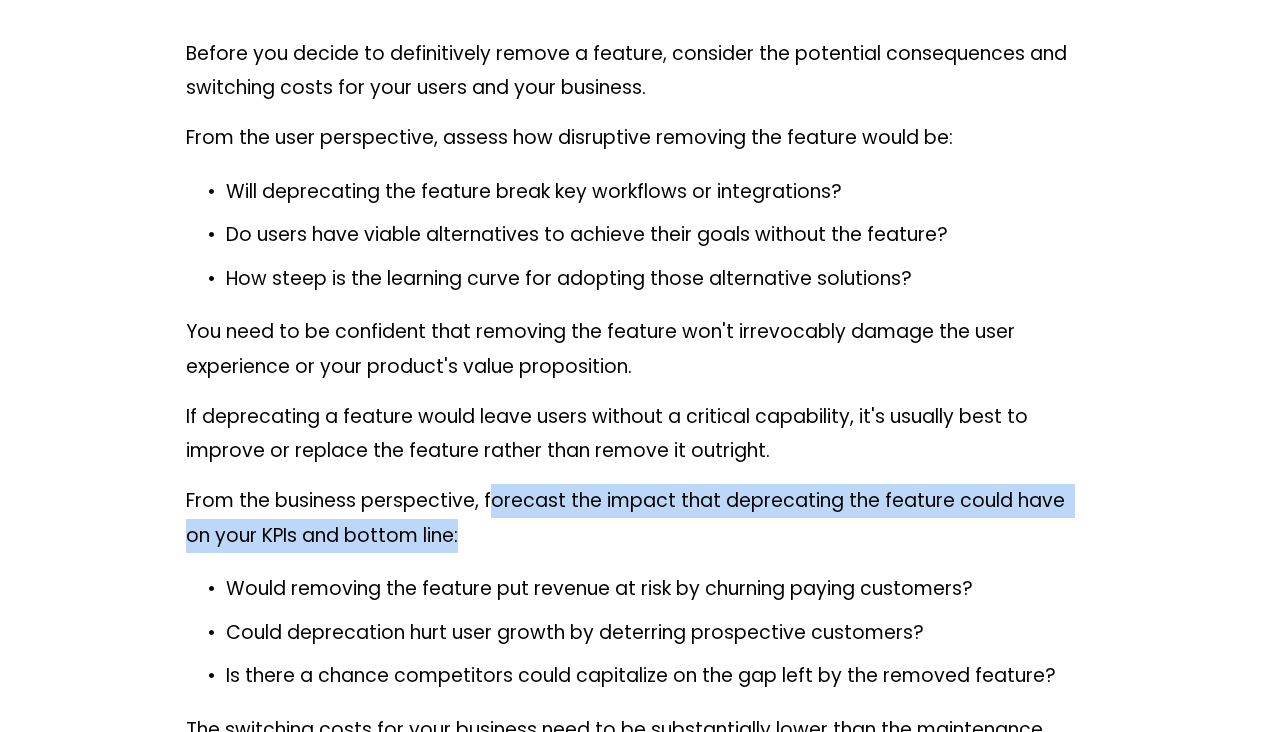 drag, startPoint x: 497, startPoint y: 521, endPoint x: 500, endPoint y: 575, distance: 54.08327 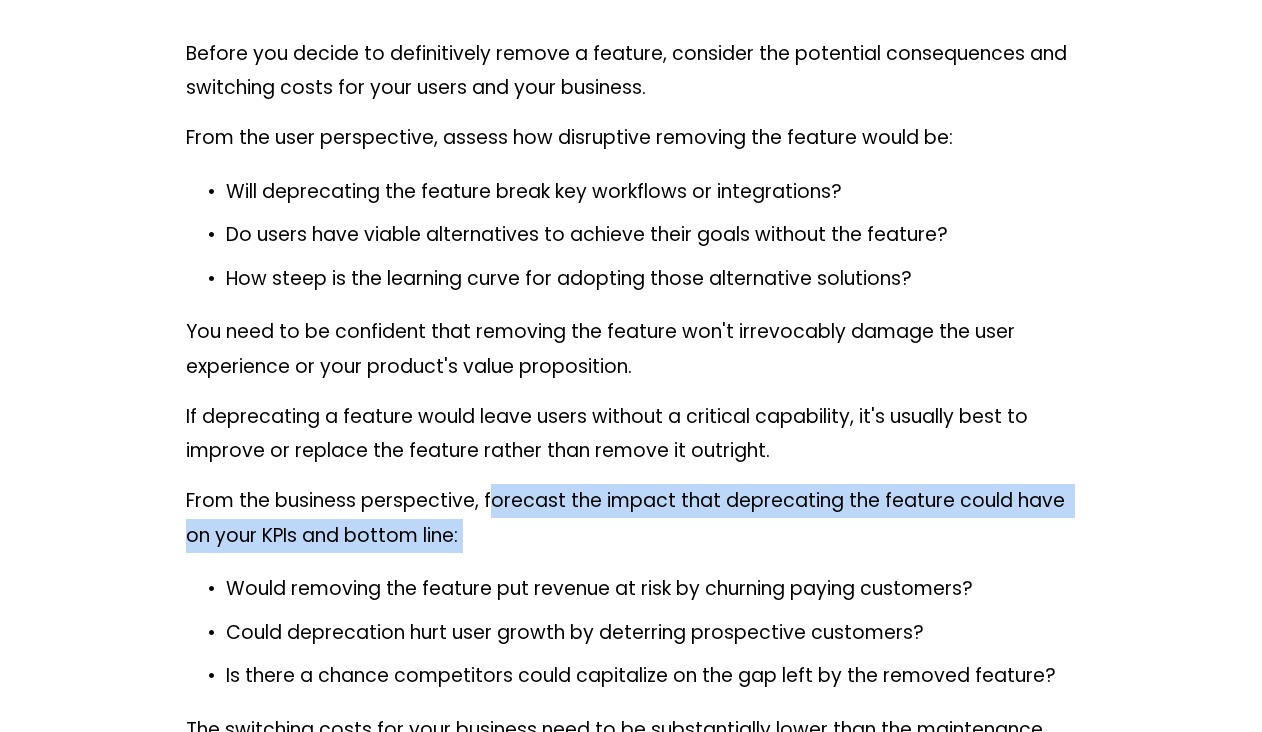 drag, startPoint x: 500, startPoint y: 575, endPoint x: 494, endPoint y: 563, distance: 13.416408 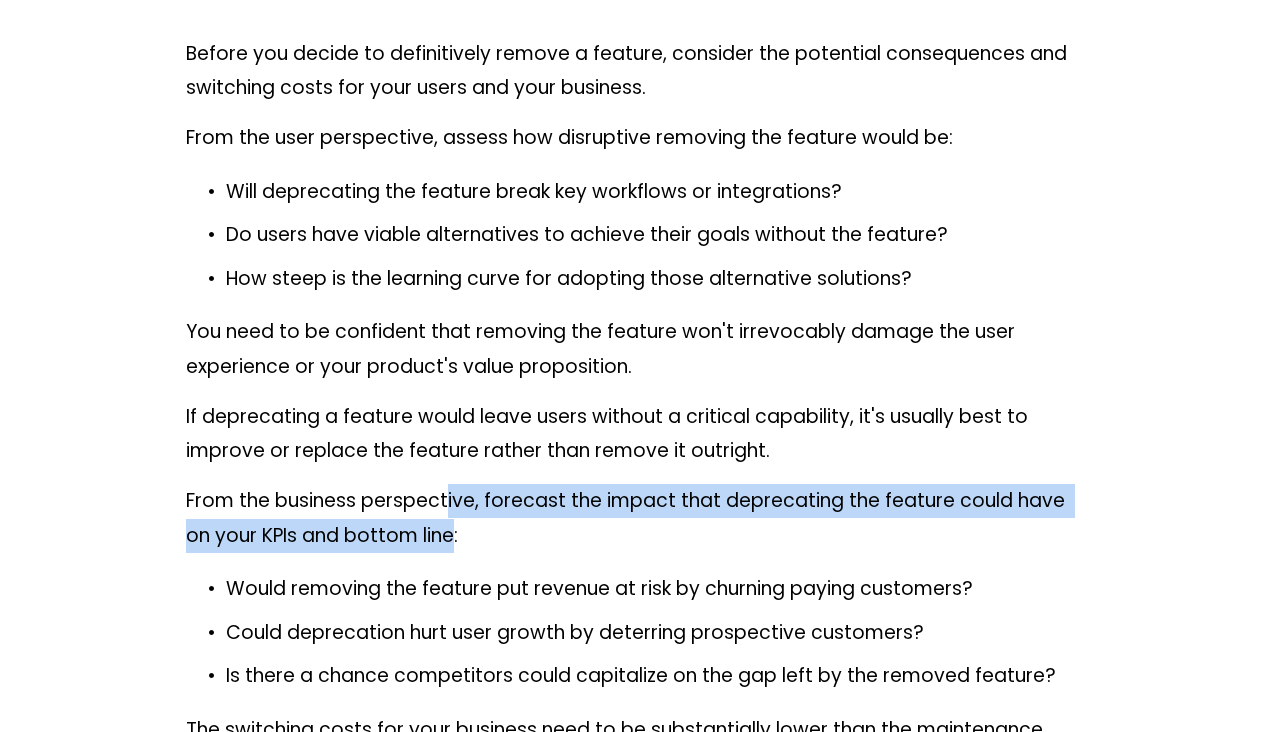 drag, startPoint x: 451, startPoint y: 526, endPoint x: 457, endPoint y: 566, distance: 40.4475 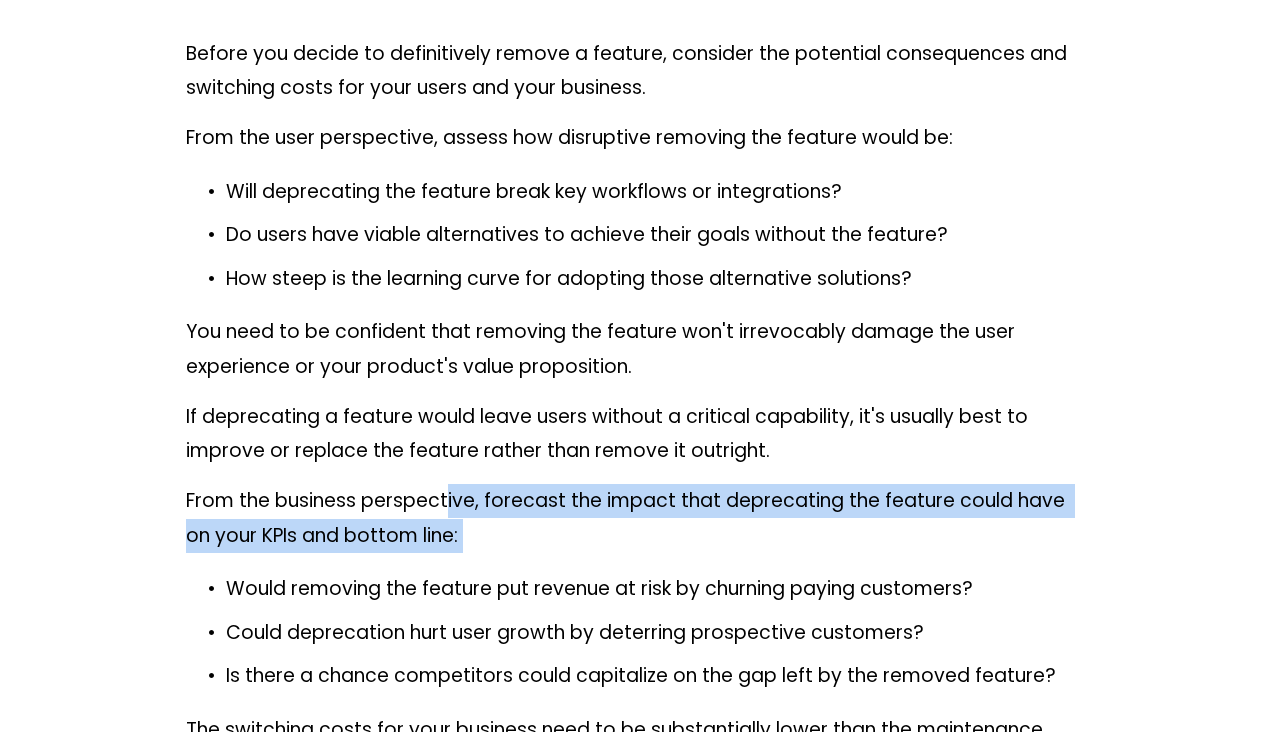 click on "As product managers, we're responsible for driving the long-term success of our products. Many times, that means shipping new functionality to address customer pain points and to capture new market opportunities. But, sometimes the highest-leverage action we can take is to remove functionality instead. After all, products can become bloated over time as they accumulate features, making the product harder to use, more expensive to maintain, and more challenging to innovate on. In this guide on how to deprecate a feature, we share a clear framework for identifying when to deprecate a feature and how to deprecate it successfully. We also provide real-world examples of well-known product organizations that have skillfully deprecated features, and we discuss some exceptions to the typical deprecation process. The feature deprecation framework The feature deprecation framework has five key steps: Identify low-usage and low-value features Determine the costs of maintaining the feature product analytics Slack . ." at bounding box center [631, 2746] 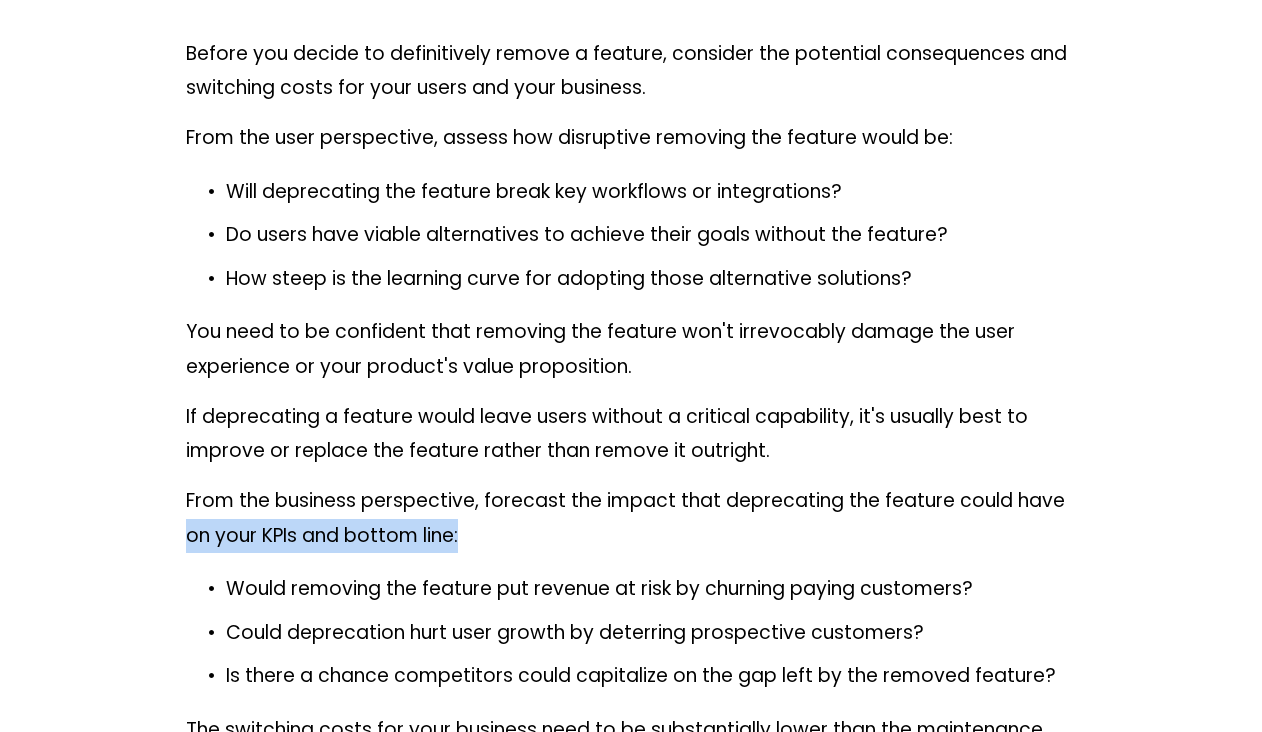 drag, startPoint x: 478, startPoint y: 545, endPoint x: 190, endPoint y: 536, distance: 288.1406 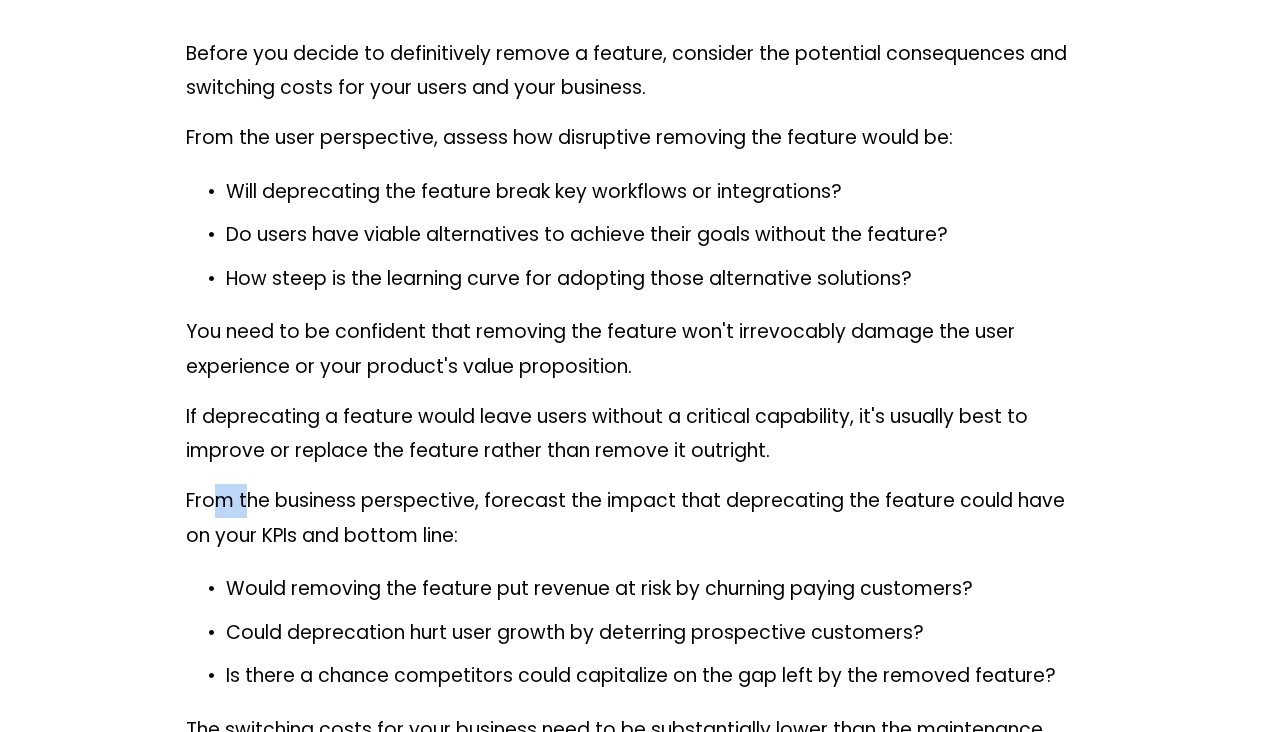 drag, startPoint x: 251, startPoint y: 520, endPoint x: 359, endPoint y: 583, distance: 125.032 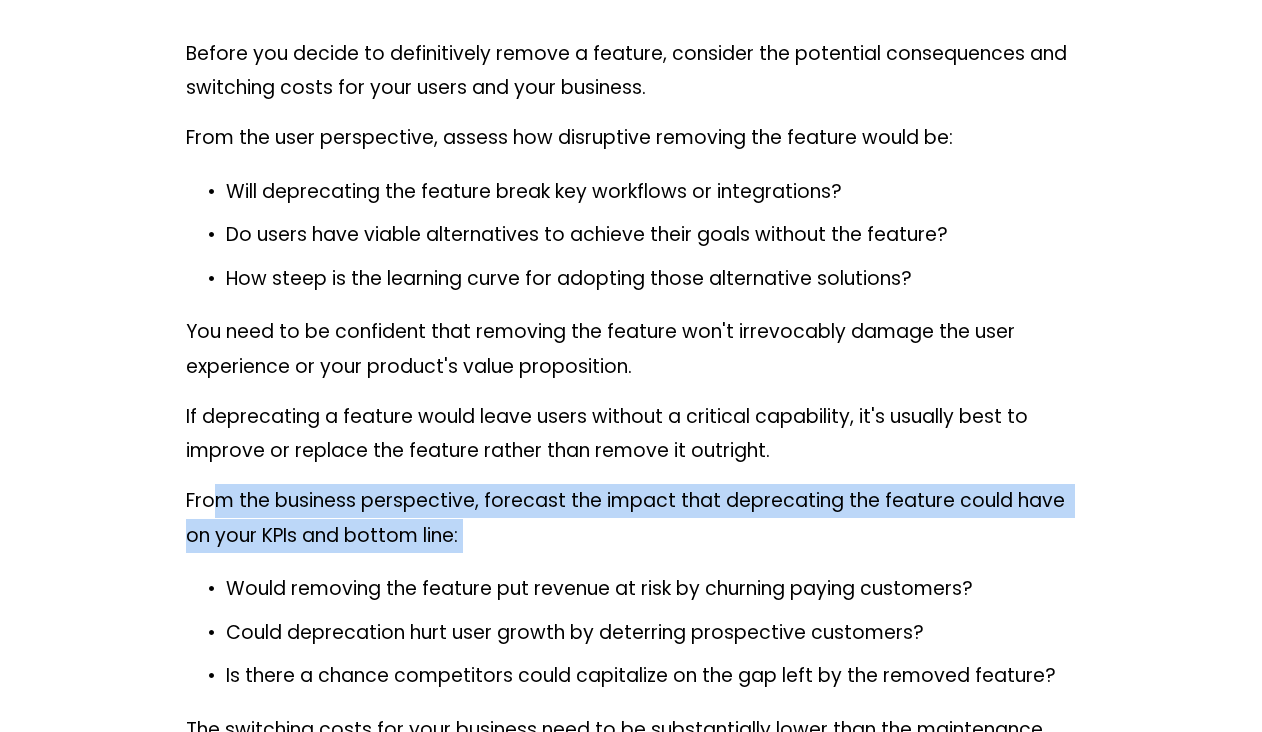 click on "As product managers, we're responsible for driving the long-term success of our products. Many times, that means shipping new functionality to address customer pain points and to capture new market opportunities. But, sometimes the highest-leverage action we can take is to remove functionality instead. After all, products can become bloated over time as they accumulate features, making the product harder to use, more expensive to maintain, and more challenging to innovate on. In this guide on how to deprecate a feature, we share a clear framework for identifying when to deprecate a feature and how to deprecate it successfully. We also provide real-world examples of well-known product organizations that have skillfully deprecated features, and we discuss some exceptions to the typical deprecation process. The feature deprecation framework The feature deprecation framework has five key steps: Identify low-usage and low-value features Determine the costs of maintaining the feature product analytics Slack . ." at bounding box center (631, 2746) 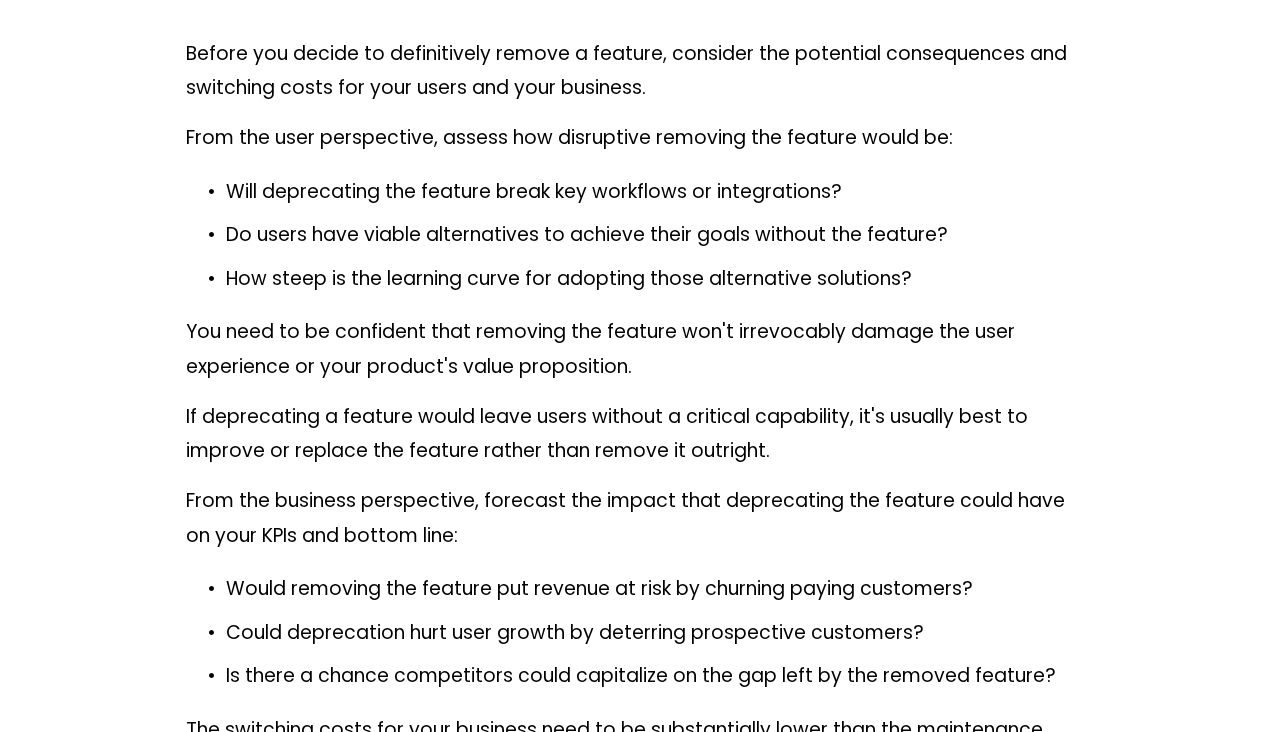 drag, startPoint x: 398, startPoint y: 610, endPoint x: 432, endPoint y: 626, distance: 37.576588 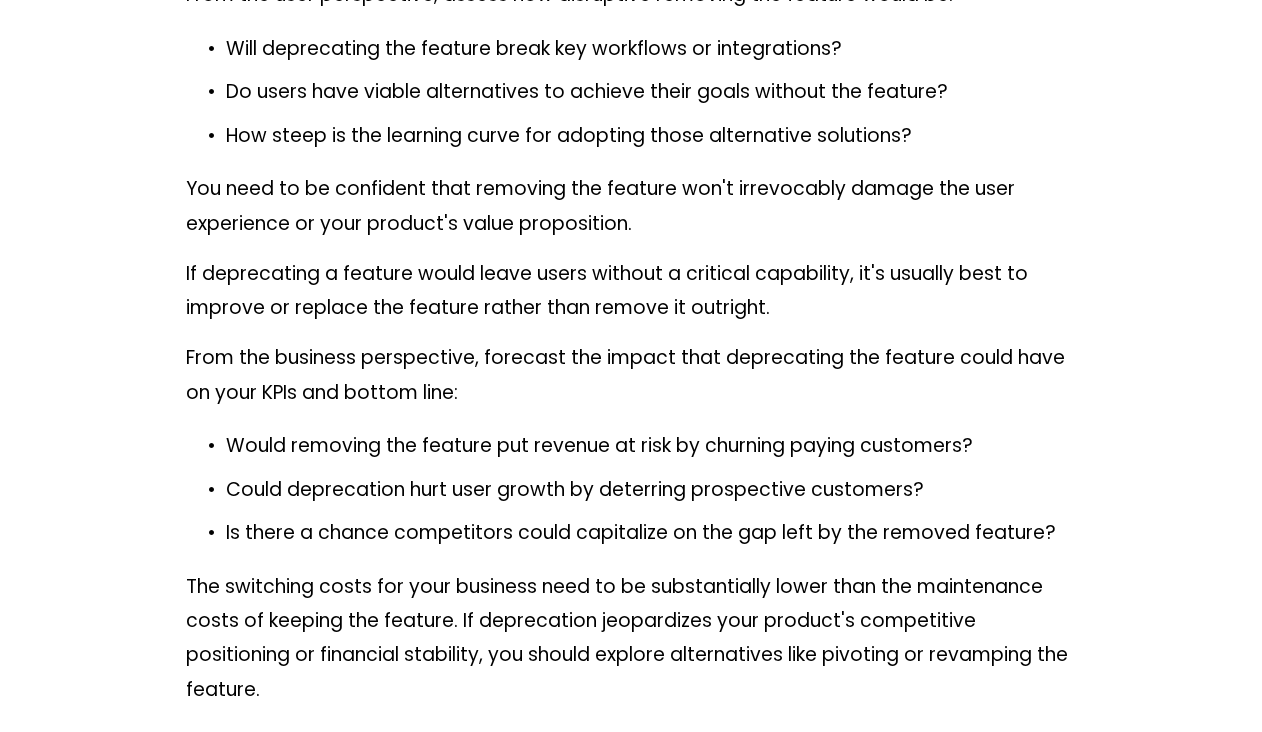 scroll, scrollTop: 3432, scrollLeft: 0, axis: vertical 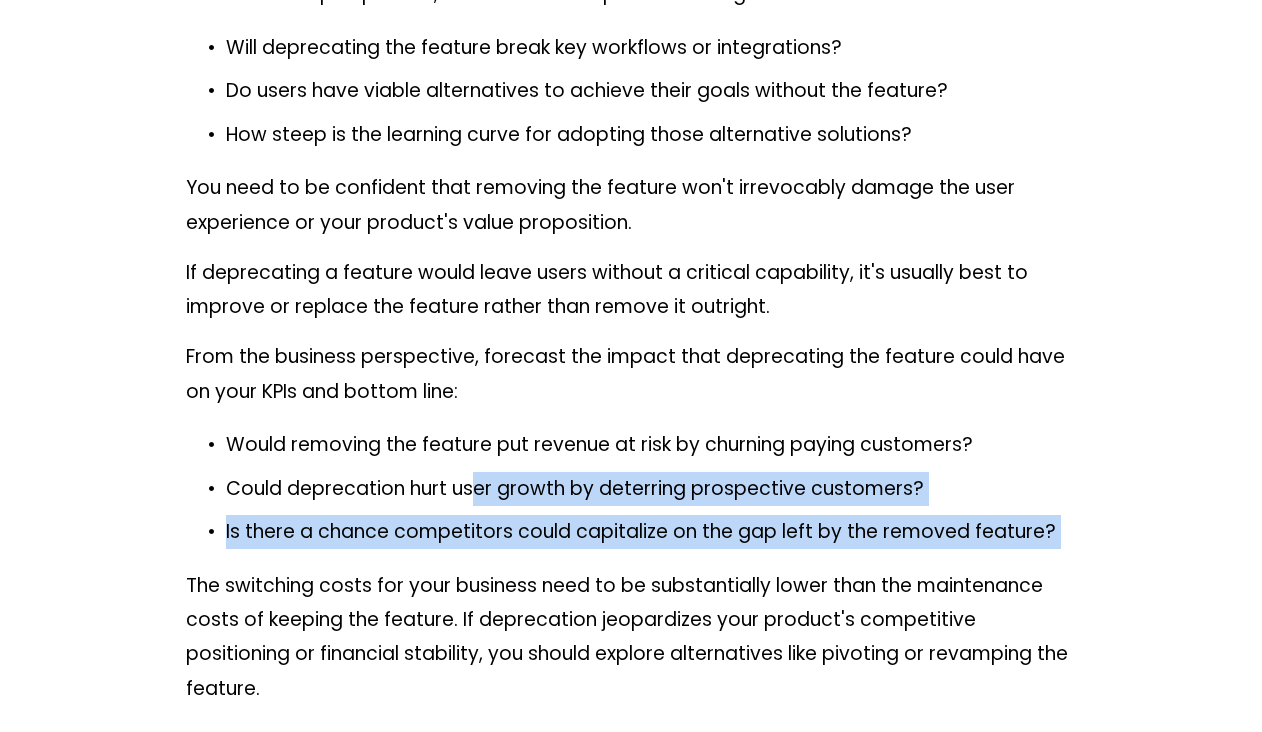 drag, startPoint x: 474, startPoint y: 499, endPoint x: 496, endPoint y: 586, distance: 89.73851 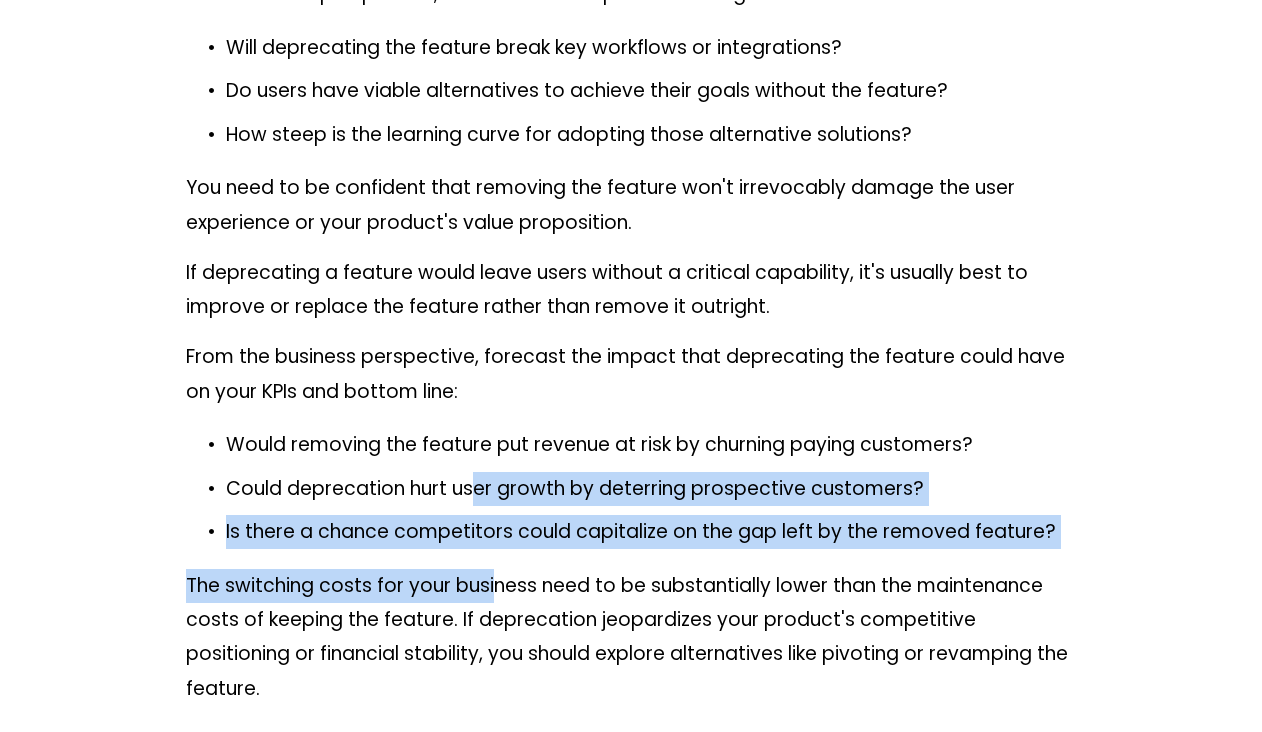 click on "The switching costs for your business need to be substantially lower than the maintenance costs of keeping the feature. If deprecation jeopardizes your product's competitive positioning or financial stability, you should explore alternatives like pivoting or revamping the feature." at bounding box center (631, 637) 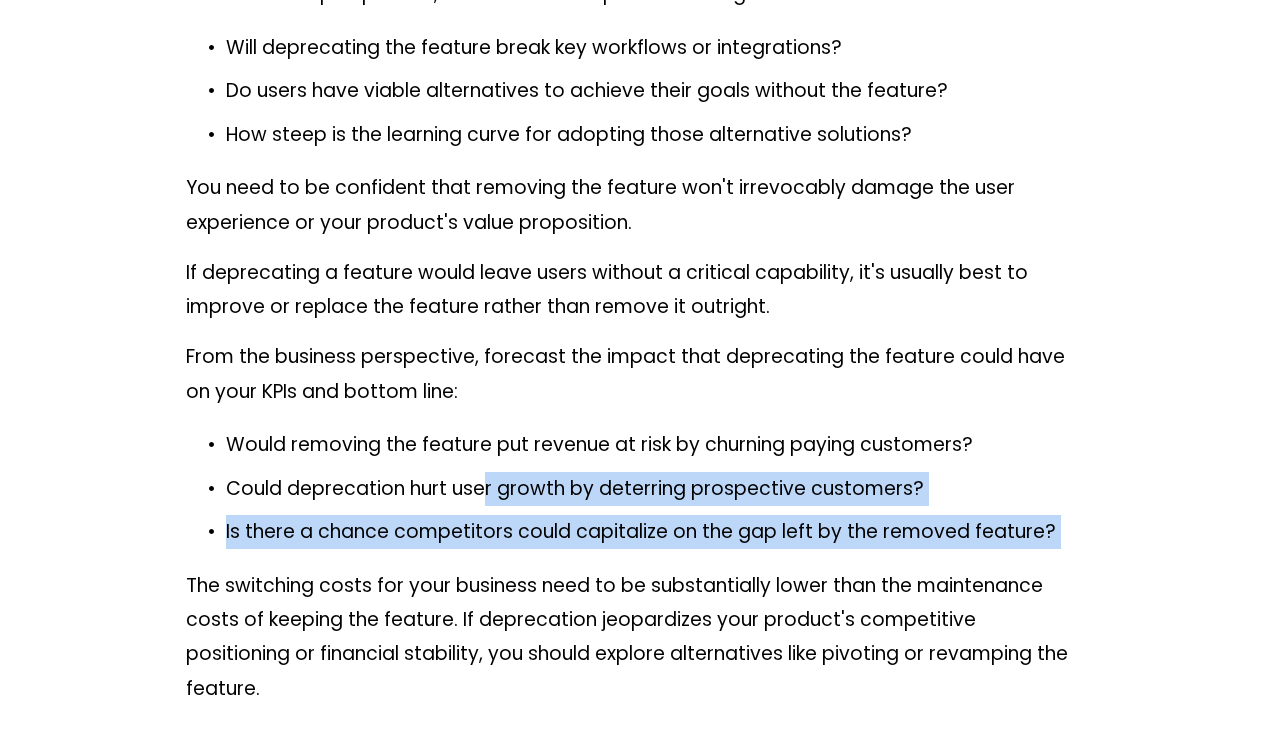 drag, startPoint x: 494, startPoint y: 543, endPoint x: 500, endPoint y: 574, distance: 31.575306 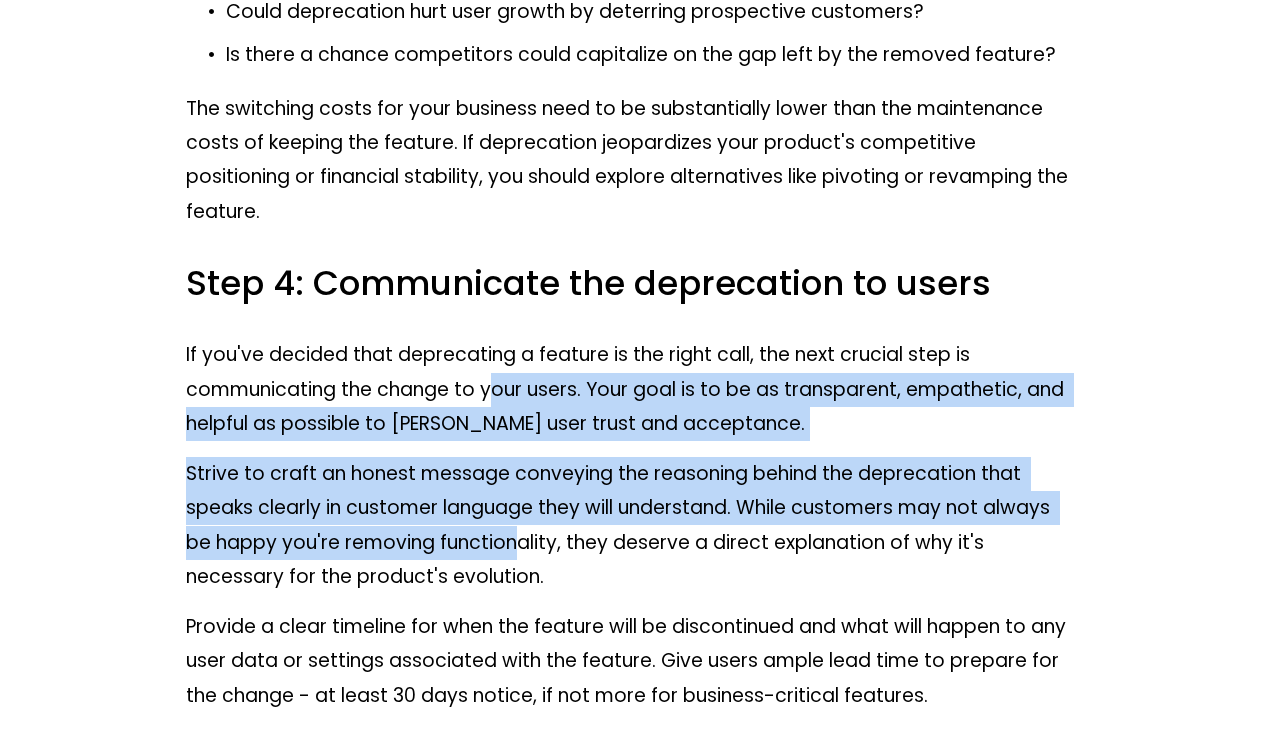 drag, startPoint x: 500, startPoint y: 405, endPoint x: 516, endPoint y: 572, distance: 167.76471 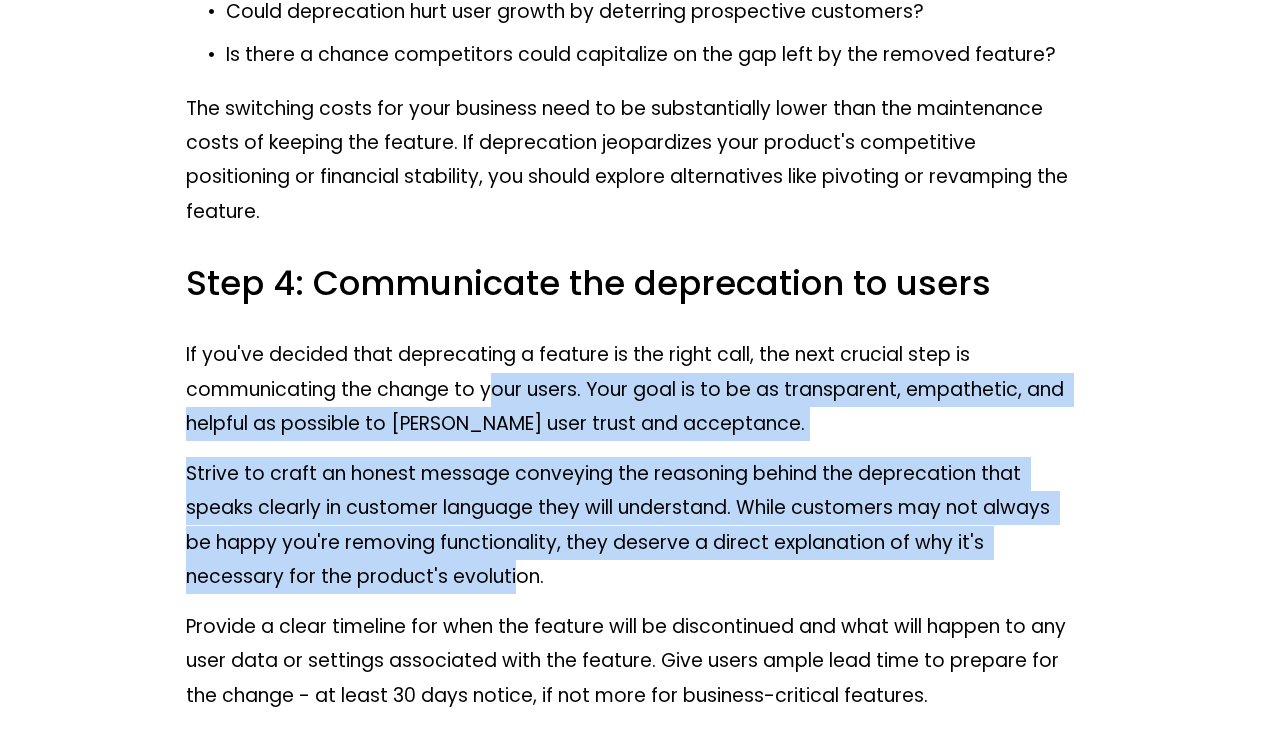 click on "Strive to craft an honest message conveying the reasoning behind the deprecation that speaks clearly in customer language they will understand. While customers may not always be happy you're removing functionality, they deserve a direct explanation of why it's necessary for the product's evolution." at bounding box center [631, 525] 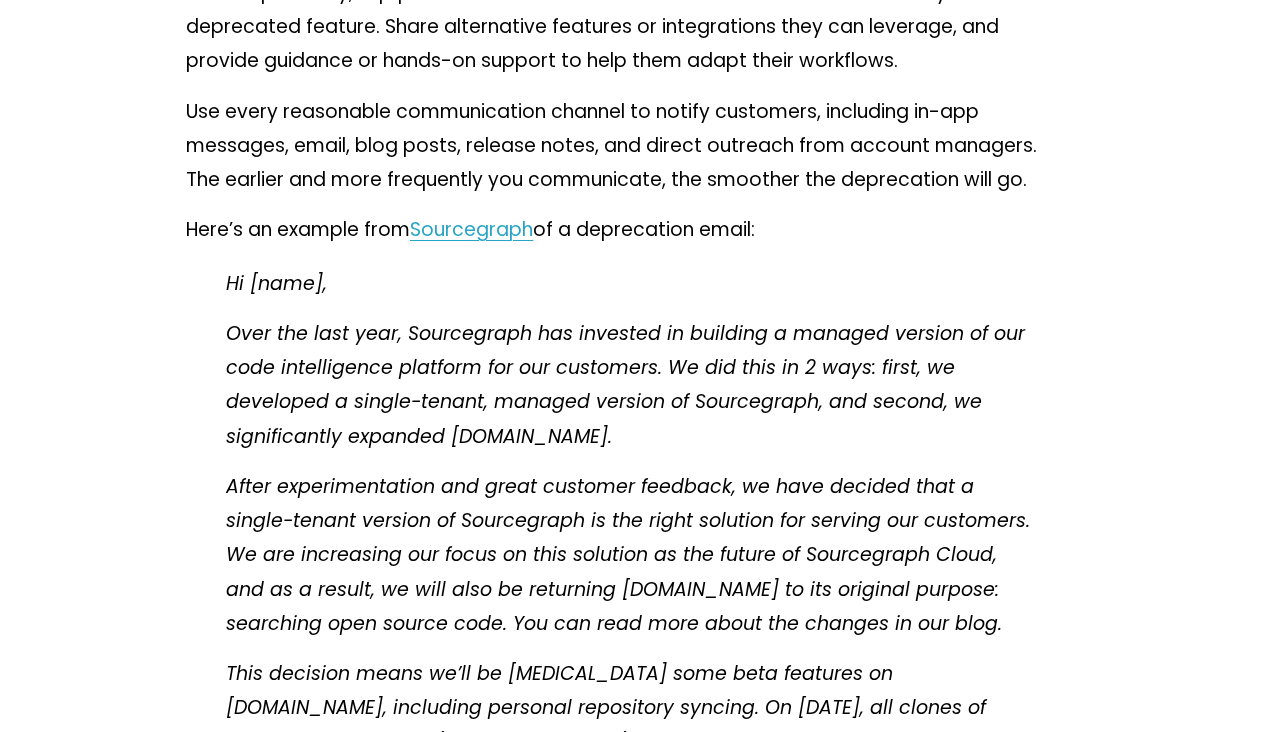 scroll, scrollTop: 4719, scrollLeft: 0, axis: vertical 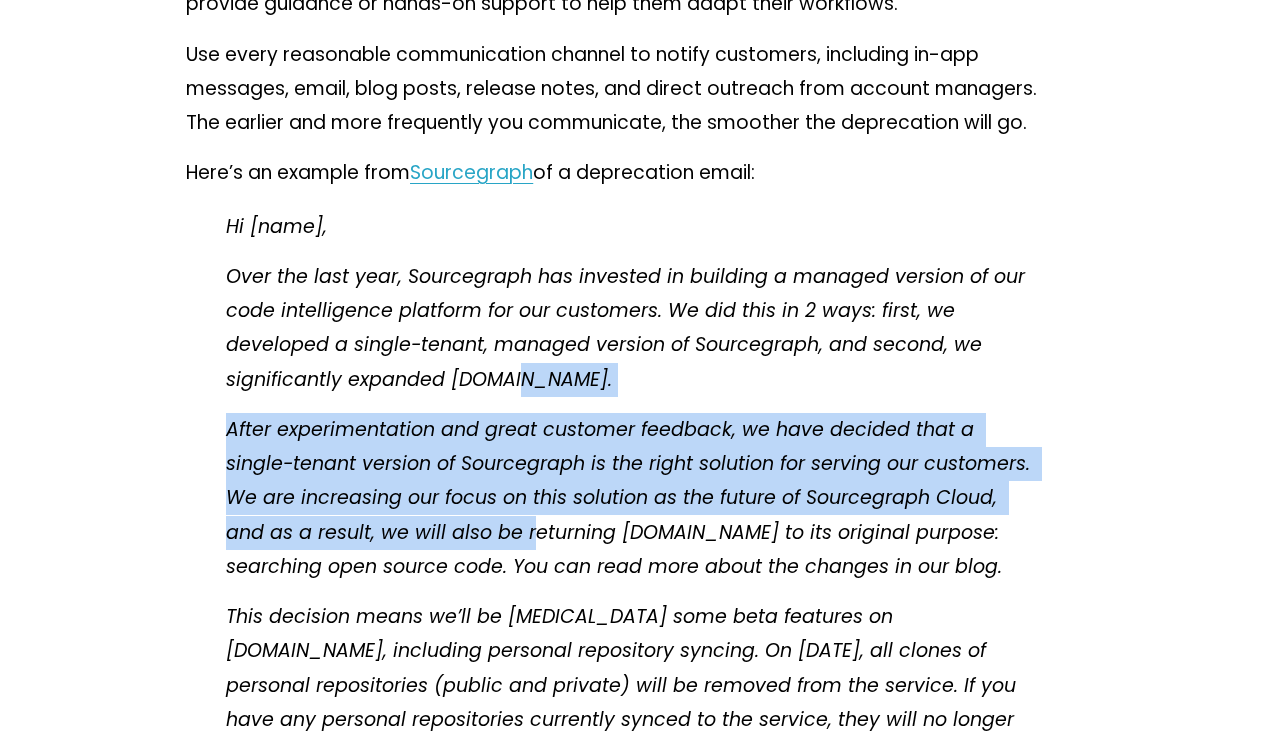 click on "Hi [name], Over the last year, Sourcegraph has invested in building a managed version of our code intelligence platform for our customers. We did this in 2 ways: first, we developed a single-tenant, managed version of Sourcegraph, and second, we significantly expanded [DOMAIN_NAME]. After experimentation and great customer feedback, we have decided that a single-tenant version of Sourcegraph is the right solution for serving our customers. We are increasing our focus on this solution as the future of Sourcegraph Cloud, and as a result, we will also be returning [DOMAIN_NAME] to its original purpose: searching open source code. You can read more about the changes in our blog. Thank you for being a [DOMAIN_NAME] user! [PERSON_NAME] Product Manager, Cloud" at bounding box center (631, 652) 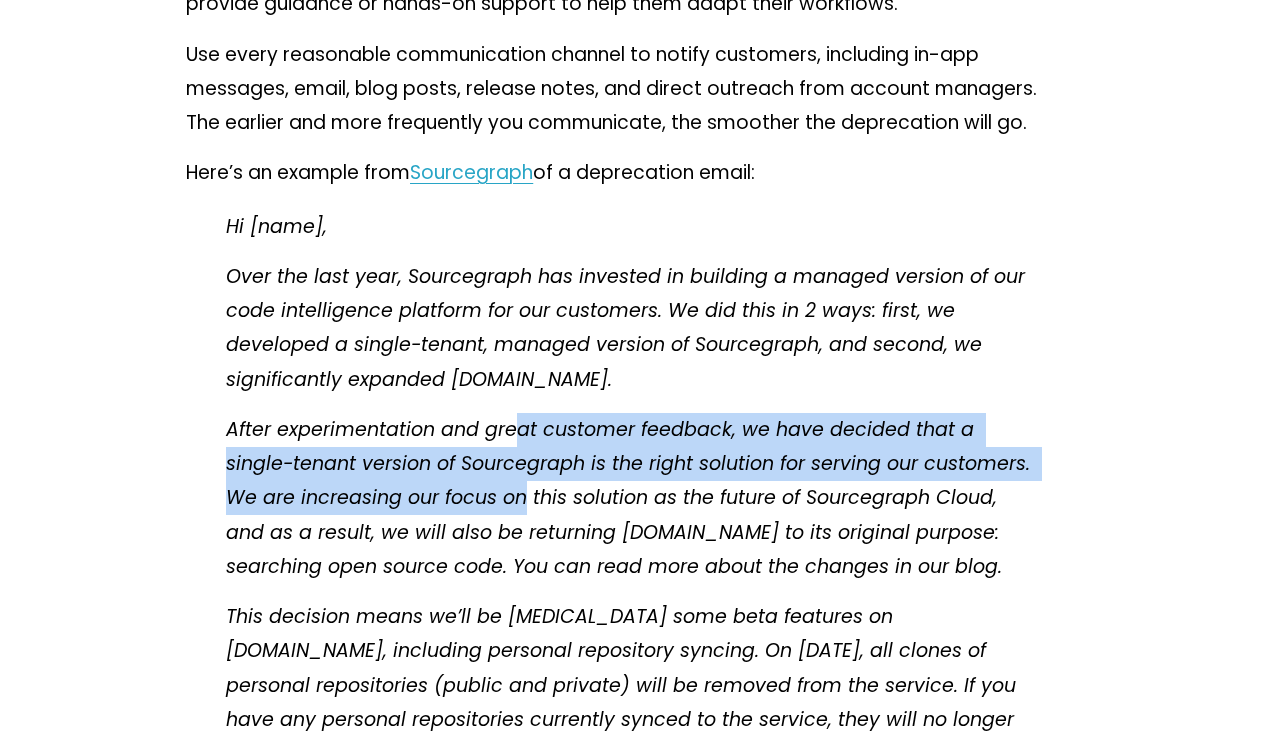 drag 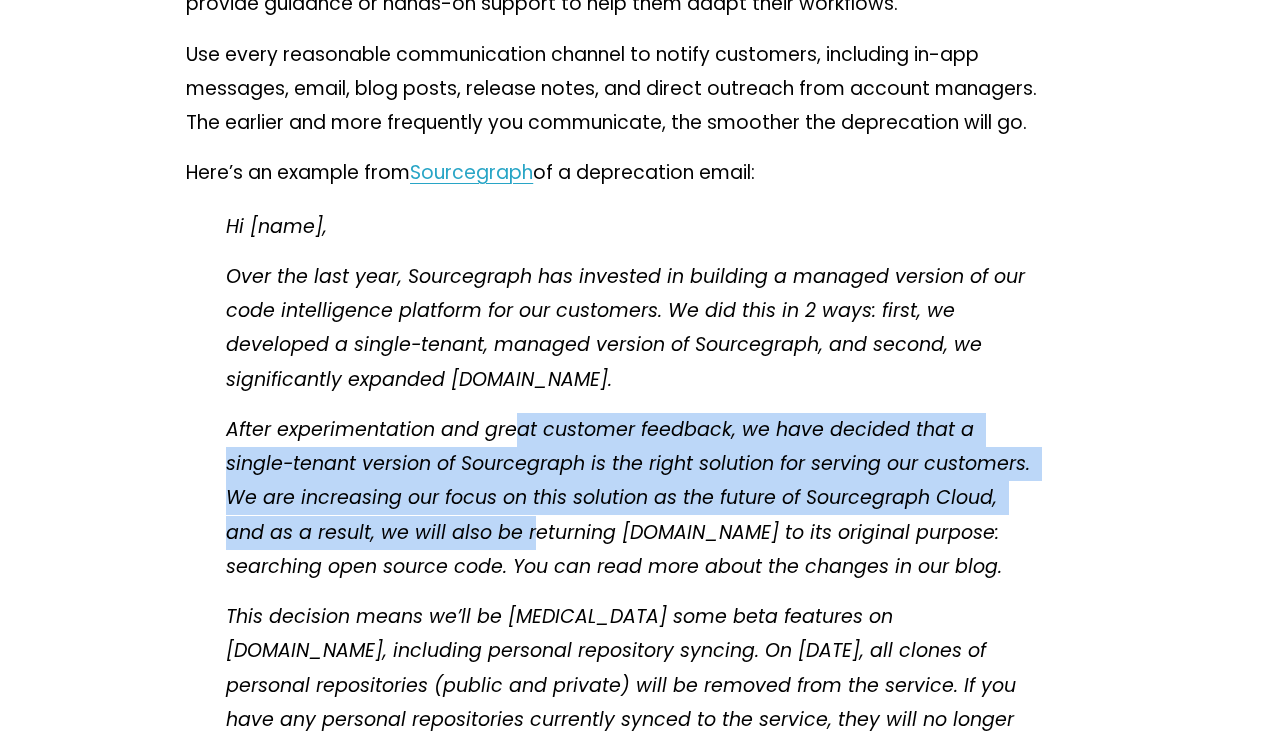 click on "After experimentation and great customer feedback, we have decided that a single-tenant version of Sourcegraph is the right solution for serving our customers. We are increasing our focus on this solution as the future of Sourcegraph Cloud, and as a result, we will also be returning [DOMAIN_NAME] to its original purpose: searching open source code. You can read more about the changes in our blog." at bounding box center [631, 498] 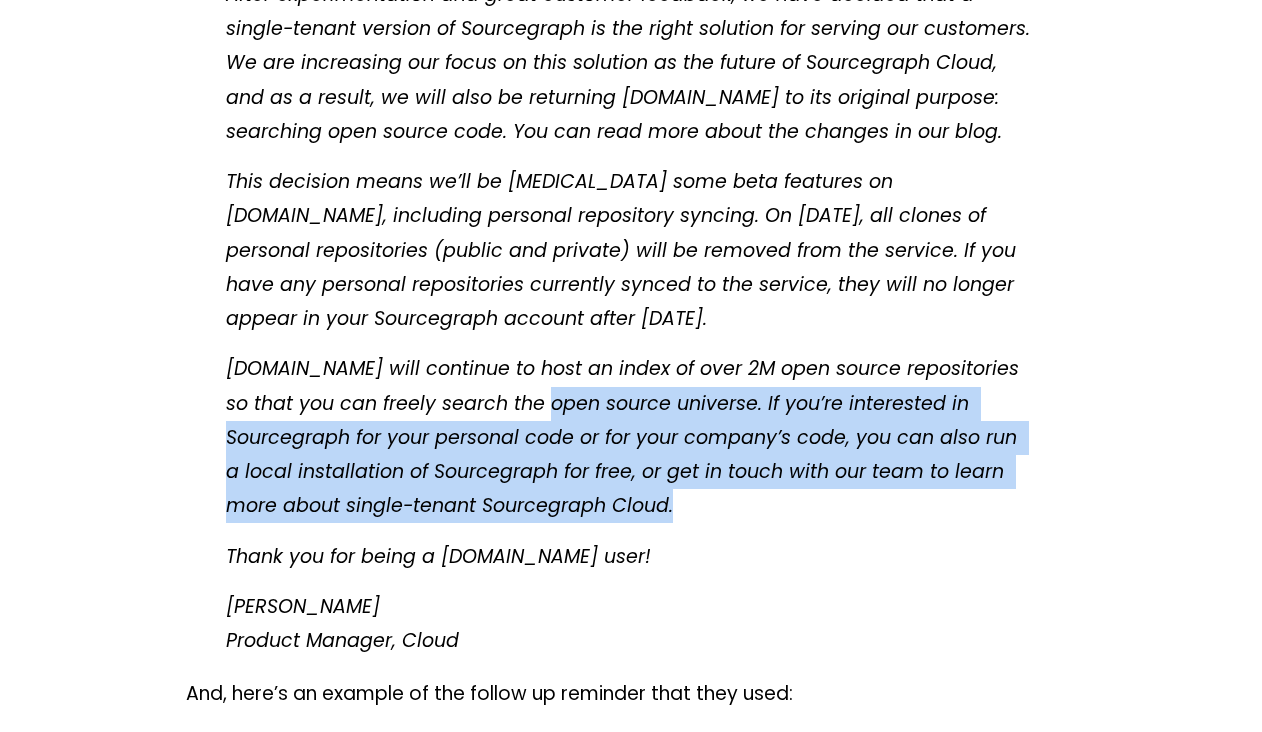 click on "Hi [name], Over the last year, Sourcegraph has invested in building a managed version of our code intelligence platform for our customers. We did this in 2 ways: first, we developed a single-tenant, managed version of Sourcegraph, and second, we significantly expanded [DOMAIN_NAME]. After experimentation and great customer feedback, we have decided that a single-tenant version of Sourcegraph is the right solution for serving our customers. We are increasing our focus on this solution as the future of Sourcegraph Cloud, and as a result, we will also be returning [DOMAIN_NAME] to its original purpose: searching open source code. You can read more about the changes in our blog. Thank you for being a [DOMAIN_NAME] user! [PERSON_NAME] Product Manager, Cloud" at bounding box center (631, 217) 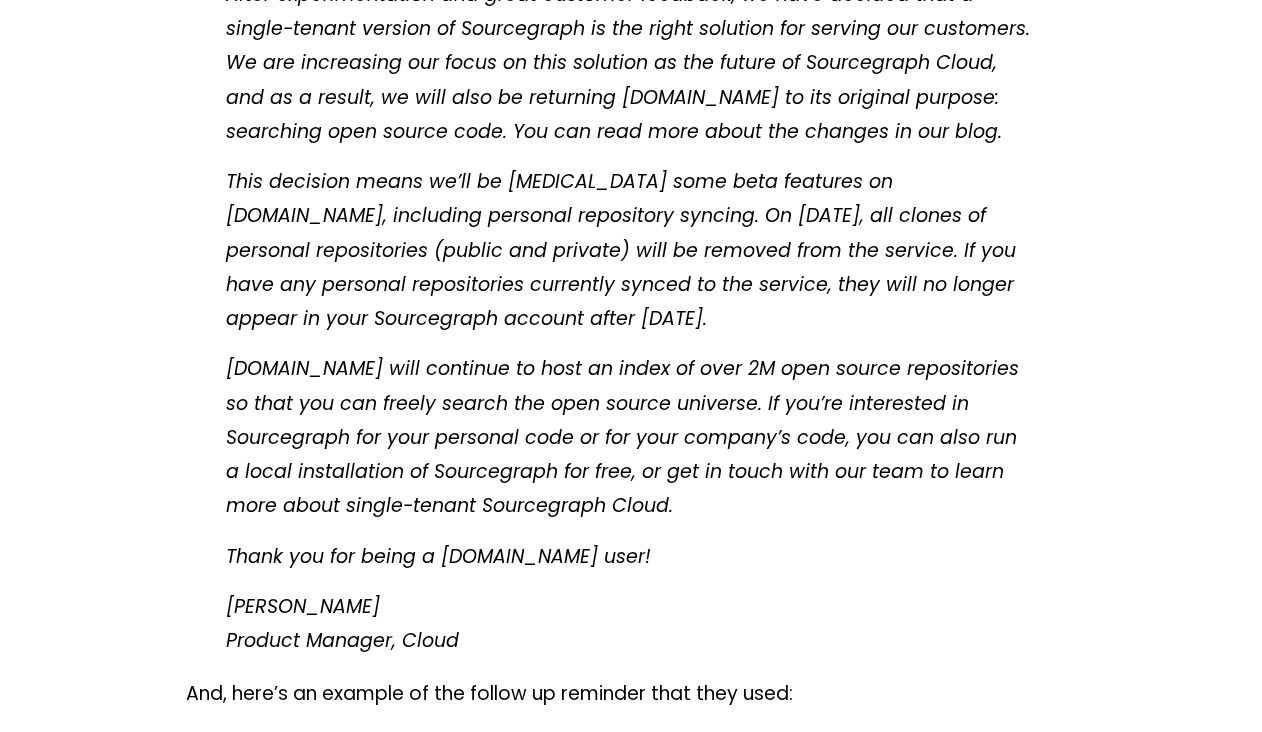 click on "Thank you for being a [DOMAIN_NAME] user!" at bounding box center [438, 556] 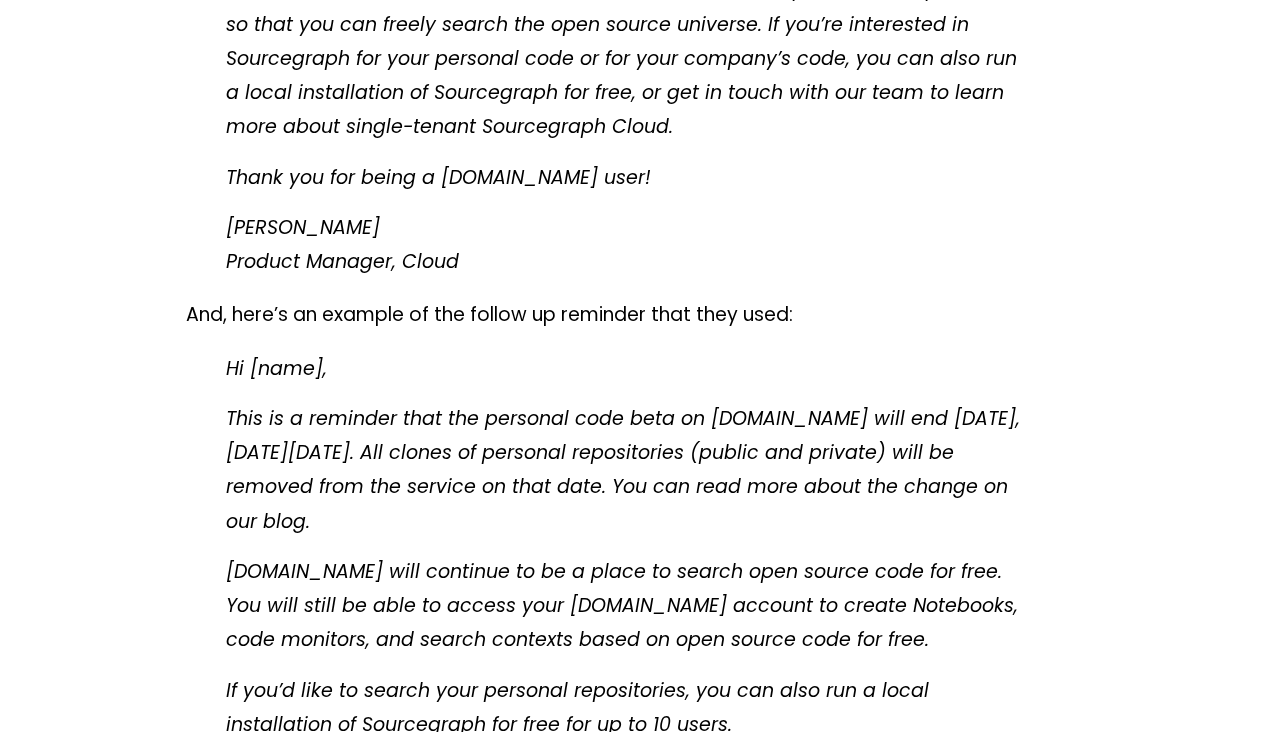 click on "This is a reminder that the personal code beta on [DOMAIN_NAME] will end [DATE], [DATE][DATE]. All clones of personal repositories (public and private) will be removed from the service on that date. You can read more about the change on our blog." at bounding box center (631, 470) 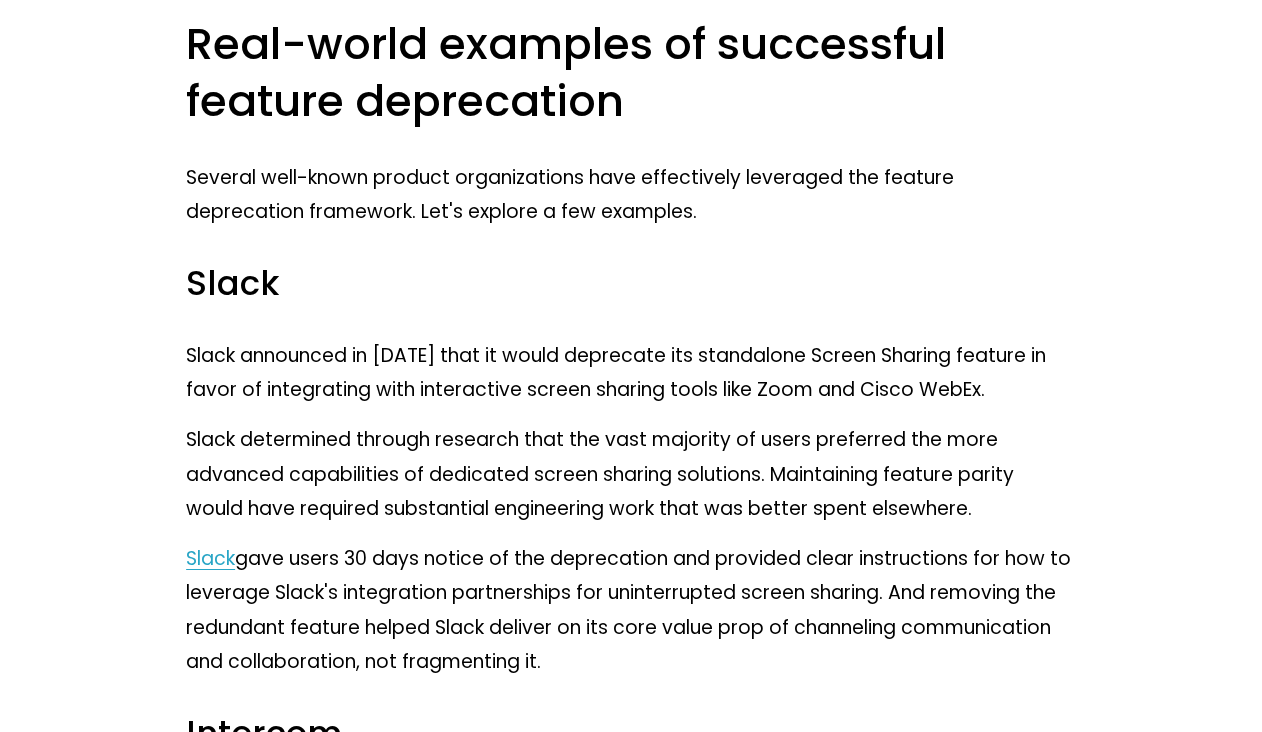 scroll, scrollTop: 7151, scrollLeft: 0, axis: vertical 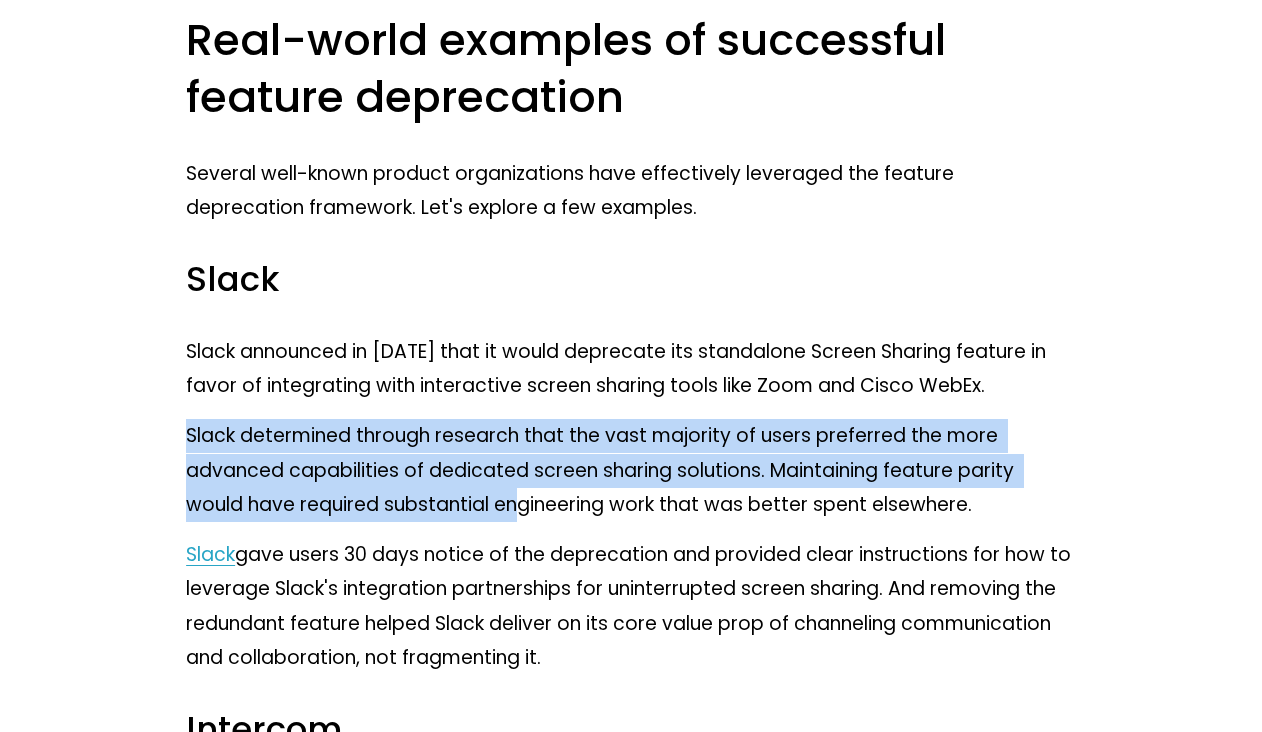 click on "As product managers, we're responsible for driving the long-term success of our products. Many times, that means shipping new functionality to address customer pain points and to capture new market opportunities. But, sometimes the highest-leverage action we can take is to remove functionality instead. After all, products can become bloated over time as they accumulate features, making the product harder to use, more expensive to maintain, and more challenging to innovate on. In this guide on how to deprecate a feature, we share a clear framework for identifying when to deprecate a feature and how to deprecate it successfully. We also provide real-world examples of well-known product organizations that have skillfully deprecated features, and we discuss some exceptions to the typical deprecation process. The feature deprecation framework The feature deprecation framework has five key steps: Identify low-usage and low-value features Determine the costs of maintaining the feature product analytics Slack . ." at bounding box center [631, -1117] 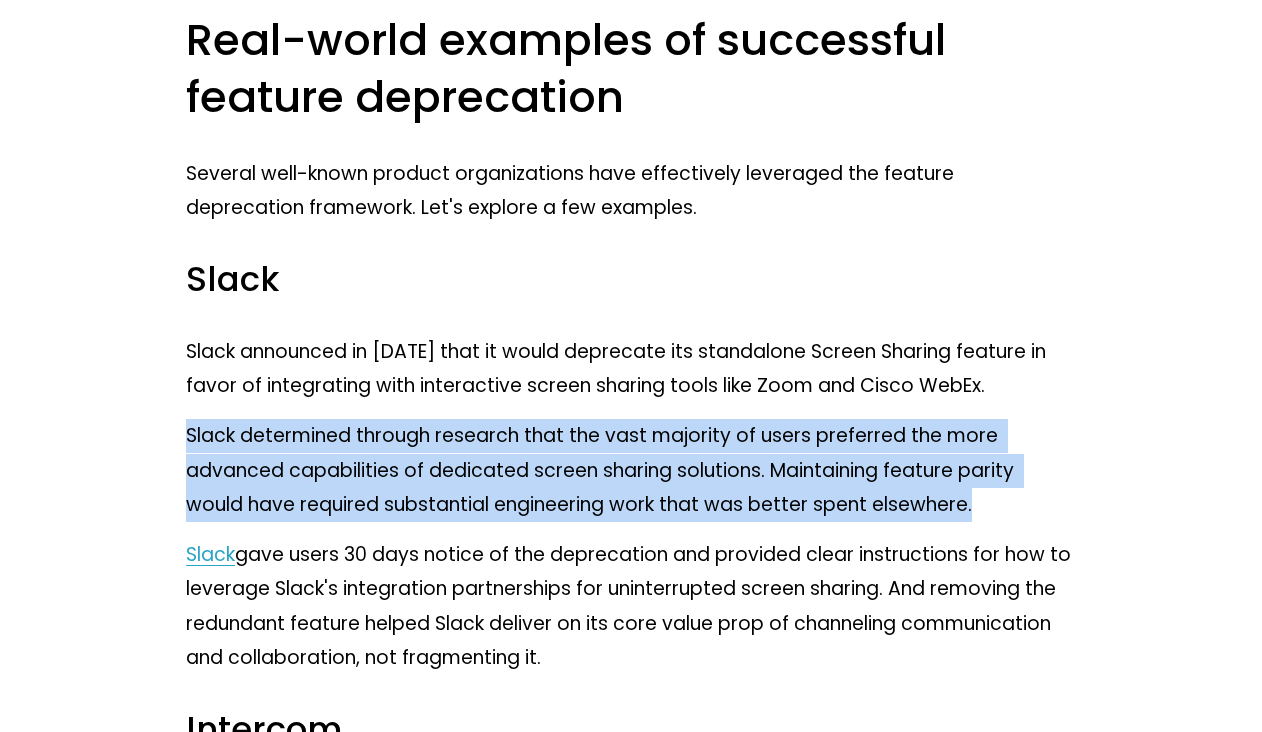 click on "As product managers, we're responsible for driving the long-term success of our products. Many times, that means shipping new functionality to address customer pain points and to capture new market opportunities. But, sometimes the highest-leverage action we can take is to remove functionality instead. After all, products can become bloated over time as they accumulate features, making the product harder to use, more expensive to maintain, and more challenging to innovate on. In this guide on how to deprecate a feature, we share a clear framework for identifying when to deprecate a feature and how to deprecate it successfully. We also provide real-world examples of well-known product organizations that have skillfully deprecated features, and we discuss some exceptions to the typical deprecation process. The feature deprecation framework The feature deprecation framework has five key steps: Identify low-usage and low-value features Determine the costs of maintaining the feature product analytics Slack . ." at bounding box center (631, -1117) 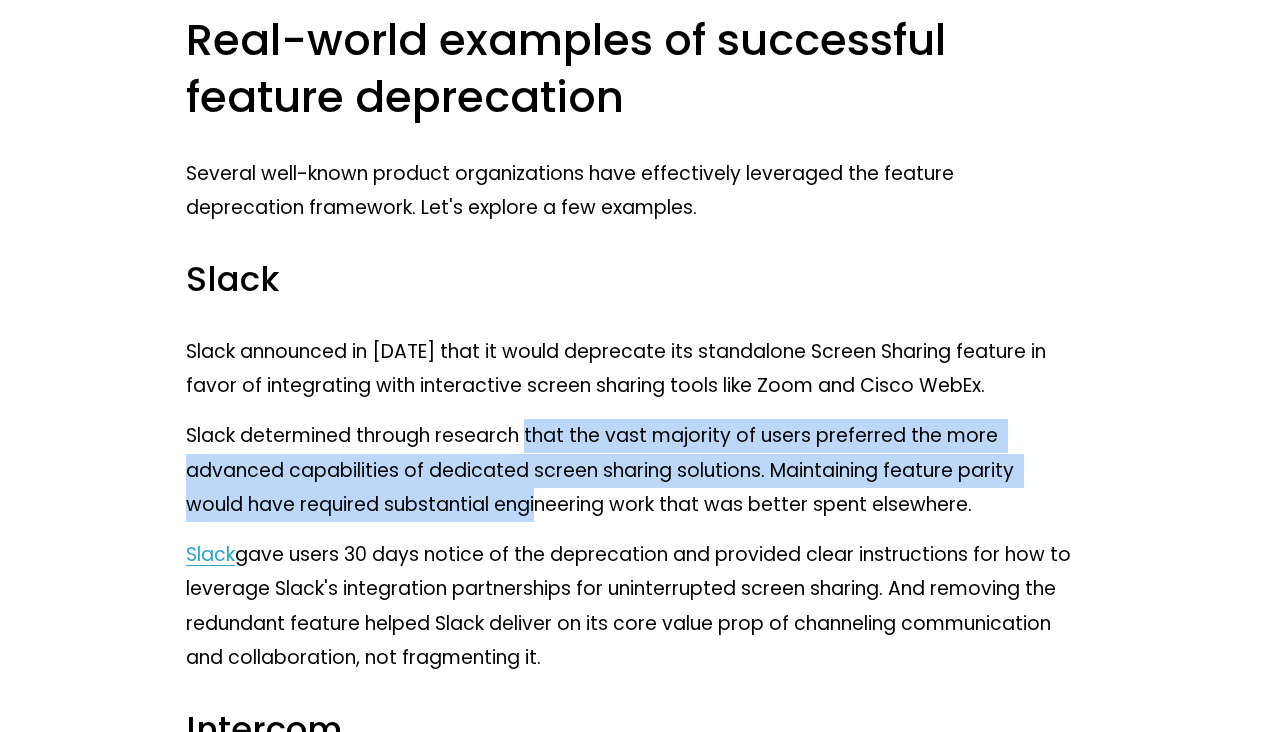 click on "Slack determined through research that the vast majority of users preferred the more advanced capabilities of dedicated screen sharing solutions. Maintaining feature parity would have required substantial engineering work that was better spent elsewhere." at bounding box center [631, 470] 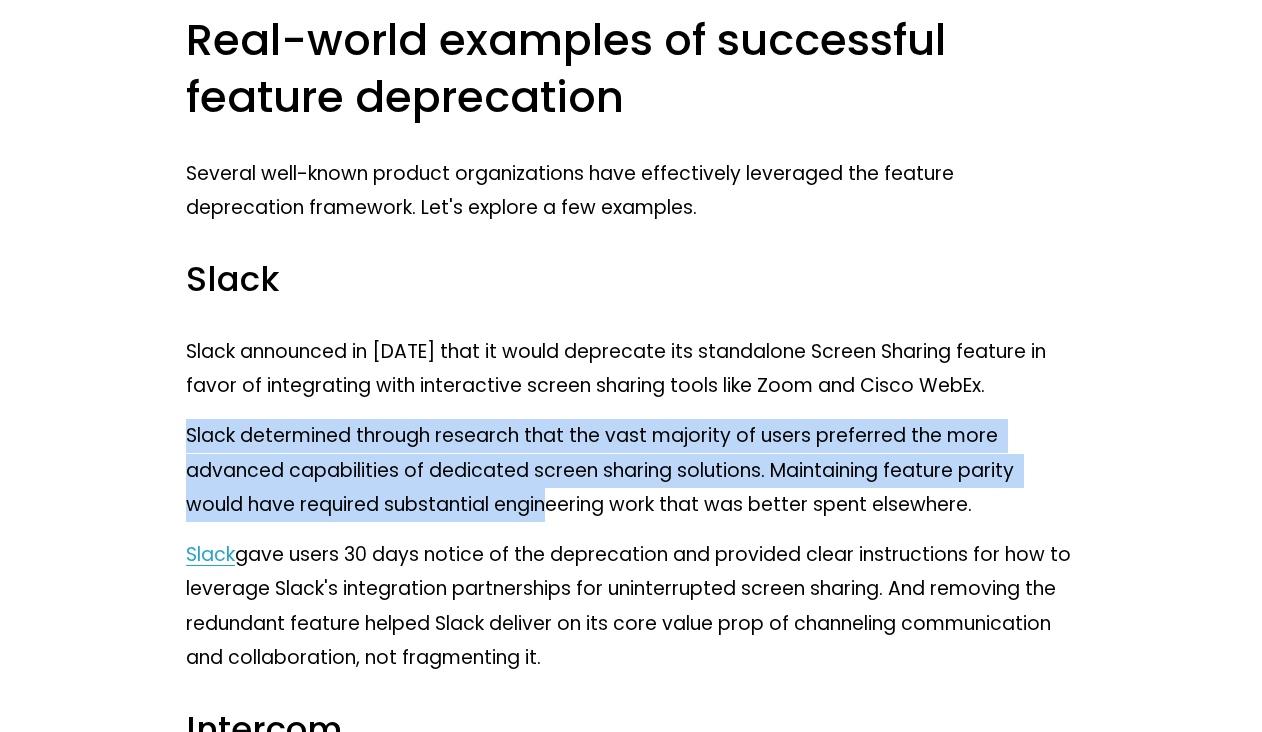 click on "As product managers, we're responsible for driving the long-term success of our products. Many times, that means shipping new functionality to address customer pain points and to capture new market opportunities. But, sometimes the highest-leverage action we can take is to remove functionality instead. After all, products can become bloated over time as they accumulate features, making the product harder to use, more expensive to maintain, and more challenging to innovate on. In this guide on how to deprecate a feature, we share a clear framework for identifying when to deprecate a feature and how to deprecate it successfully. We also provide real-world examples of well-known product organizations that have skillfully deprecated features, and we discuss some exceptions to the typical deprecation process. The feature deprecation framework The feature deprecation framework has five key steps: Identify low-usage and low-value features Determine the costs of maintaining the feature product analytics Slack . ." at bounding box center [631, -1117] 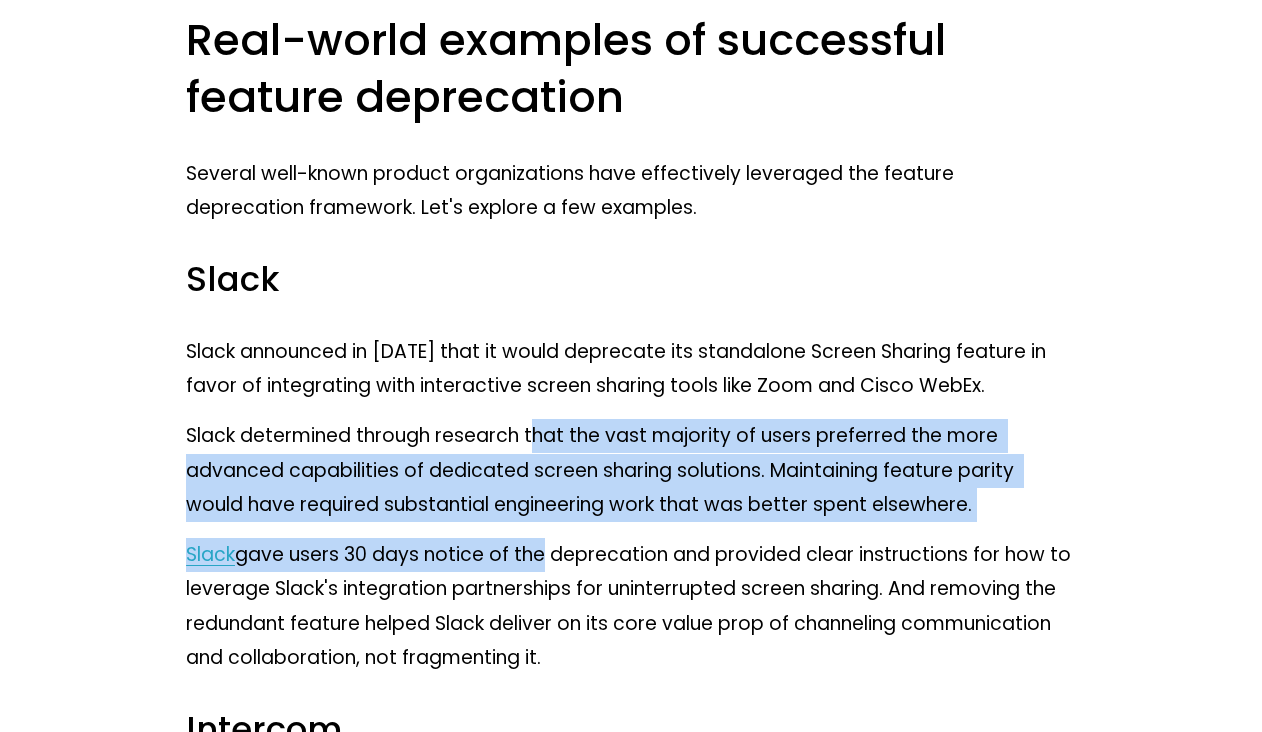 click on "As product managers, we're responsible for driving the long-term success of our products. Many times, that means shipping new functionality to address customer pain points and to capture new market opportunities. But, sometimes the highest-leverage action we can take is to remove functionality instead. After all, products can become bloated over time as they accumulate features, making the product harder to use, more expensive to maintain, and more challenging to innovate on. In this guide on how to deprecate a feature, we share a clear framework for identifying when to deprecate a feature and how to deprecate it successfully. We also provide real-world examples of well-known product organizations that have skillfully deprecated features, and we discuss some exceptions to the typical deprecation process. The feature deprecation framework The feature deprecation framework has five key steps: Identify low-usage and low-value features Determine the costs of maintaining the feature product analytics Slack . ." at bounding box center (631, -1117) 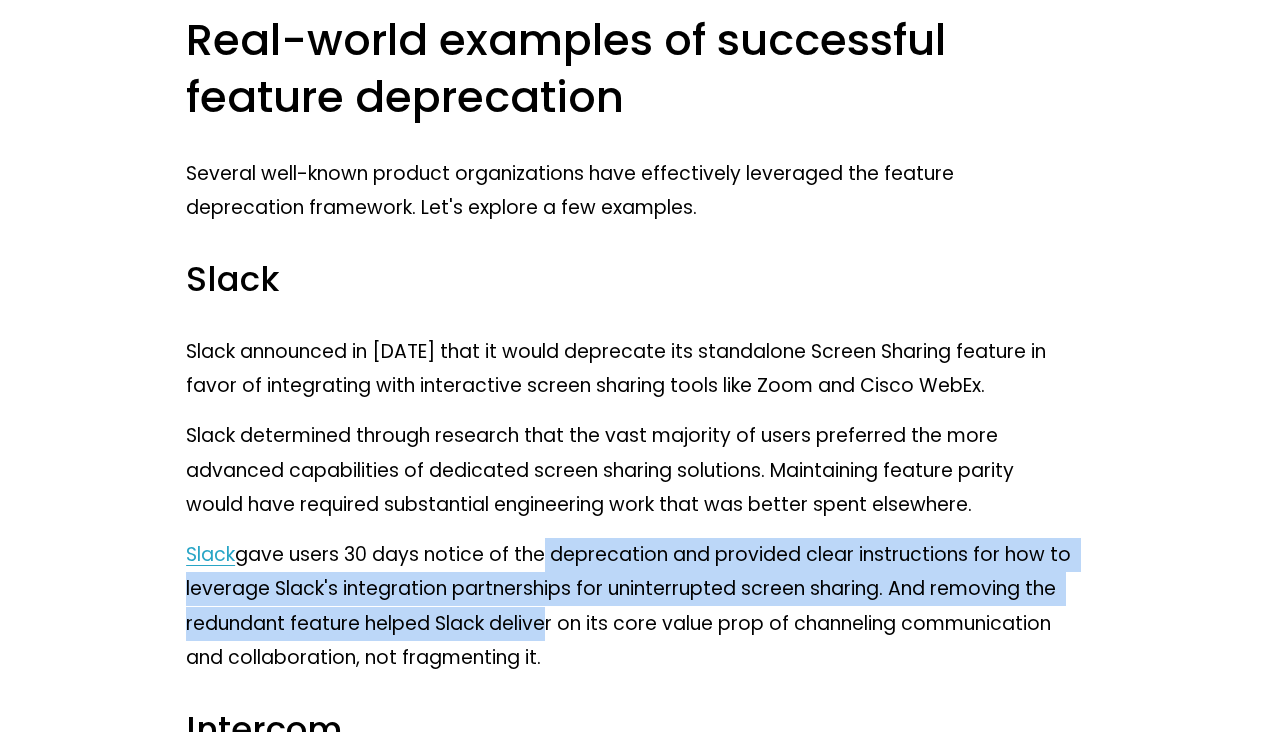 click on "Slack  gave users 30 days notice of the deprecation and provided clear instructions for how to leverage Slack's integration partnerships for uninterrupted screen sharing. And removing the redundant feature helped Slack deliver on its core value prop of channeling communication and collaboration, not fragmenting it." at bounding box center (631, 606) 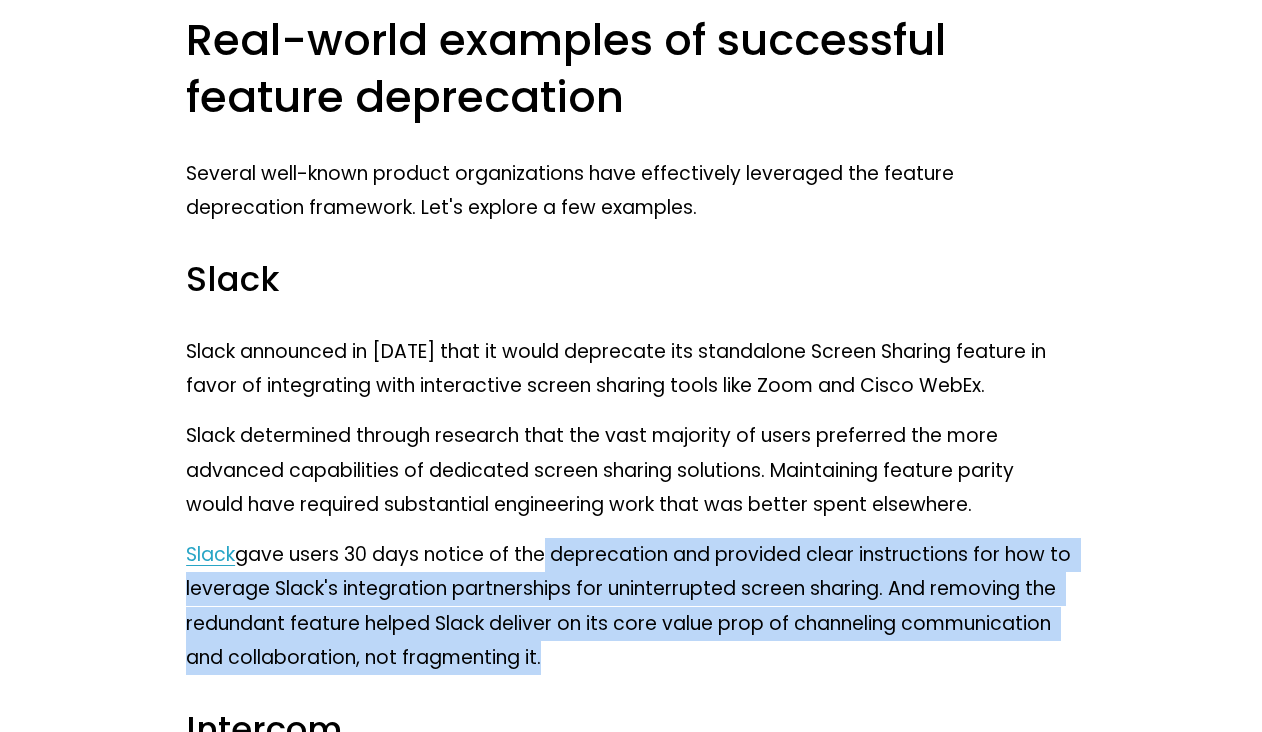 click on "Slack  gave users 30 days notice of the deprecation and provided clear instructions for how to leverage Slack's integration partnerships for uninterrupted screen sharing. And removing the redundant feature helped Slack deliver on its core value prop of channeling communication and collaboration, not fragmenting it." at bounding box center [631, 606] 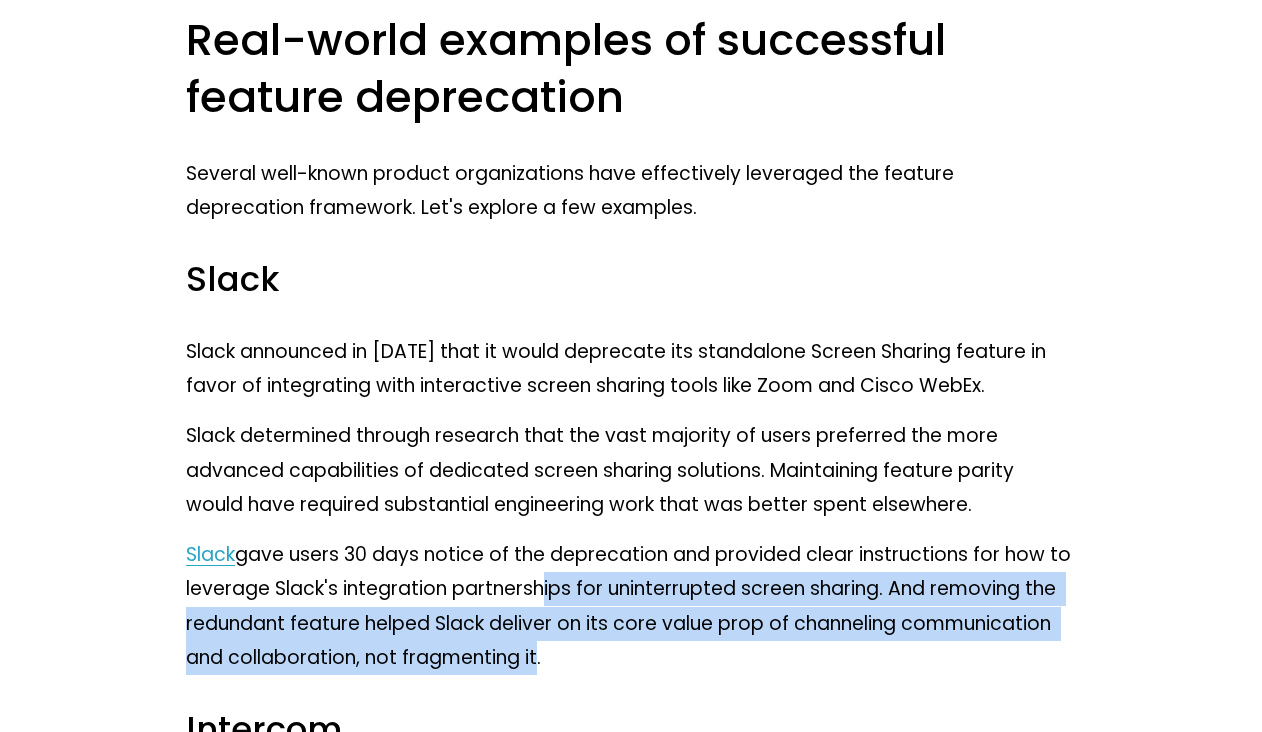 click on "Slack  gave users 30 days notice of the deprecation and provided clear instructions for how to leverage Slack's integration partnerships for uninterrupted screen sharing. And removing the redundant feature helped Slack deliver on its core value prop of channeling communication and collaboration, not fragmenting it." at bounding box center [631, 606] 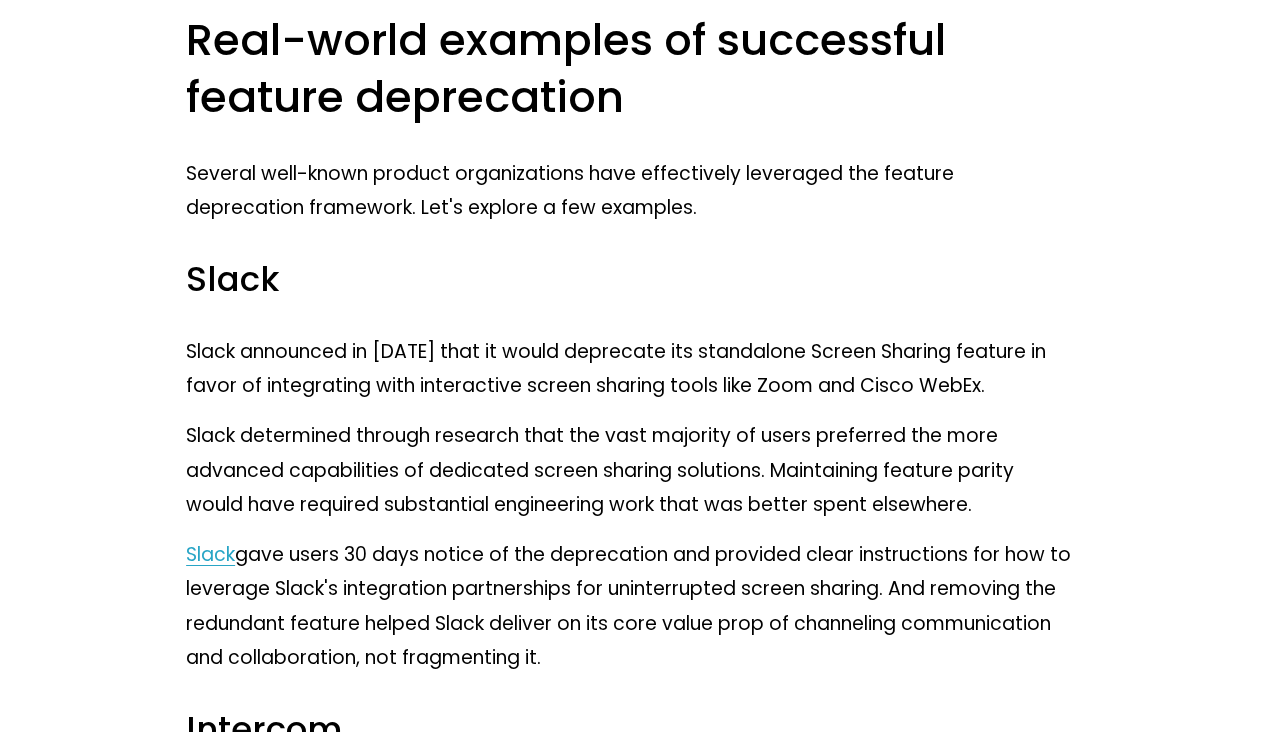 click on "Slack  gave users 30 days notice of the deprecation and provided clear instructions for how to leverage Slack's integration partnerships for uninterrupted screen sharing. And removing the redundant feature helped Slack deliver on its core value prop of channeling communication and collaboration, not fragmenting it." at bounding box center [631, 606] 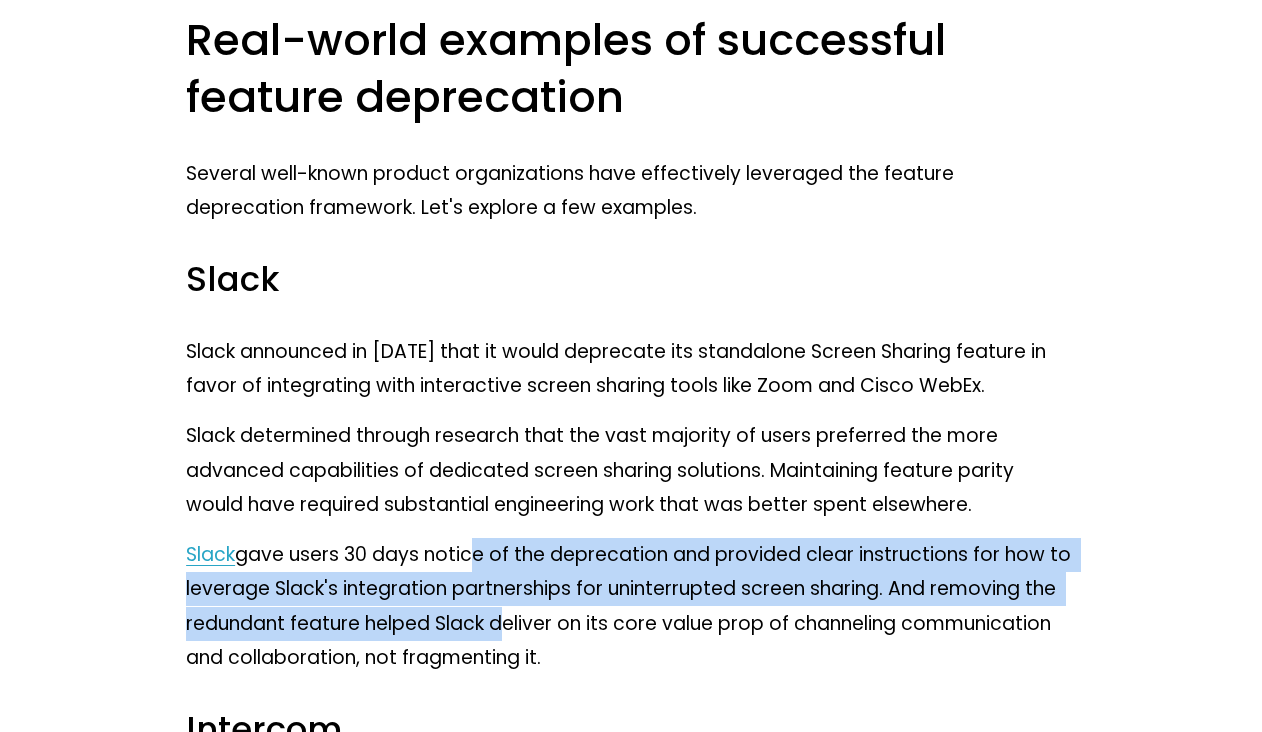 click on "Slack  gave users 30 days notice of the deprecation and provided clear instructions for how to leverage Slack's integration partnerships for uninterrupted screen sharing. And removing the redundant feature helped Slack deliver on its core value prop of channeling communication and collaboration, not fragmenting it." at bounding box center [631, 606] 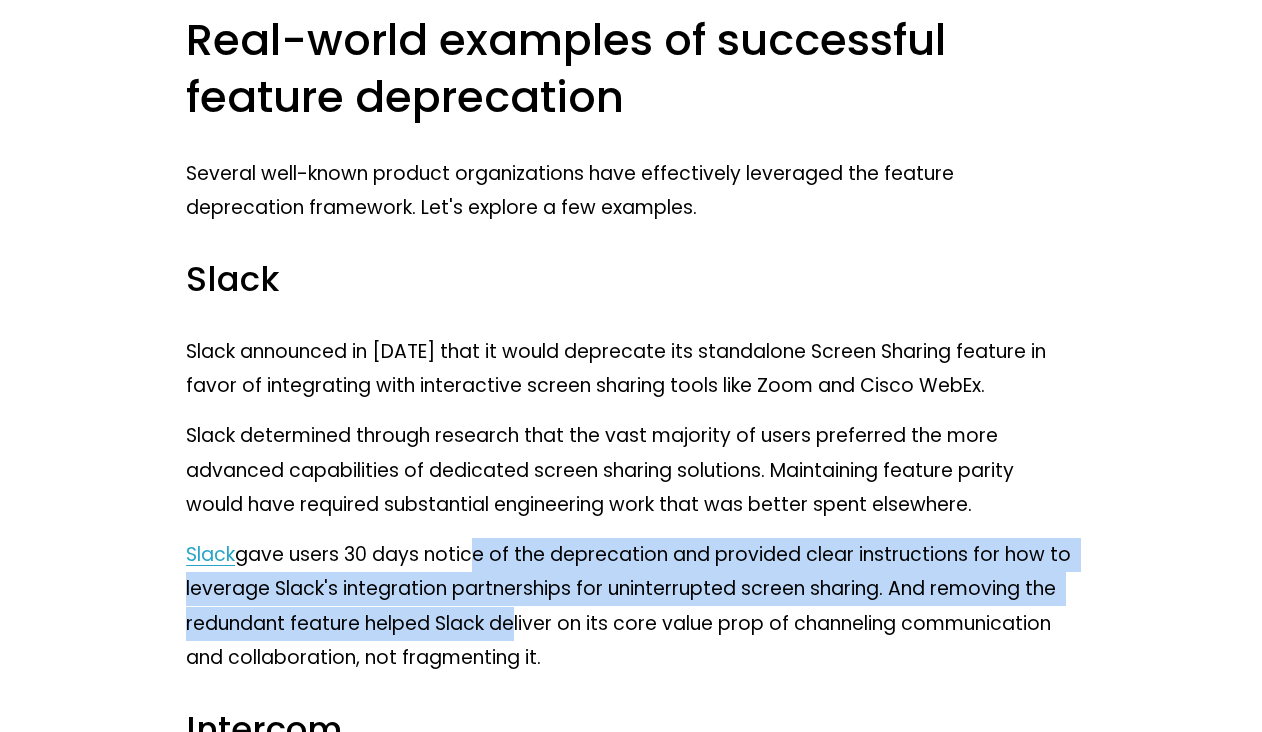 click on "Slack  gave users 30 days notice of the deprecation and provided clear instructions for how to leverage Slack's integration partnerships for uninterrupted screen sharing. And removing the redundant feature helped Slack deliver on its core value prop of channeling communication and collaboration, not fragmenting it." at bounding box center (631, 606) 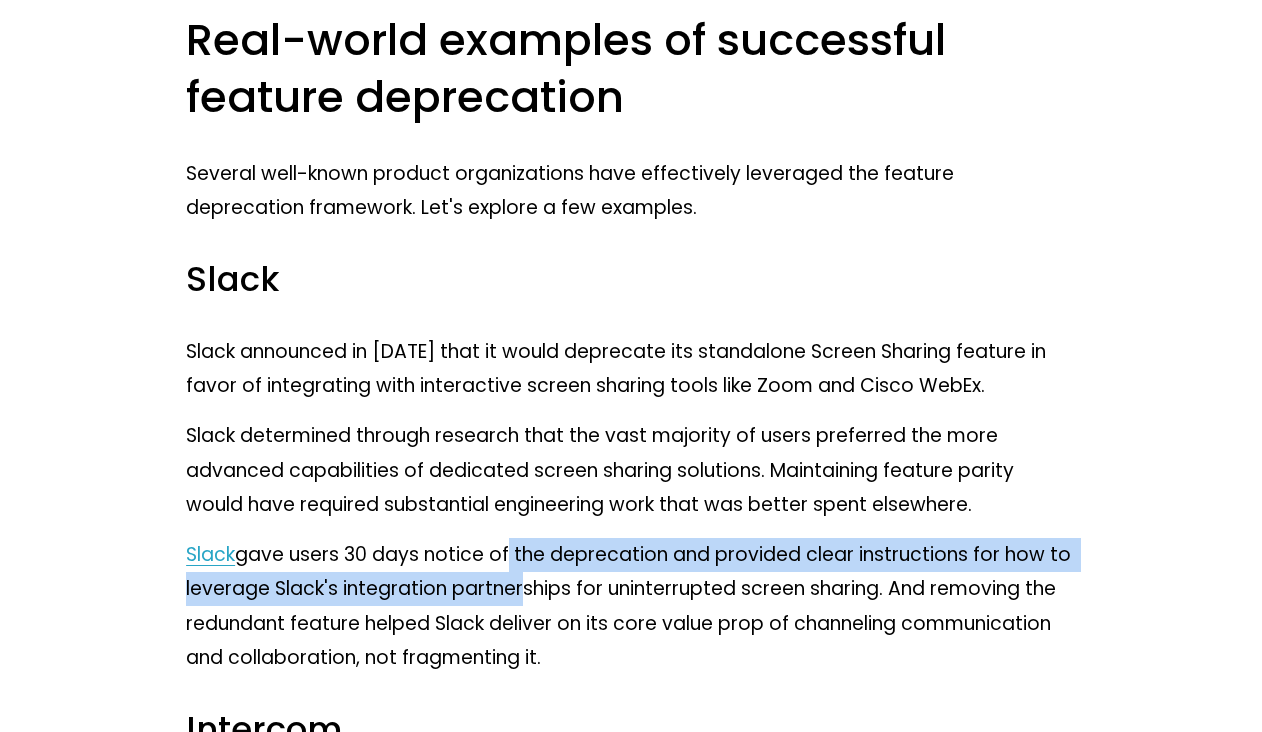 click on "Slack  gave users 30 days notice of the deprecation and provided clear instructions for how to leverage Slack's integration partnerships for uninterrupted screen sharing. And removing the redundant feature helped Slack deliver on its core value prop of channeling communication and collaboration, not fragmenting it." at bounding box center (631, 606) 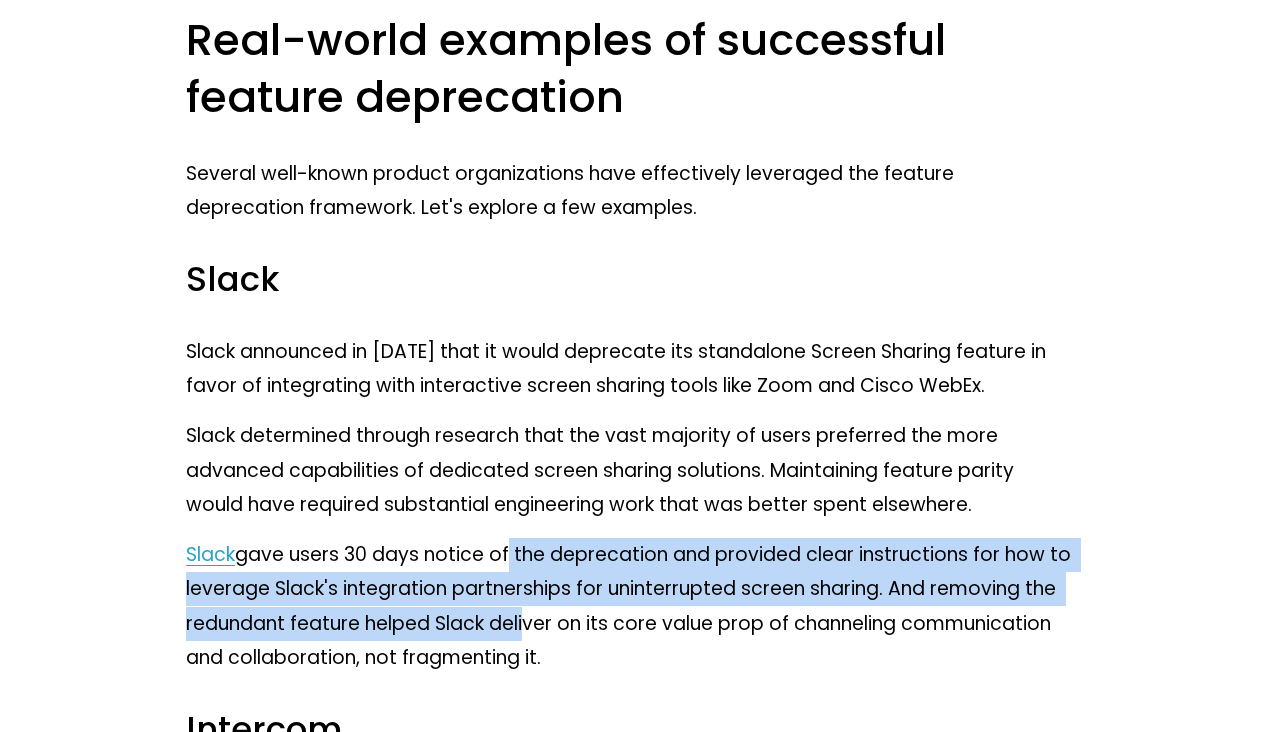 click on "Slack  gave users 30 days notice of the deprecation and provided clear instructions for how to leverage Slack's integration partnerships for uninterrupted screen sharing. And removing the redundant feature helped Slack deliver on its core value prop of channeling communication and collaboration, not fragmenting it." at bounding box center [631, 606] 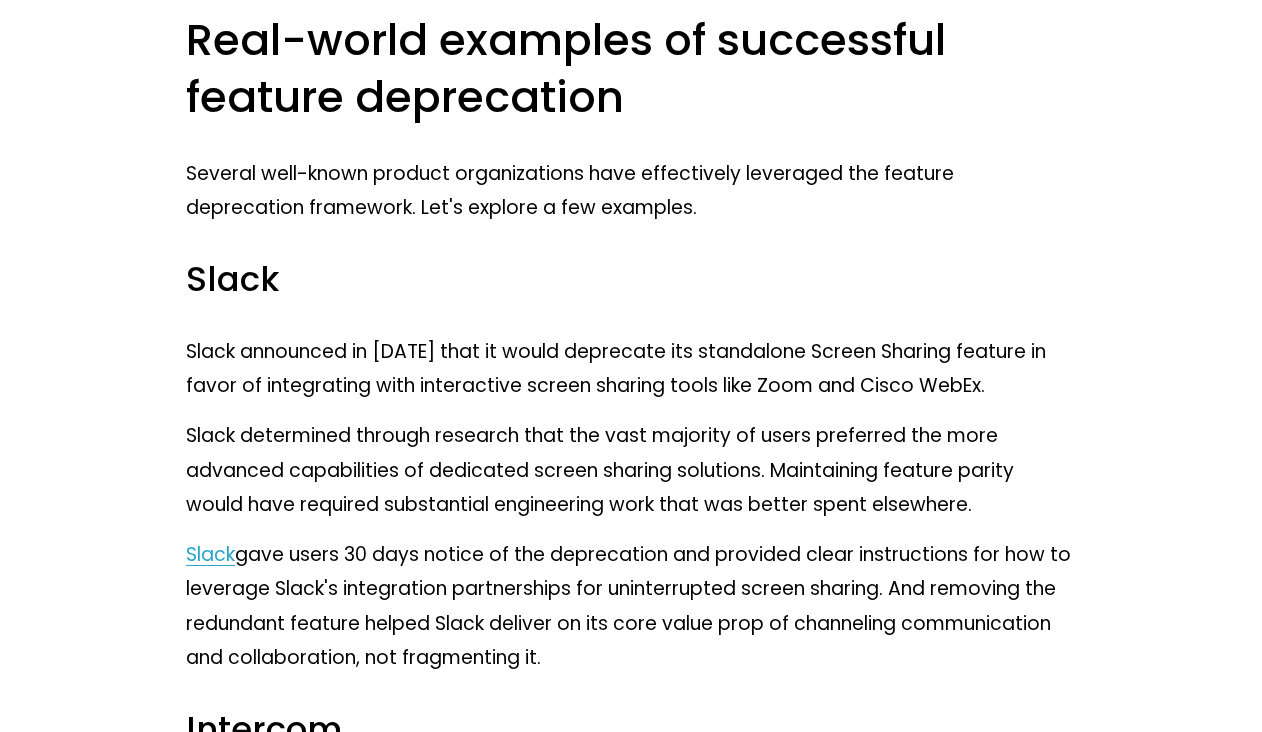 click on "Slack  gave users 30 days notice of the deprecation and provided clear instructions for how to leverage Slack's integration partnerships for uninterrupted screen sharing. And removing the redundant feature helped Slack deliver on its core value prop of channeling communication and collaboration, not fragmenting it." at bounding box center (631, 606) 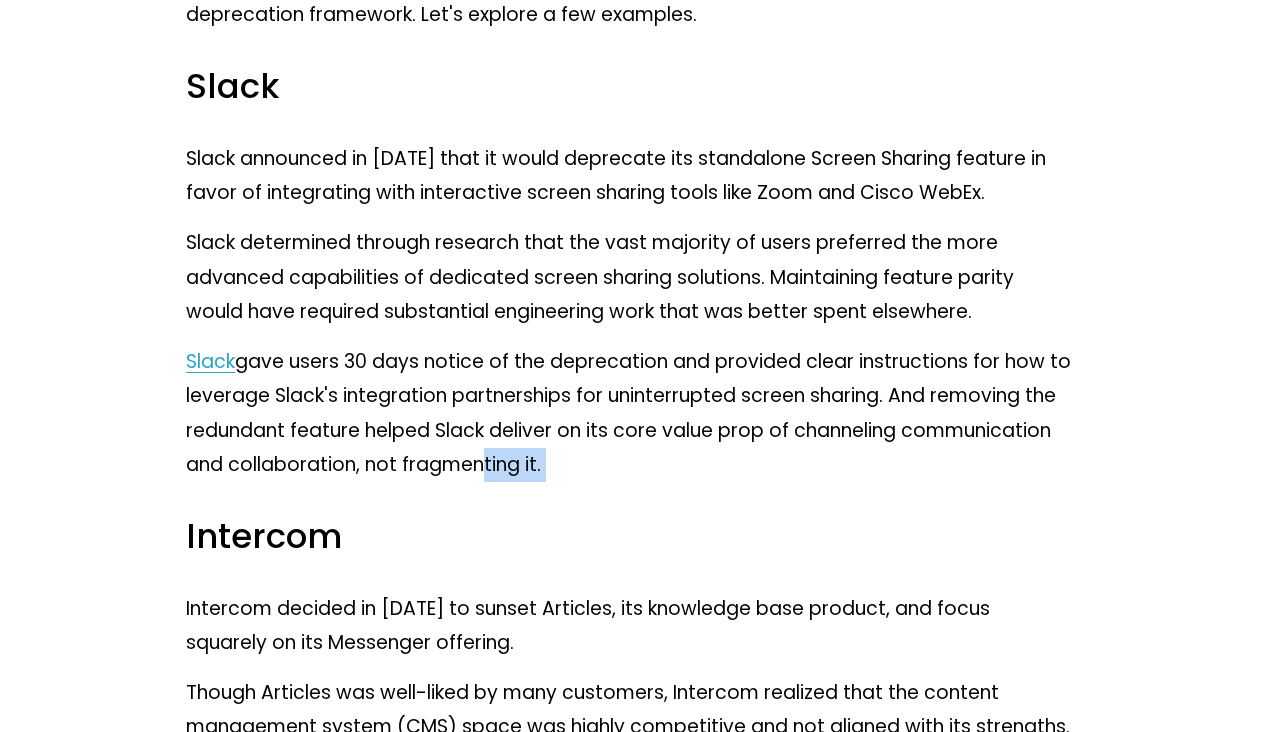 click on "As product managers, we're responsible for driving the long-term success of our products. Many times, that means shipping new functionality to address customer pain points and to capture new market opportunities. But, sometimes the highest-leverage action we can take is to remove functionality instead. After all, products can become bloated over time as they accumulate features, making the product harder to use, more expensive to maintain, and more challenging to innovate on. In this guide on how to deprecate a feature, we share a clear framework for identifying when to deprecate a feature and how to deprecate it successfully. We also provide real-world examples of well-known product organizations that have skillfully deprecated features, and we discuss some exceptions to the typical deprecation process. The feature deprecation framework The feature deprecation framework has five key steps: Identify low-usage and low-value features Determine the costs of maintaining the feature product analytics Slack . ." at bounding box center [631, -1310] 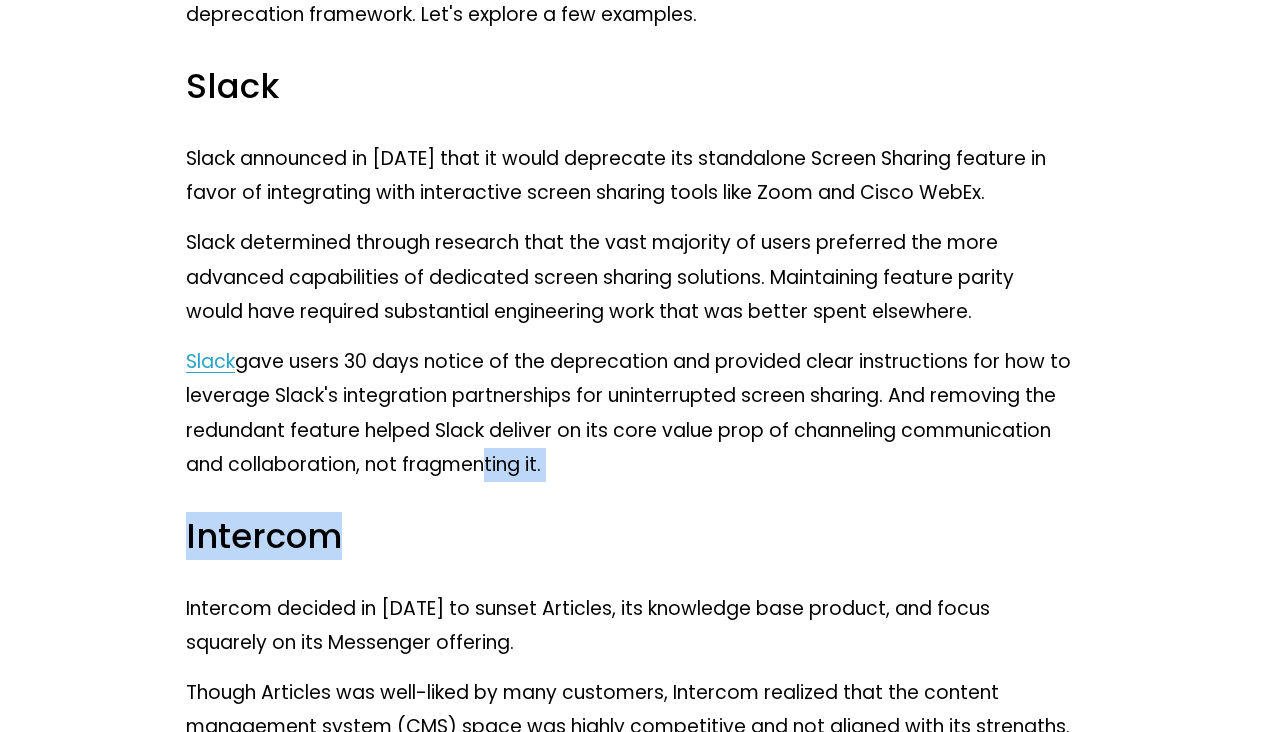 click on "Intercom" at bounding box center [631, 537] 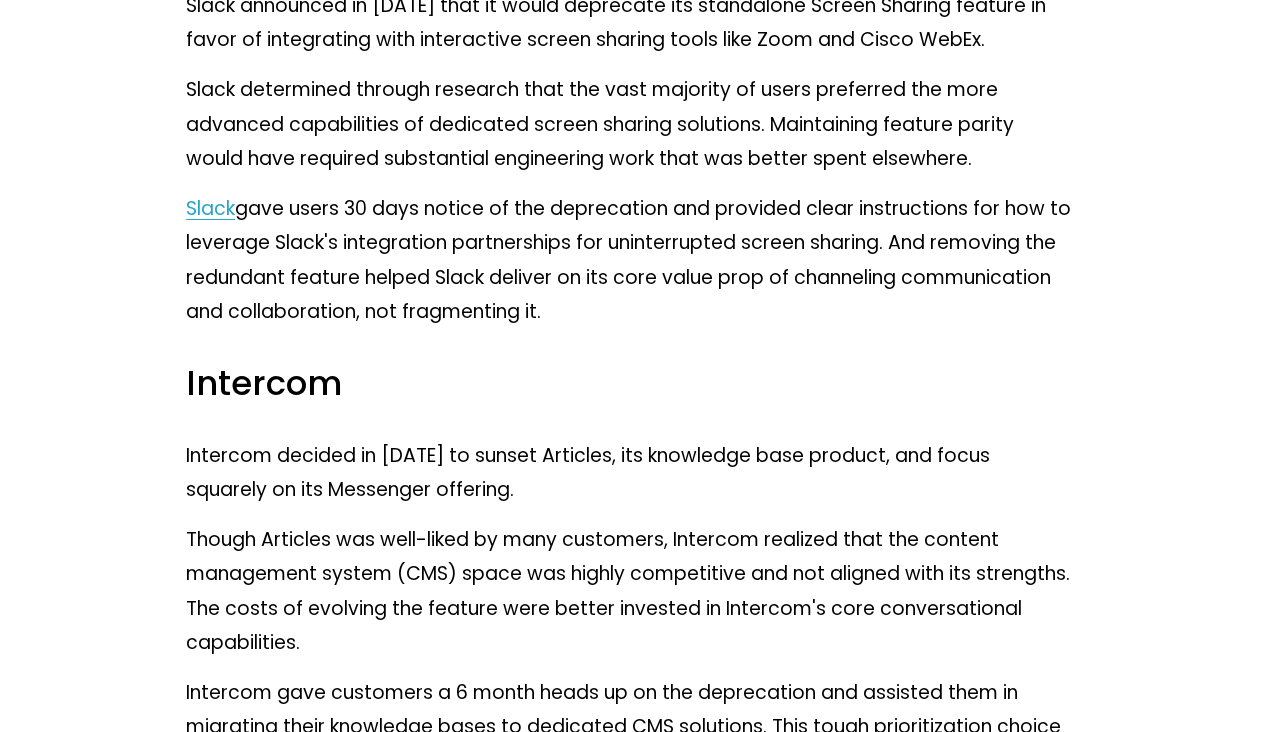 scroll, scrollTop: 7507, scrollLeft: 0, axis: vertical 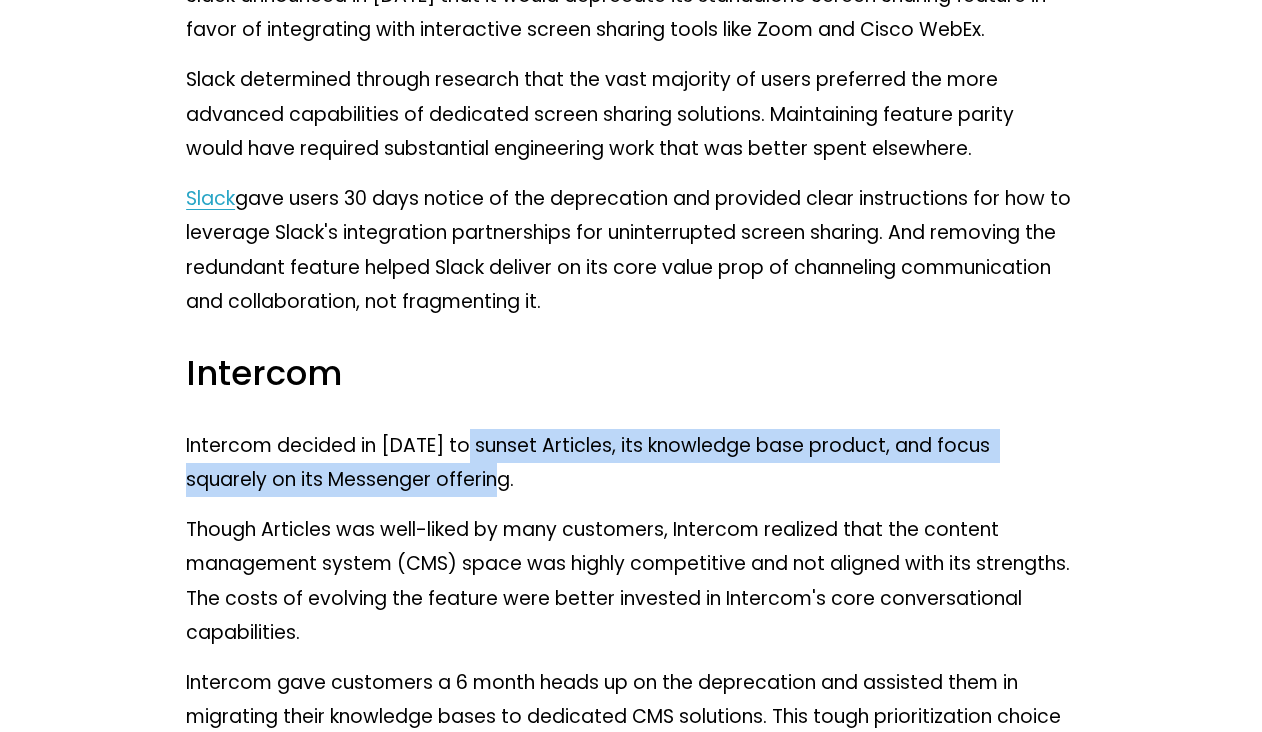 click on "As product managers, we're responsible for driving the long-term success of our products. Many times, that means shipping new functionality to address customer pain points and to capture new market opportunities. But, sometimes the highest-leverage action we can take is to remove functionality instead. After all, products can become bloated over time as they accumulate features, making the product harder to use, more expensive to maintain, and more challenging to innovate on. In this guide on how to deprecate a feature, we share a clear framework for identifying when to deprecate a feature and how to deprecate it successfully. We also provide real-world examples of well-known product organizations that have skillfully deprecated features, and we discuss some exceptions to the typical deprecation process. The feature deprecation framework The feature deprecation framework has five key steps: Identify low-usage and low-value features Determine the costs of maintaining the feature product analytics Slack . ." at bounding box center [631, -1473] 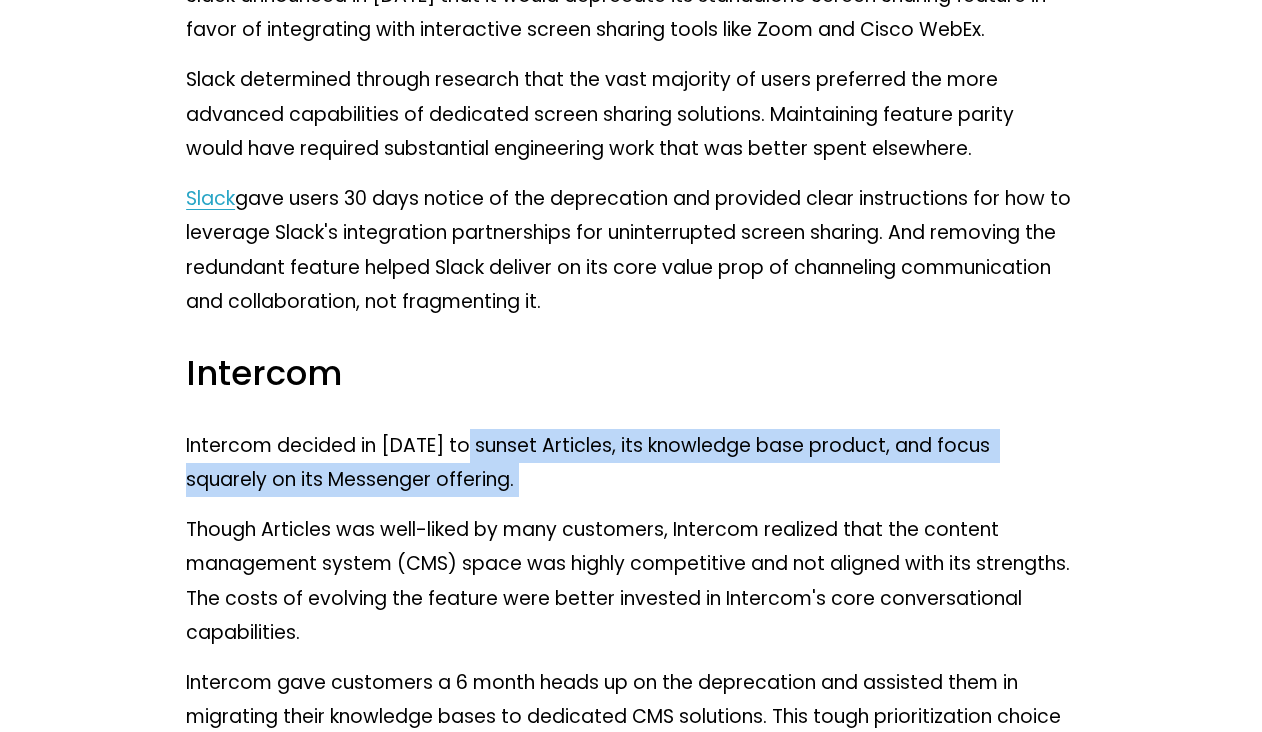 click on "As product managers, we're responsible for driving the long-term success of our products. Many times, that means shipping new functionality to address customer pain points and to capture new market opportunities. But, sometimes the highest-leverage action we can take is to remove functionality instead. After all, products can become bloated over time as they accumulate features, making the product harder to use, more expensive to maintain, and more challenging to innovate on. In this guide on how to deprecate a feature, we share a clear framework for identifying when to deprecate a feature and how to deprecate it successfully. We also provide real-world examples of well-known product organizations that have skillfully deprecated features, and we discuss some exceptions to the typical deprecation process. The feature deprecation framework The feature deprecation framework has five key steps: Identify low-usage and low-value features Determine the costs of maintaining the feature product analytics Slack . ." at bounding box center (631, -1473) 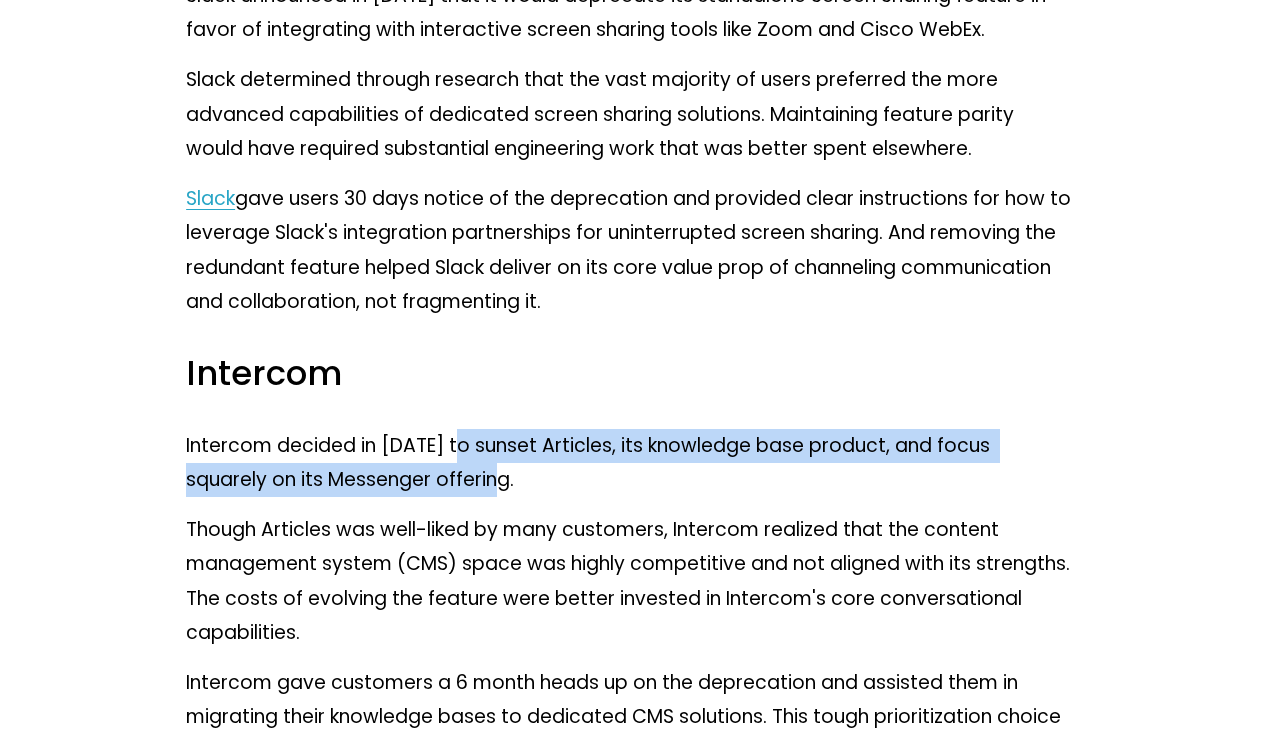 click on "Intercom decided in [DATE] to sunset Articles, its knowledge base product, and focus squarely on its Messenger offering." at bounding box center (631, 463) 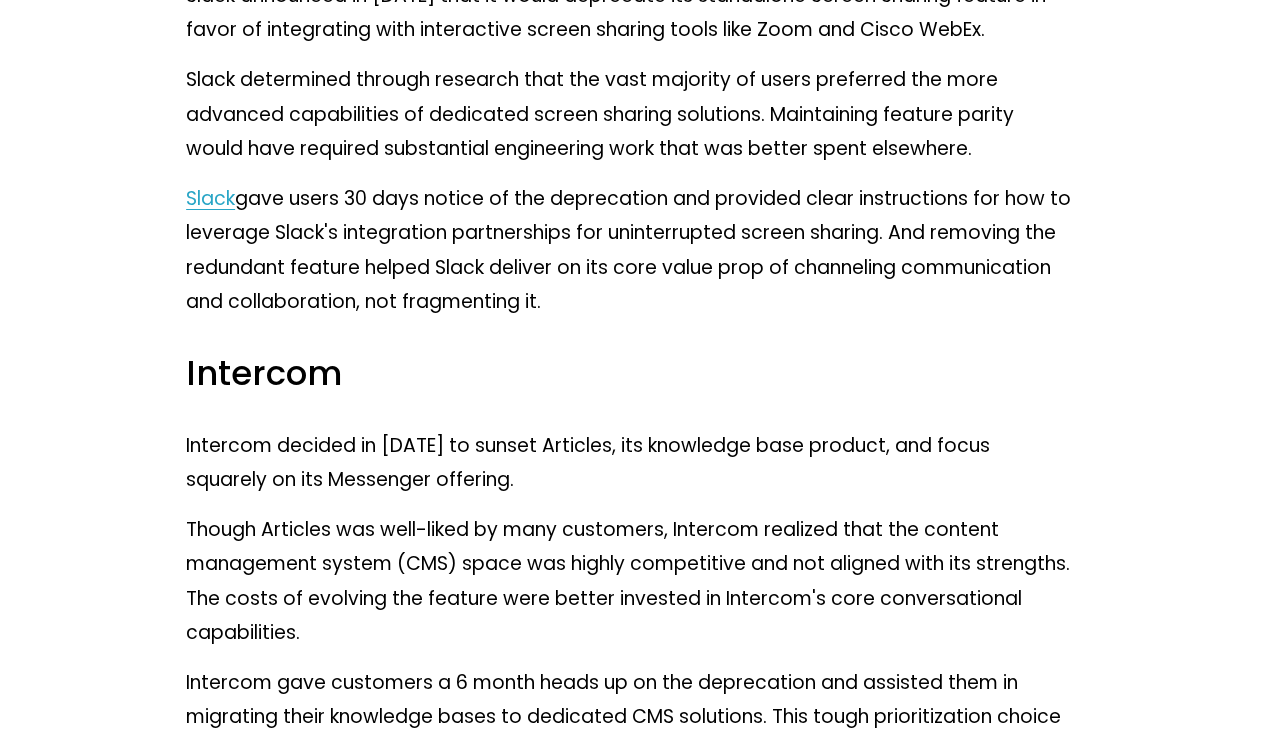 scroll, scrollTop: 7545, scrollLeft: 0, axis: vertical 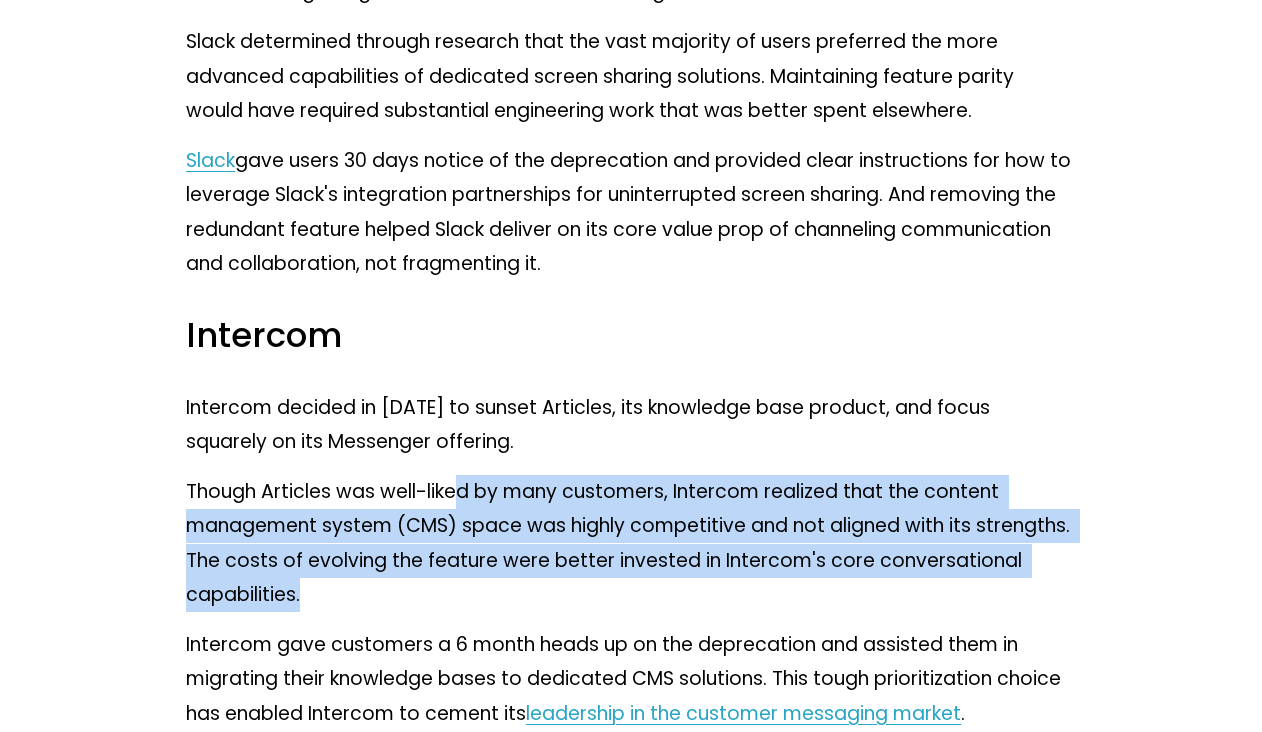 click on "Though Articles was well-liked by many customers, Intercom realized that the content management system (CMS) space was highly competitive and not aligned with its strengths. The costs of evolving the feature were better invested in Intercom's core conversational capabilities." at bounding box center (631, 543) 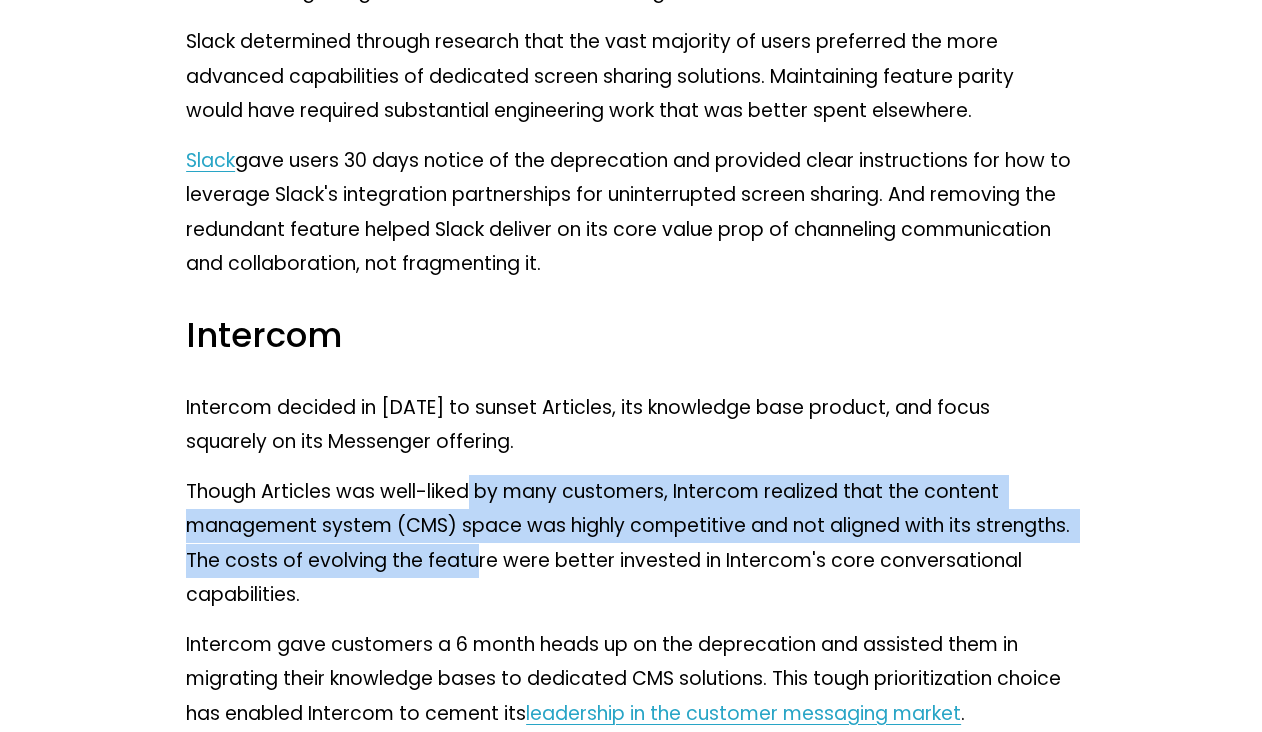 click on "Though Articles was well-liked by many customers, Intercom realized that the content management system (CMS) space was highly competitive and not aligned with its strengths. The costs of evolving the feature were better invested in Intercom's core conversational capabilities." at bounding box center [631, 543] 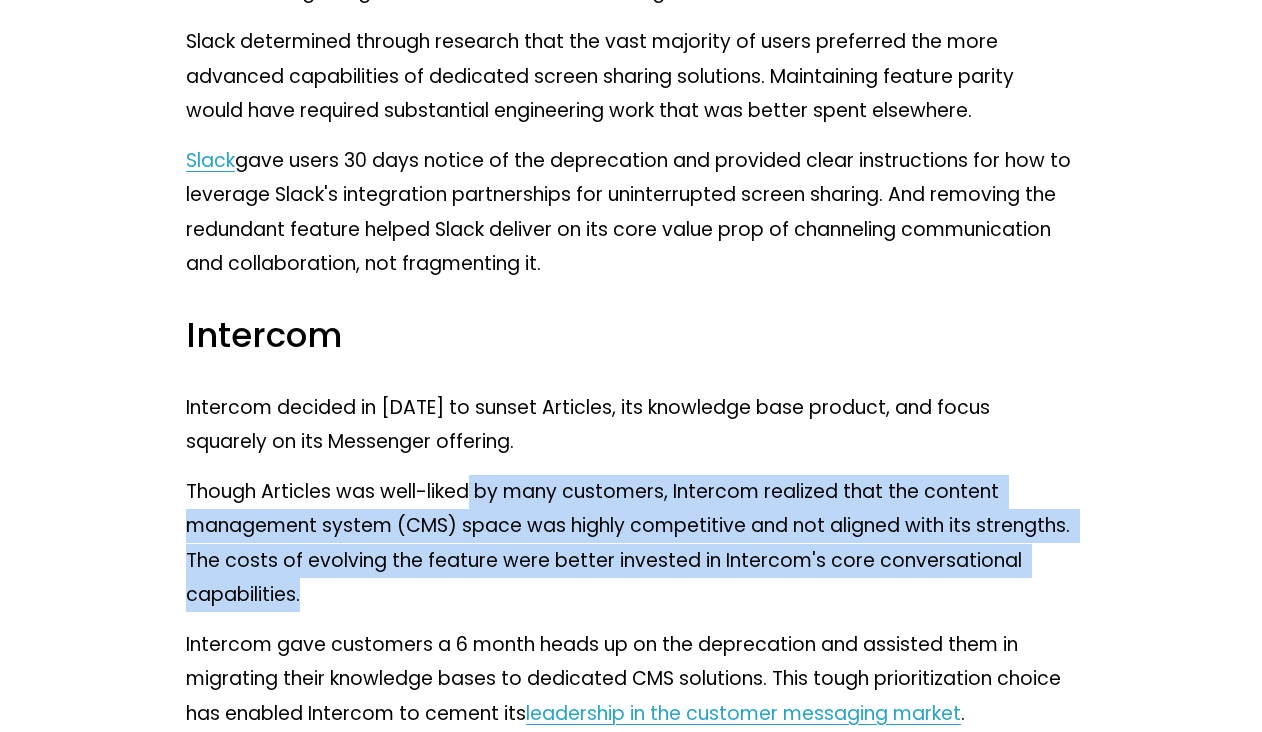 click on "Though Articles was well-liked by many customers, Intercom realized that the content management system (CMS) space was highly competitive and not aligned with its strengths. The costs of evolving the feature were better invested in Intercom's core conversational capabilities." at bounding box center (631, 543) 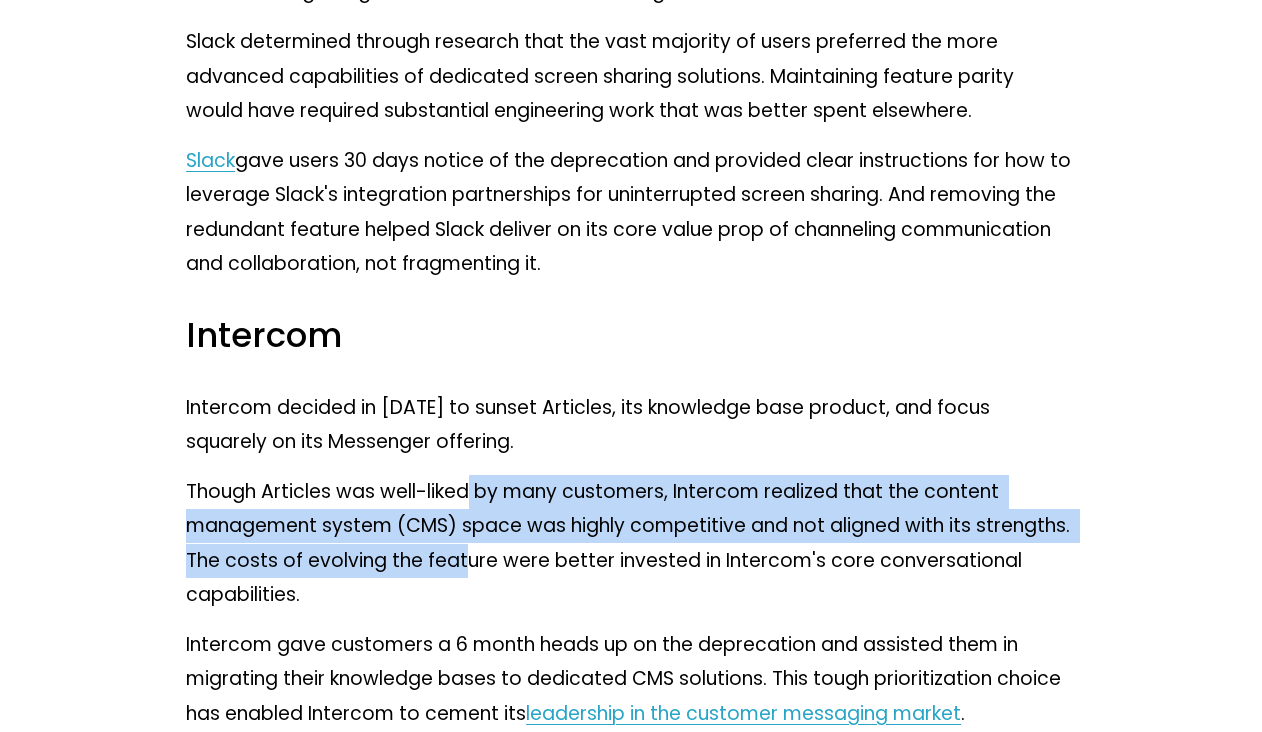 click on "Though Articles was well-liked by many customers, Intercom realized that the content management system (CMS) space was highly competitive and not aligned with its strengths. The costs of evolving the feature were better invested in Intercom's core conversational capabilities." at bounding box center (631, 543) 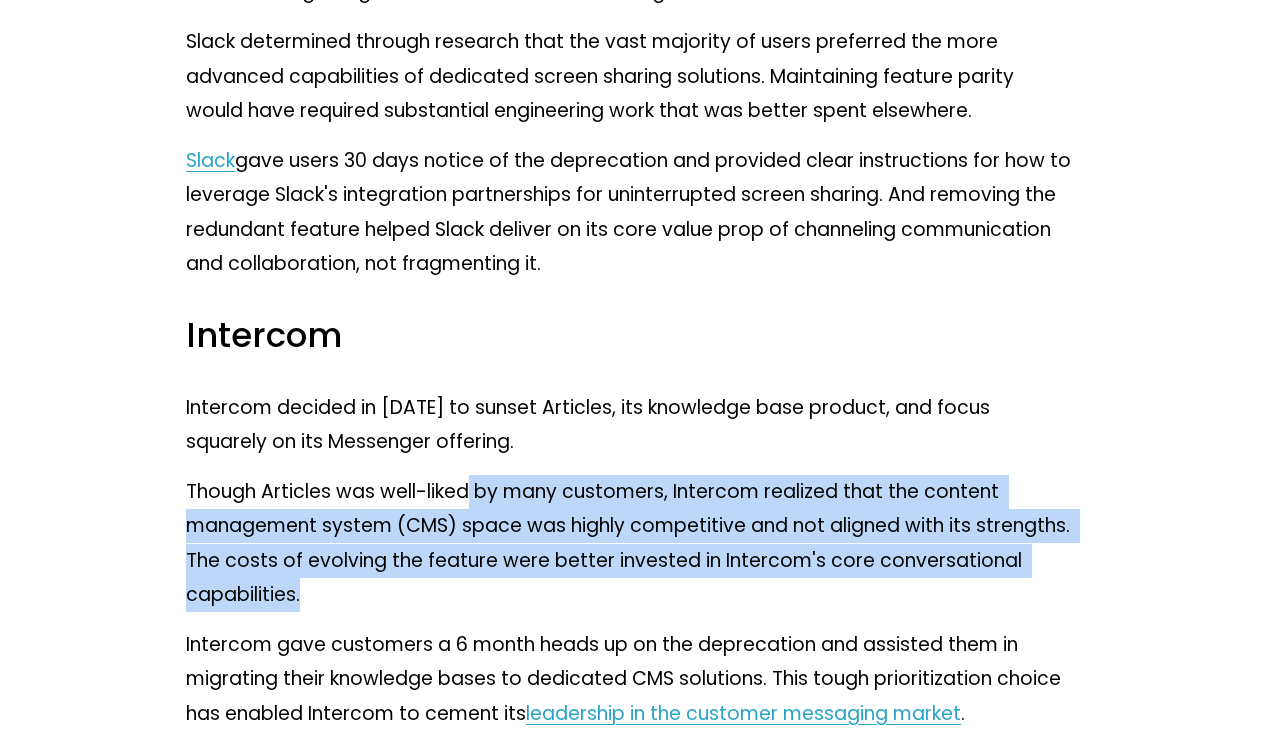 click on "Though Articles was well-liked by many customers, Intercom realized that the content management system (CMS) space was highly competitive and not aligned with its strengths. The costs of evolving the feature were better invested in Intercom's core conversational capabilities." at bounding box center [631, 543] 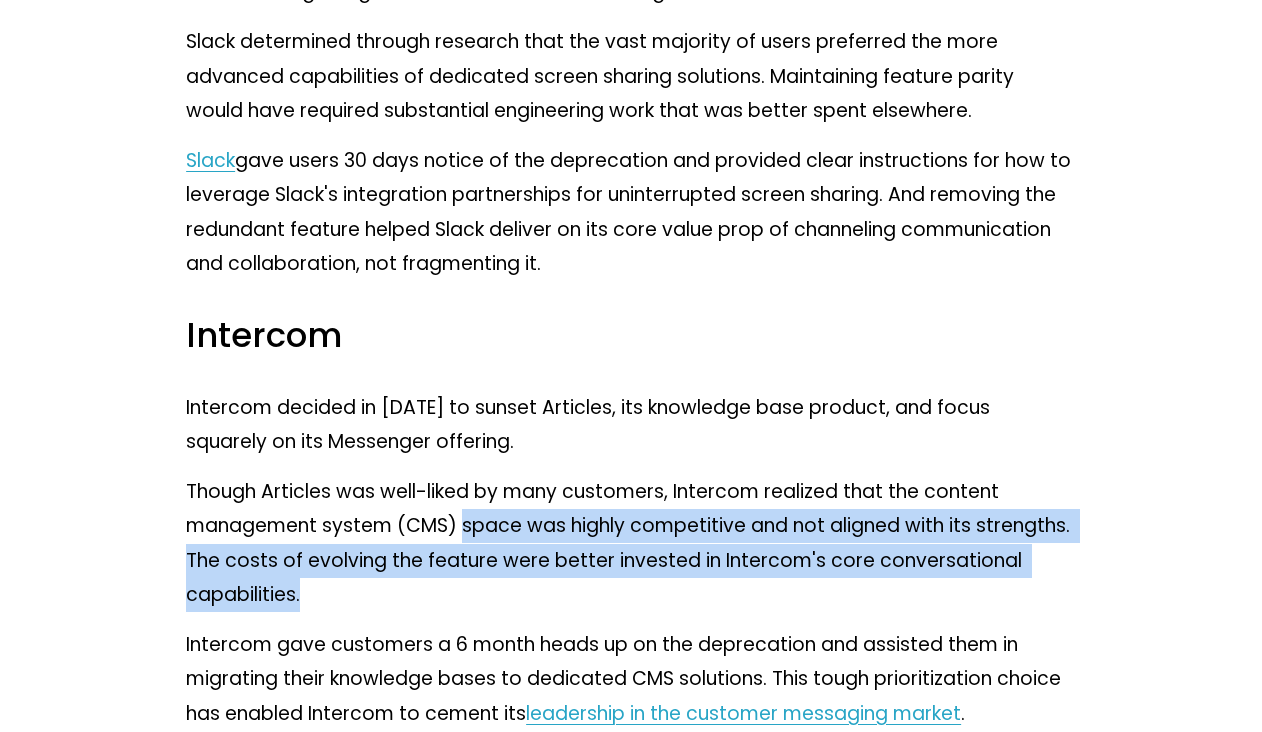 click on "Though Articles was well-liked by many customers, Intercom realized that the content management system (CMS) space was highly competitive and not aligned with its strengths. The costs of evolving the feature were better invested in Intercom's core conversational capabilities." at bounding box center (631, 543) 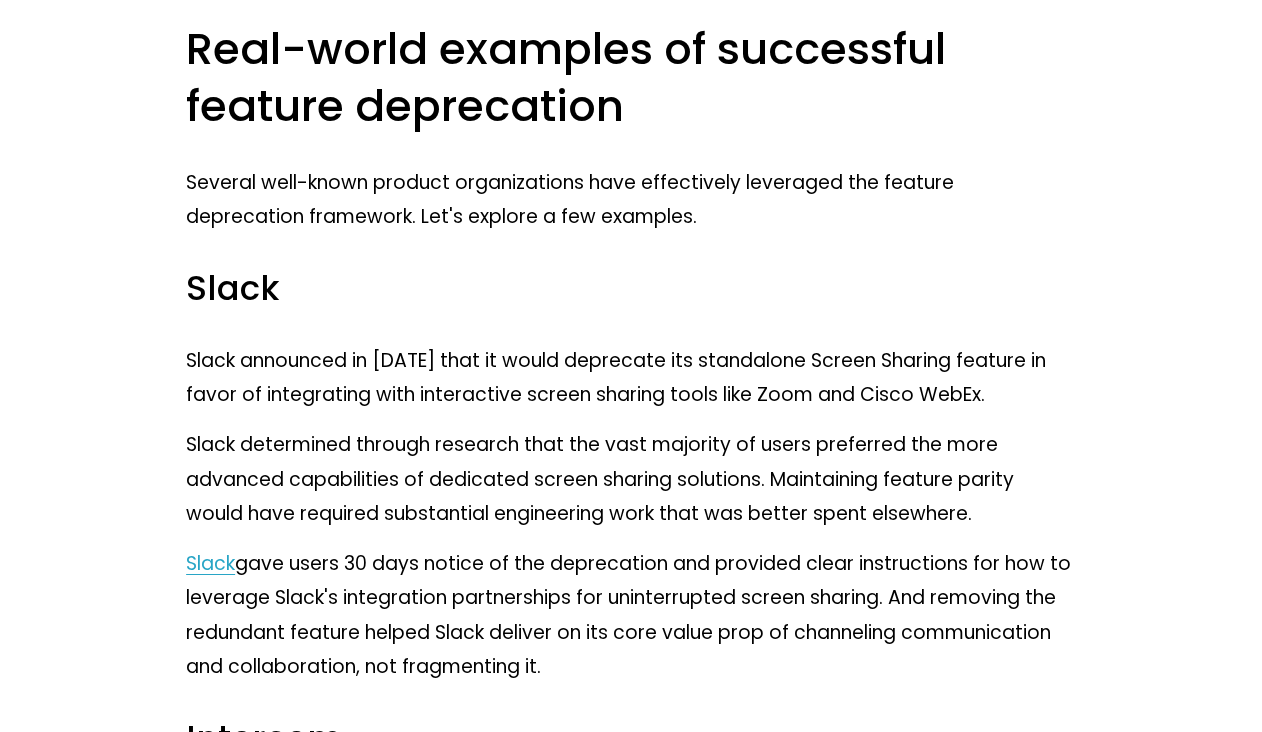 scroll, scrollTop: 7058, scrollLeft: 0, axis: vertical 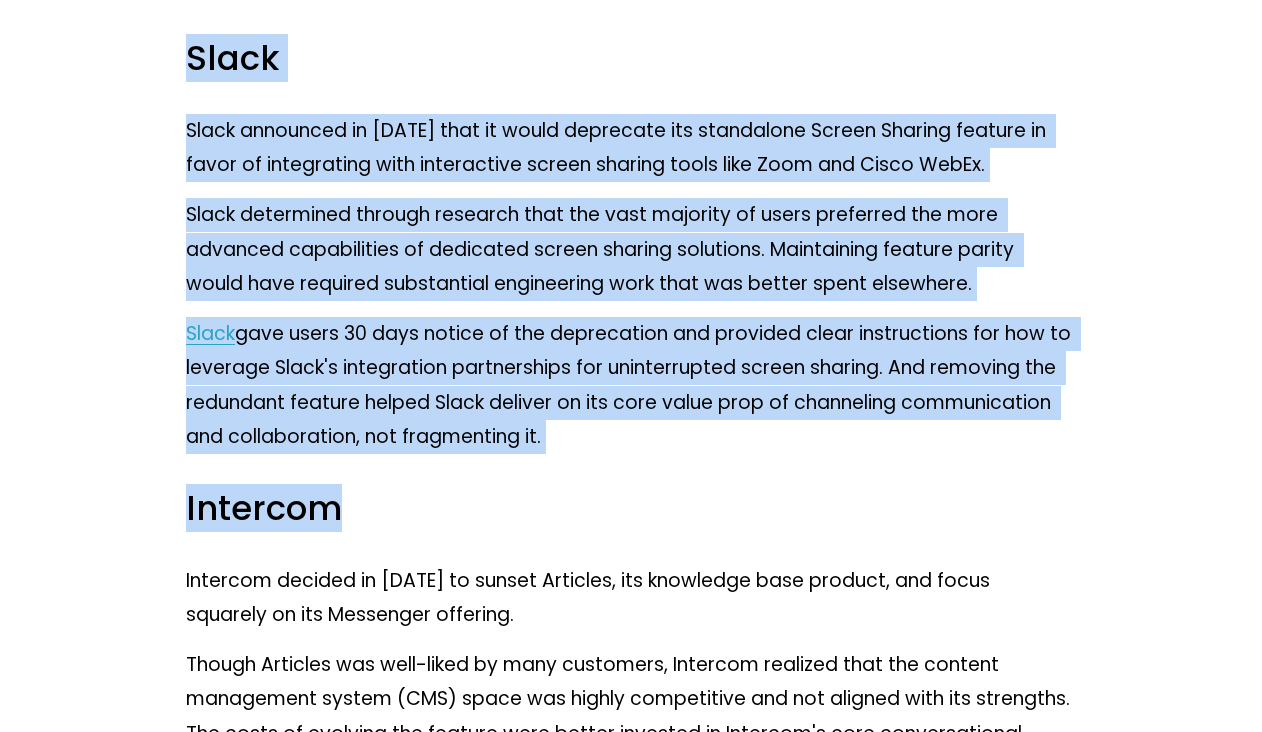 click on "As product managers, we're responsible for driving the long-term success of our products. Many times, that means shipping new functionality to address customer pain points and to capture new market opportunities. But, sometimes the highest-leverage action we can take is to remove functionality instead. After all, products can become bloated over time as they accumulate features, making the product harder to use, more expensive to maintain, and more challenging to innovate on. In this guide on how to deprecate a feature, we share a clear framework for identifying when to deprecate a feature and how to deprecate it successfully. We also provide real-world examples of well-known product organizations that have skillfully deprecated features, and we discuss some exceptions to the typical deprecation process. The feature deprecation framework The feature deprecation framework has five key steps: Identify low-usage and low-value features Determine the costs of maintaining the feature product analytics Slack . ." at bounding box center (631, -1338) 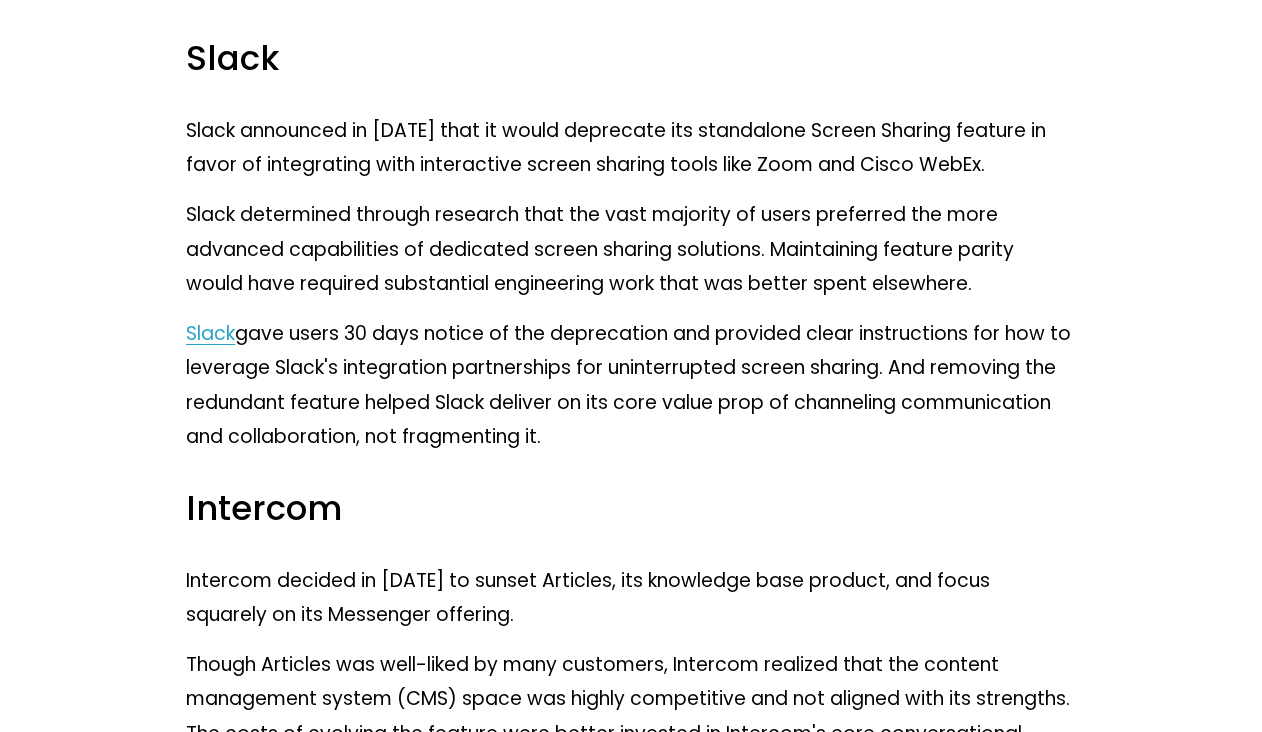 click on "Slack" at bounding box center [210, 333] 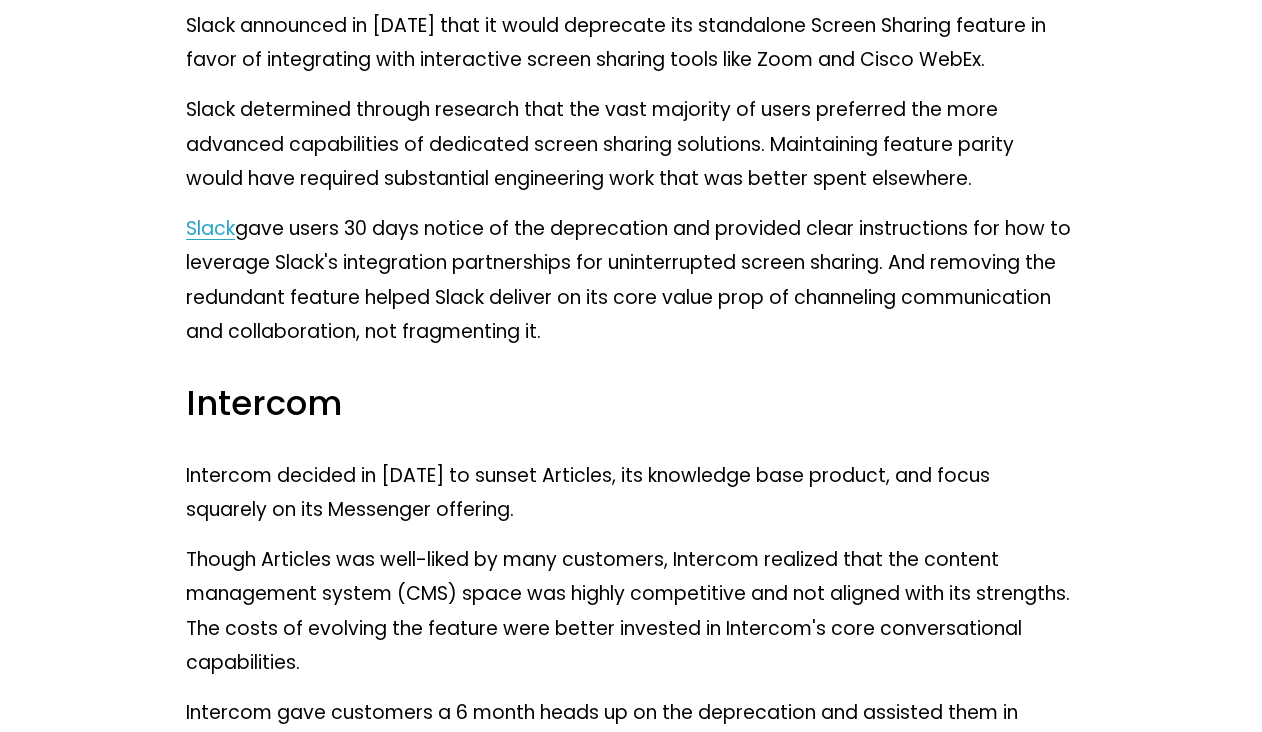 scroll, scrollTop: 7649, scrollLeft: 0, axis: vertical 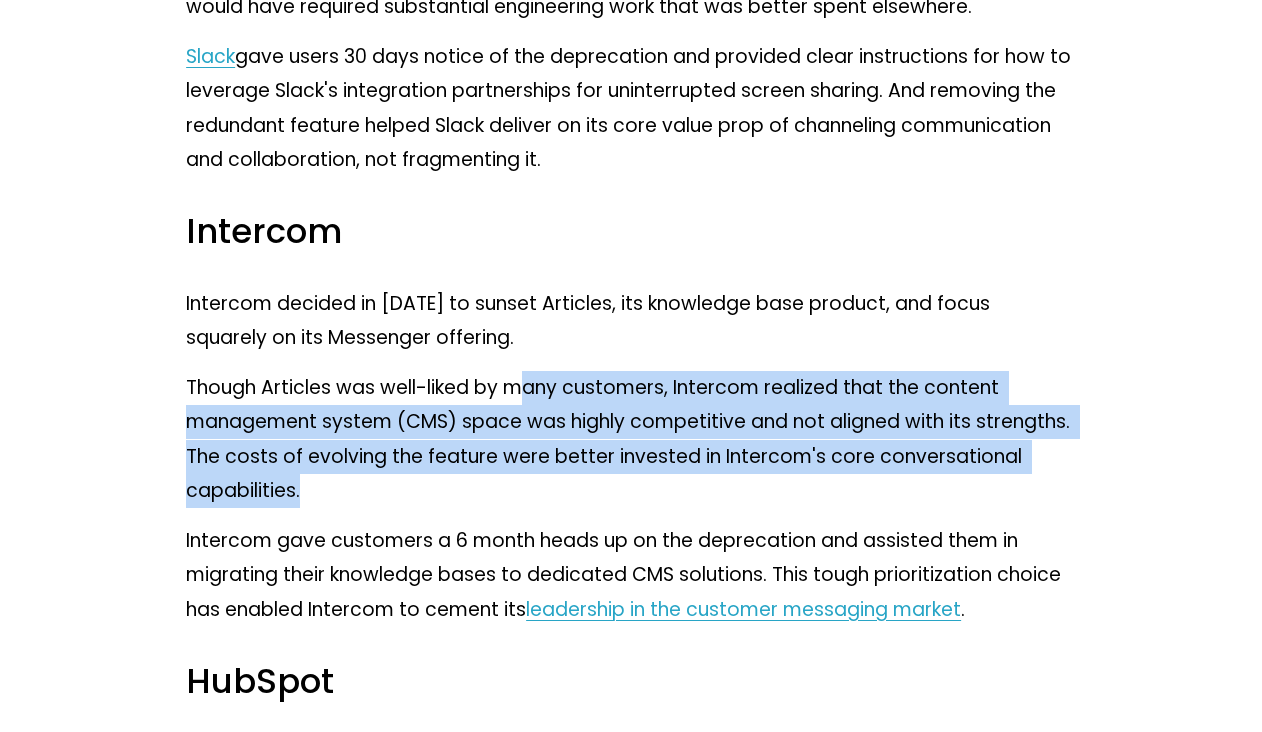 click on "Though Articles was well-liked by many customers, Intercom realized that the content management system (CMS) space was highly competitive and not aligned with its strengths. The costs of evolving the feature were better invested in Intercom's core conversational capabilities." at bounding box center (631, 439) 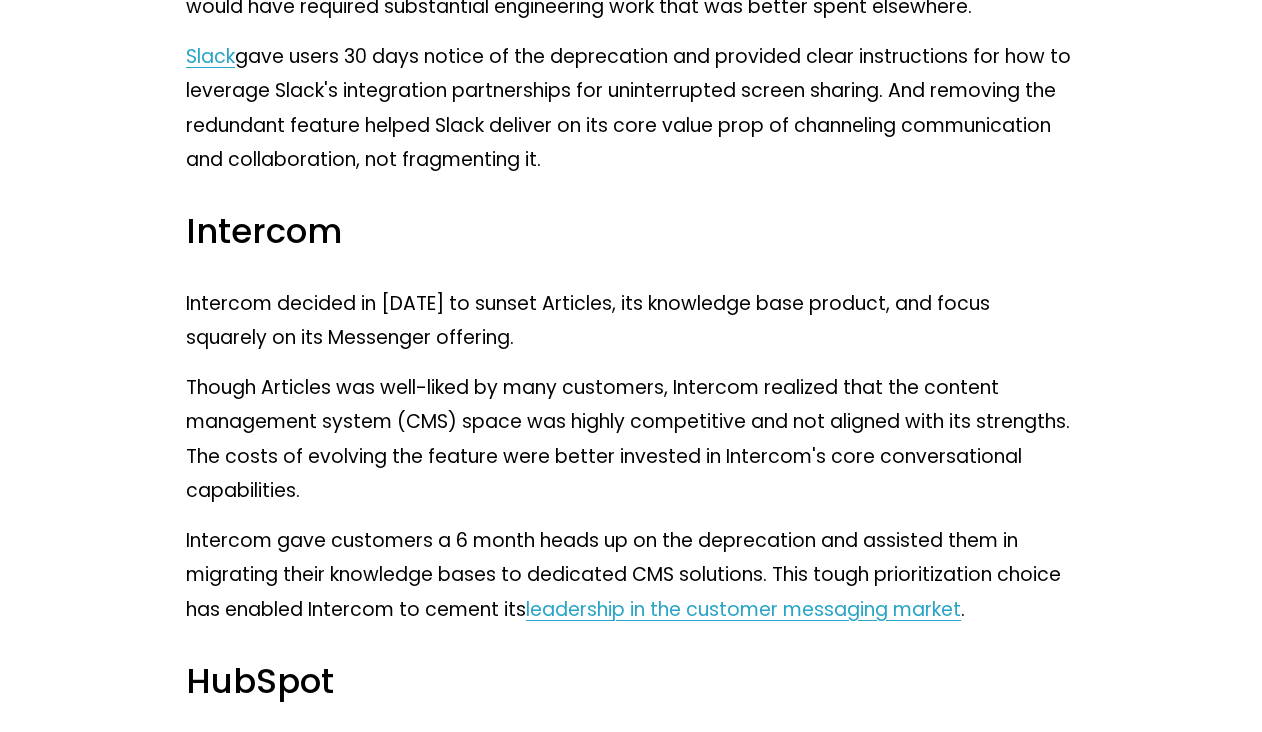 click on "Though Articles was well-liked by many customers, Intercom realized that the content management system (CMS) space was highly competitive and not aligned with its strengths. The costs of evolving the feature were better invested in Intercom's core conversational capabilities." at bounding box center [631, 439] 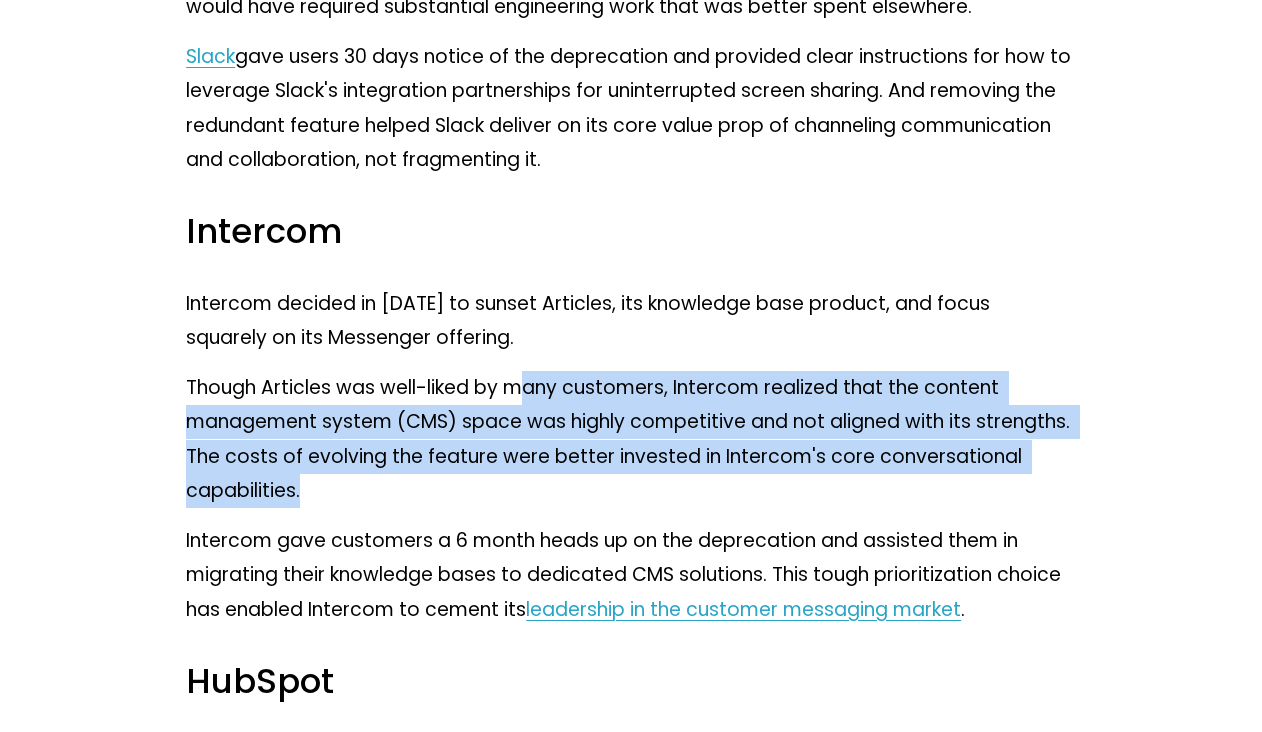 click on "Though Articles was well-liked by many customers, Intercom realized that the content management system (CMS) space was highly competitive and not aligned with its strengths. The costs of evolving the feature were better invested in Intercom's core conversational capabilities." at bounding box center [631, 439] 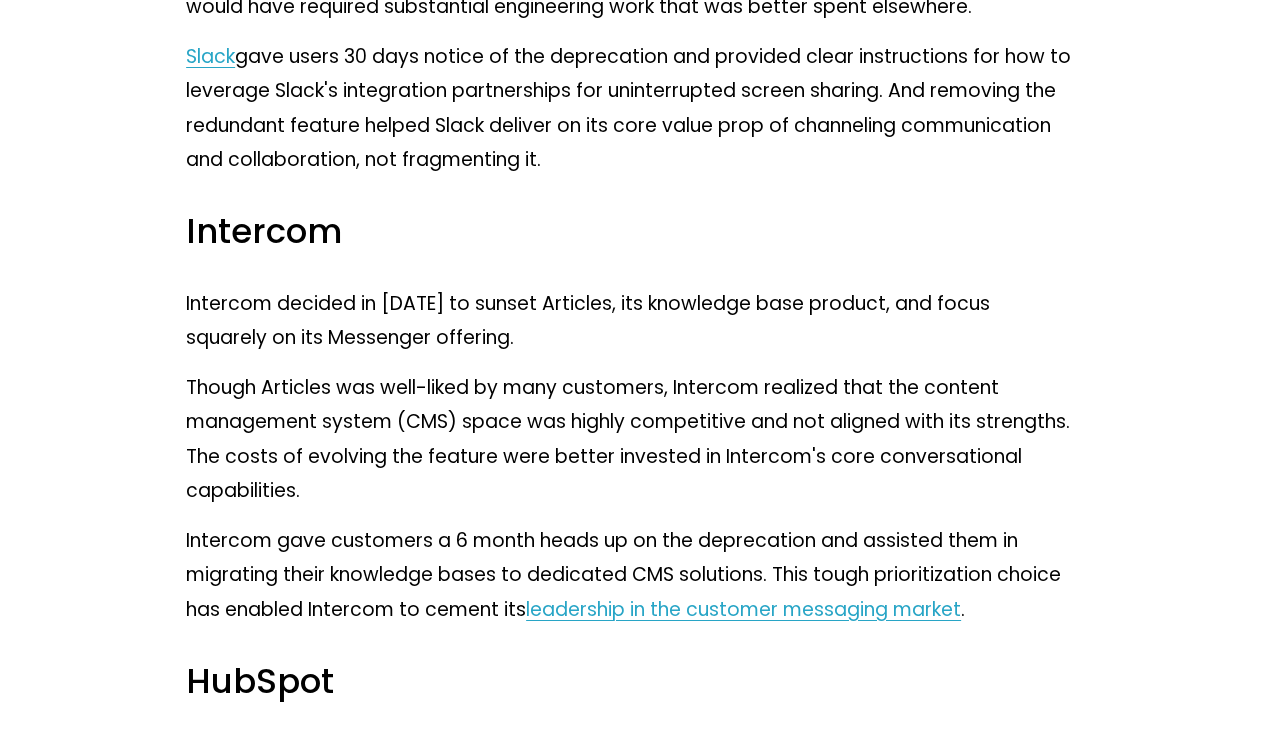click on "As product managers, we're responsible for driving the long-term success of our products. Many times, that means shipping new functionality to address customer pain points and to capture new market opportunities. But, sometimes the highest-leverage action we can take is to remove functionality instead. After all, products can become bloated over time as they accumulate features, making the product harder to use, more expensive to maintain, and more challenging to innovate on. In this guide on how to deprecate a feature, we share a clear framework for identifying when to deprecate a feature and how to deprecate it successfully. We also provide real-world examples of well-known product organizations that have skillfully deprecated features, and we discuss some exceptions to the typical deprecation process. The feature deprecation framework The feature deprecation framework has five key steps: Identify low-usage and low-value features Determine the costs of maintaining the feature product analytics Slack . ." at bounding box center (631, -1615) 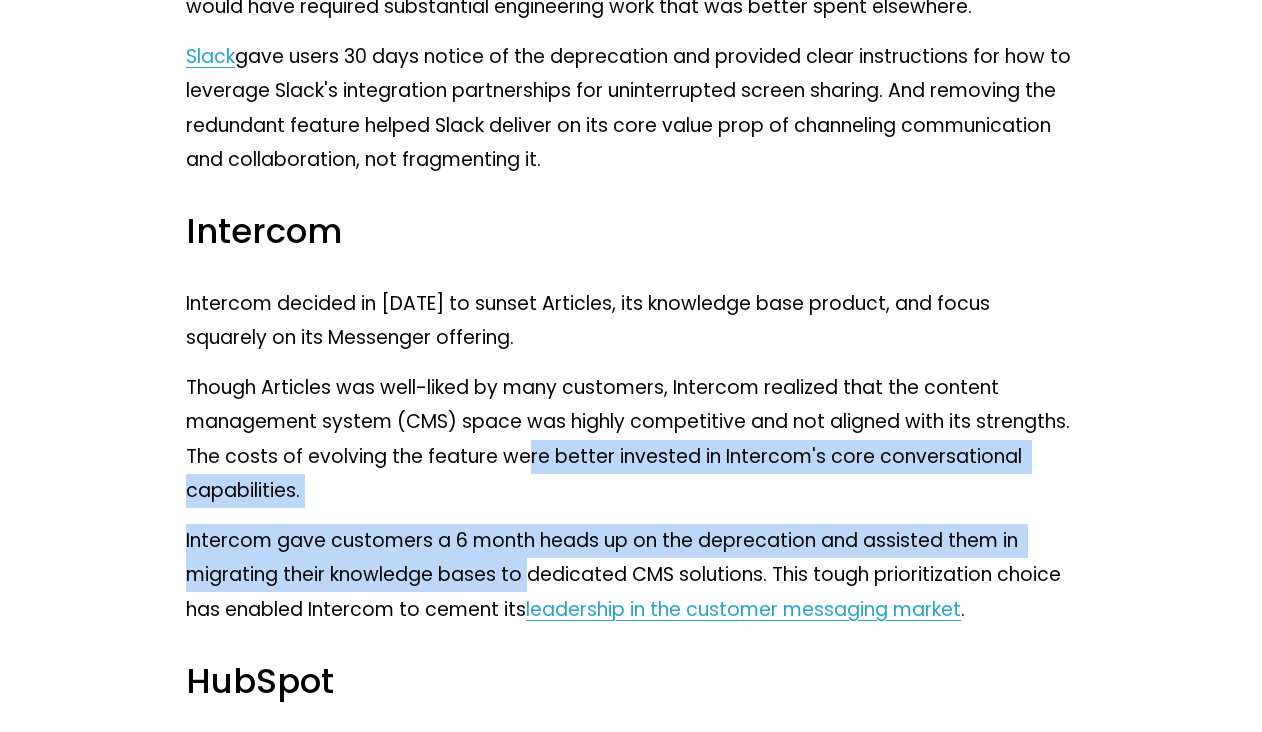 click on "As product managers, we're responsible for driving the long-term success of our products. Many times, that means shipping new functionality to address customer pain points and to capture new market opportunities. But, sometimes the highest-leverage action we can take is to remove functionality instead. After all, products can become bloated over time as they accumulate features, making the product harder to use, more expensive to maintain, and more challenging to innovate on. In this guide on how to deprecate a feature, we share a clear framework for identifying when to deprecate a feature and how to deprecate it successfully. We also provide real-world examples of well-known product organizations that have skillfully deprecated features, and we discuss some exceptions to the typical deprecation process. The feature deprecation framework The feature deprecation framework has five key steps: Identify low-usage and low-value features Determine the costs of maintaining the feature product analytics Slack . ." at bounding box center [631, -1615] 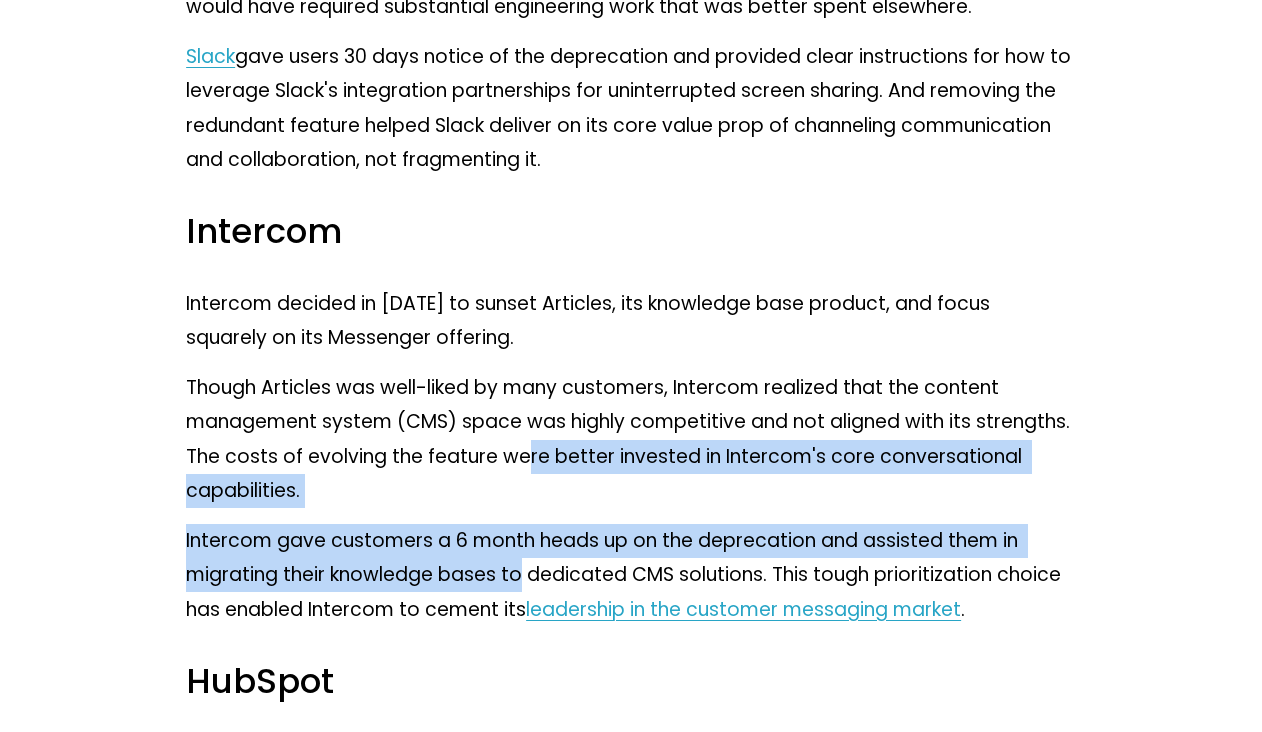 click on "Intercom gave customers a 6 month heads up on the deprecation and assisted them in migrating their knowledge bases to dedicated CMS solutions. This tough prioritization choice has enabled Intercom to cement its  leadership in the customer messaging market ." at bounding box center [631, 575] 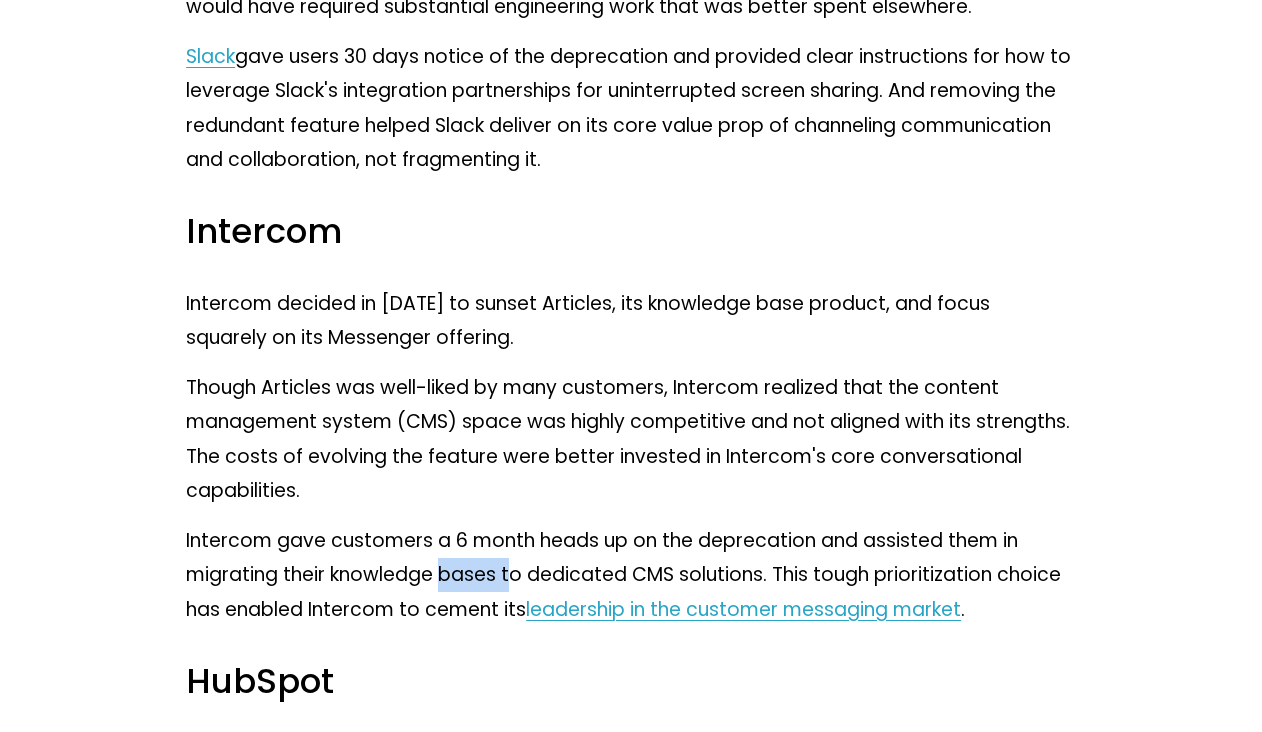click on "Intercom gave customers a 6 month heads up on the deprecation and assisted them in migrating their knowledge bases to dedicated CMS solutions. This tough prioritization choice has enabled Intercom to cement its  leadership in the customer messaging market ." at bounding box center (631, 575) 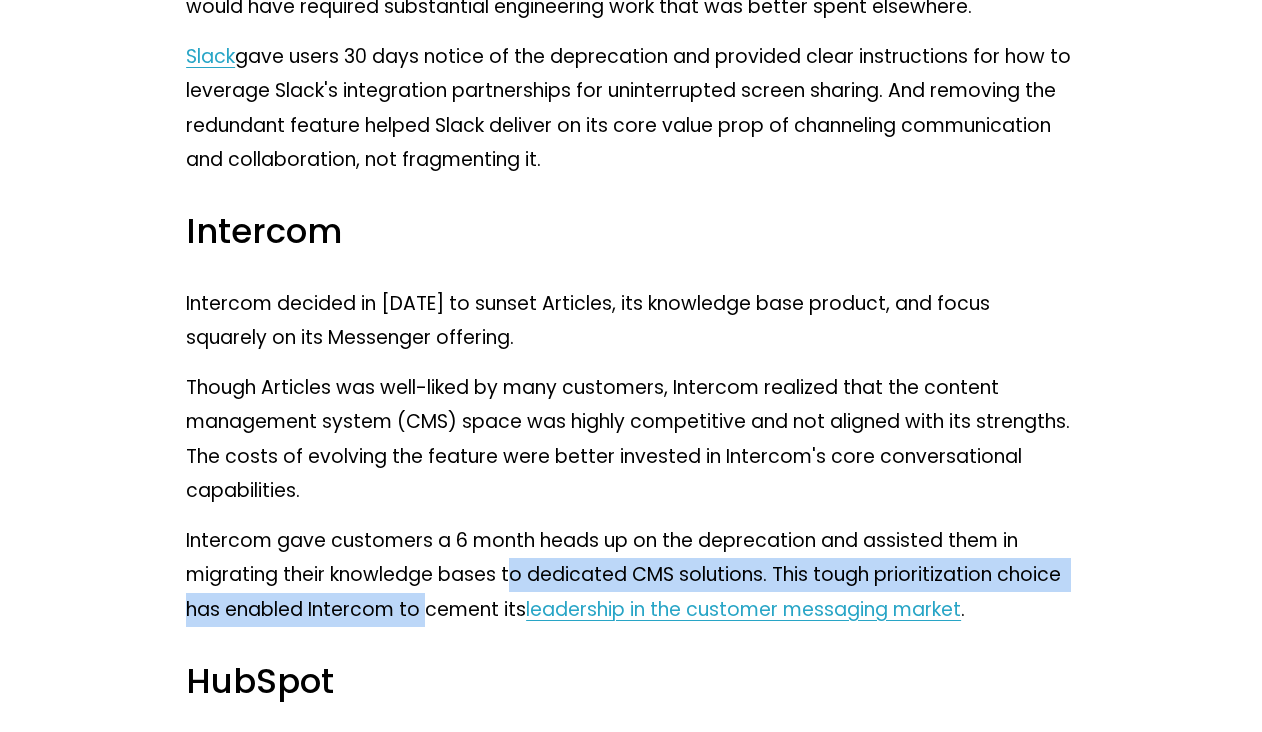 click on "Intercom gave customers a 6 month heads up on the deprecation and assisted them in migrating their knowledge bases to dedicated CMS solutions. This tough prioritization choice has enabled Intercom to cement its  leadership in the customer messaging market ." at bounding box center [631, 575] 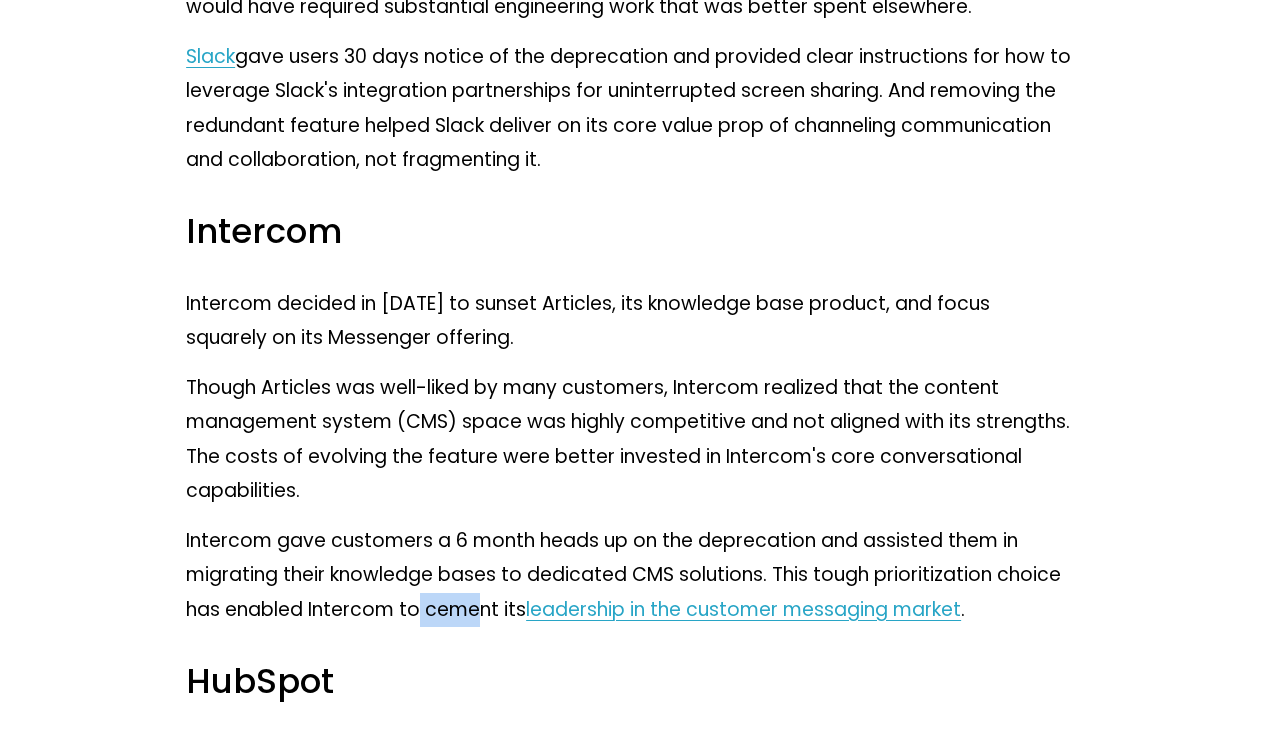 click on "Intercom gave customers a 6 month heads up on the deprecation and assisted them in migrating their knowledge bases to dedicated CMS solutions. This tough prioritization choice has enabled Intercom to cement its  leadership in the customer messaging market ." at bounding box center [631, 575] 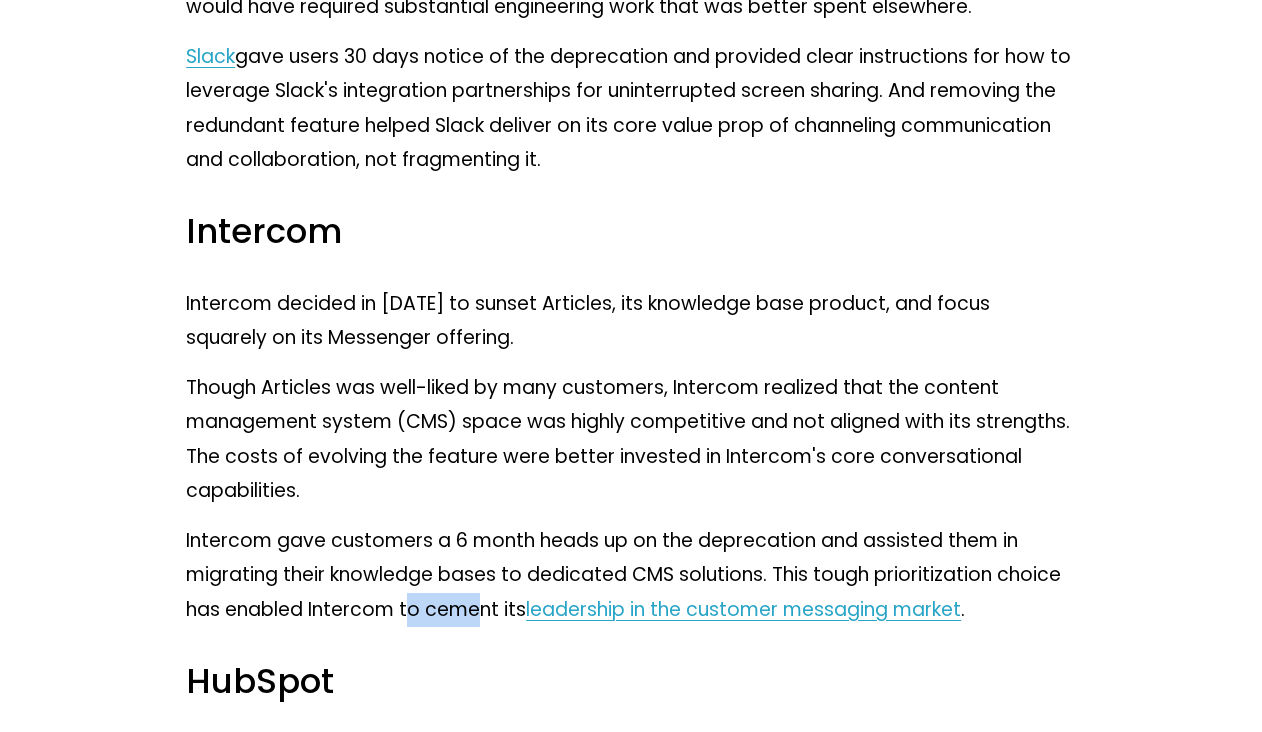 click on "Intercom gave customers a 6 month heads up on the deprecation and assisted them in migrating their knowledge bases to dedicated CMS solutions. This tough prioritization choice has enabled Intercom to cement its  leadership in the customer messaging market ." at bounding box center [631, 575] 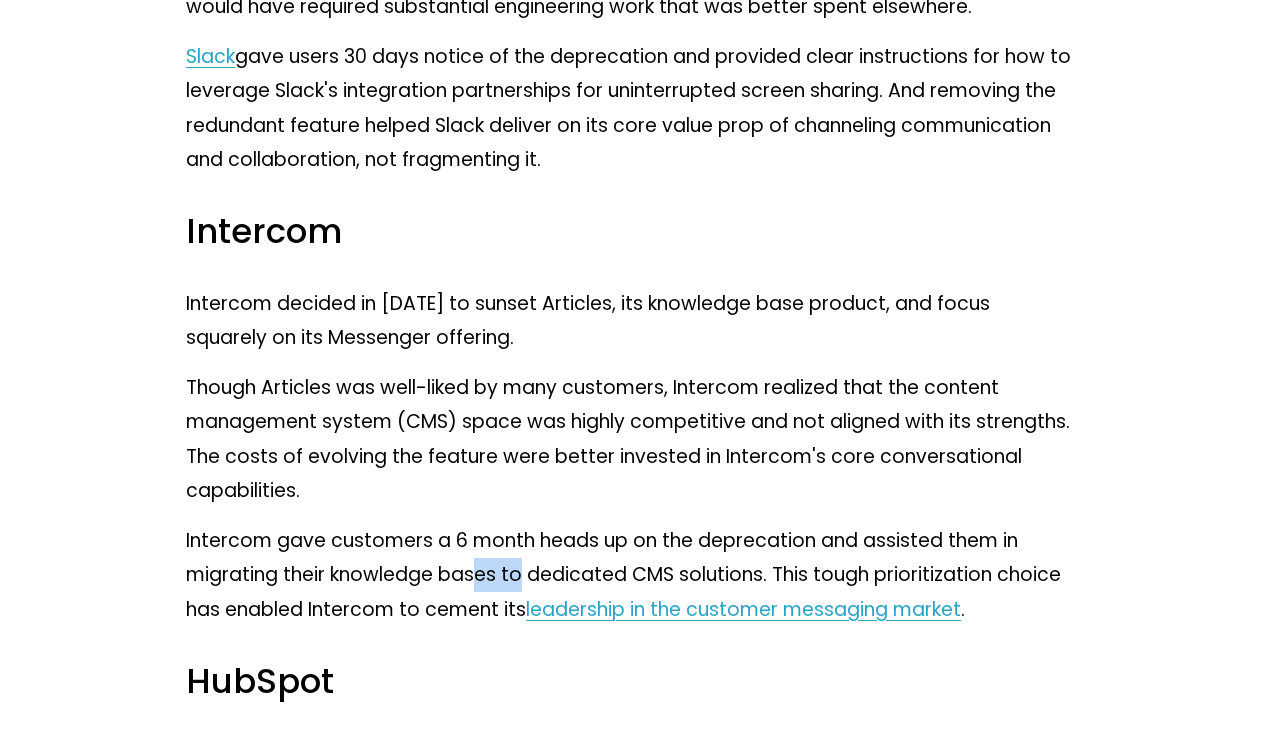 click on "Intercom gave customers a 6 month heads up on the deprecation and assisted them in migrating their knowledge bases to dedicated CMS solutions. This tough prioritization choice has enabled Intercom to cement its  leadership in the customer messaging market ." at bounding box center [631, 575] 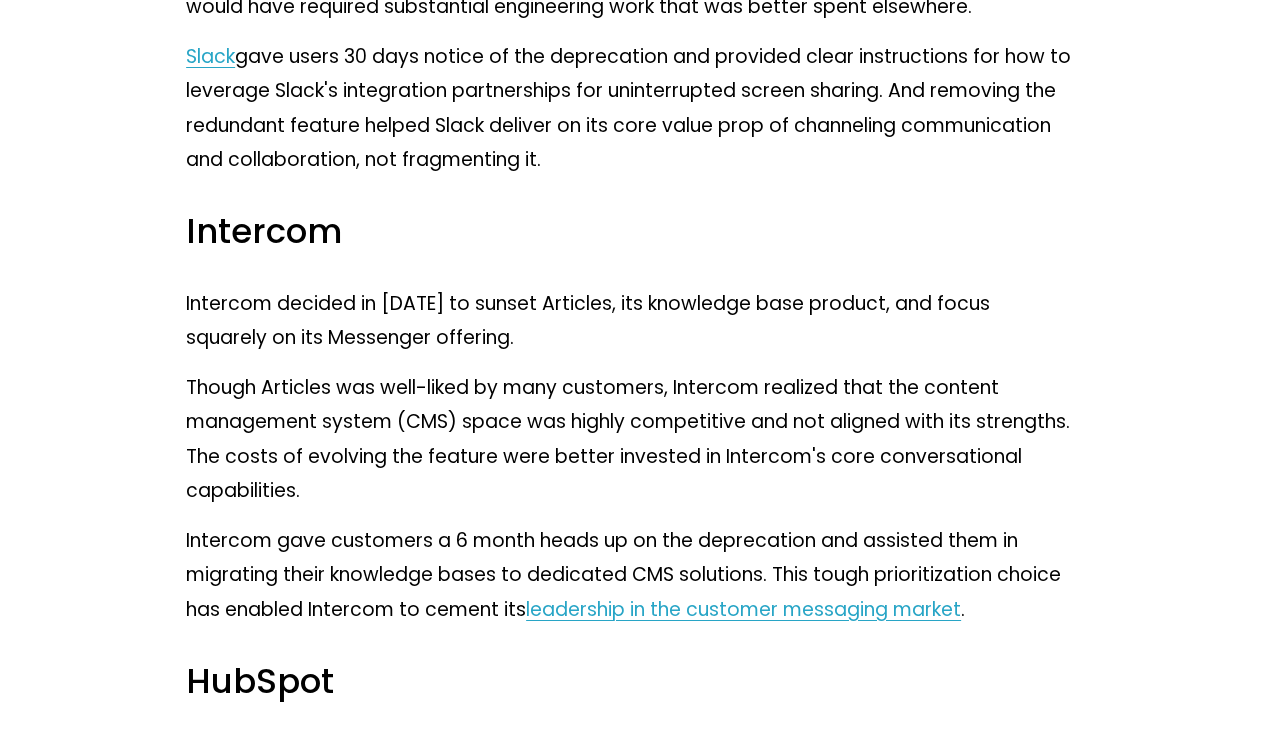 click on "Intercom gave customers a 6 month heads up on the deprecation and assisted them in migrating their knowledge bases to dedicated CMS solutions. This tough prioritization choice has enabled Intercom to cement its  leadership in the customer messaging market ." at bounding box center [631, 575] 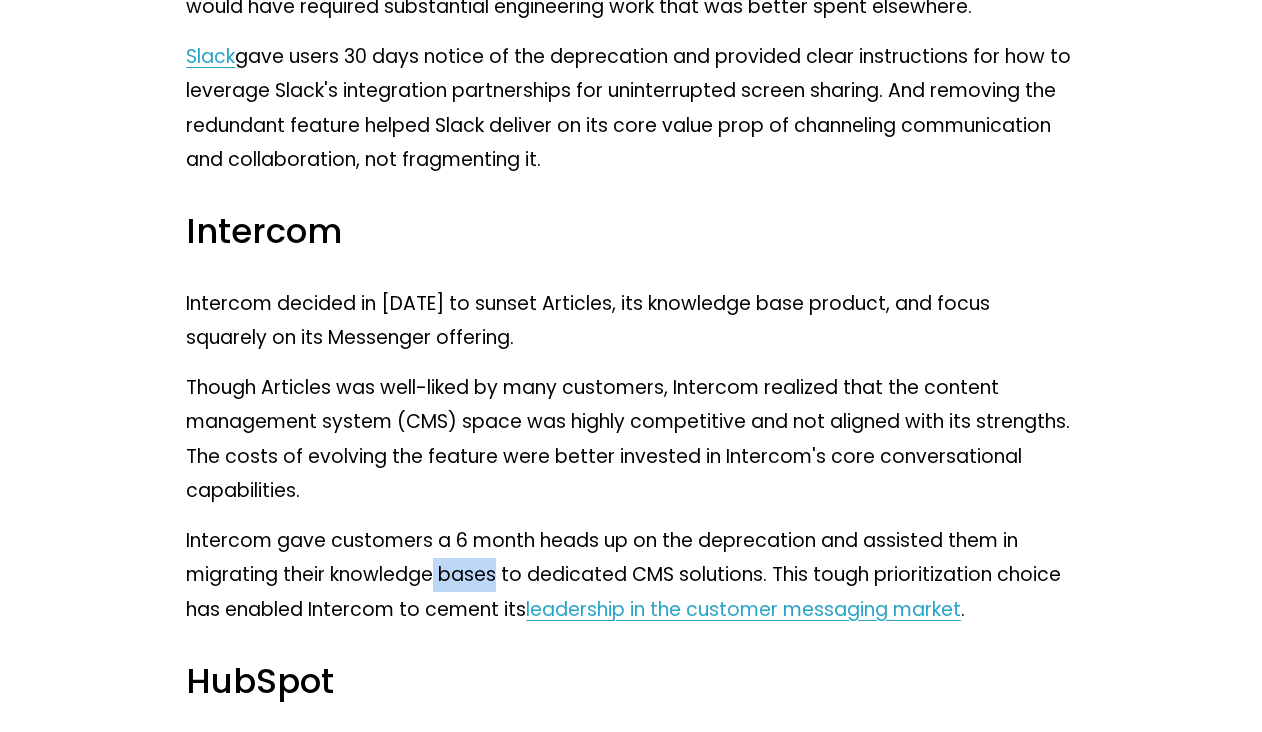 click on "Intercom gave customers a 6 month heads up on the deprecation and assisted them in migrating their knowledge bases to dedicated CMS solutions. This tough prioritization choice has enabled Intercom to cement its  leadership in the customer messaging market ." at bounding box center [631, 575] 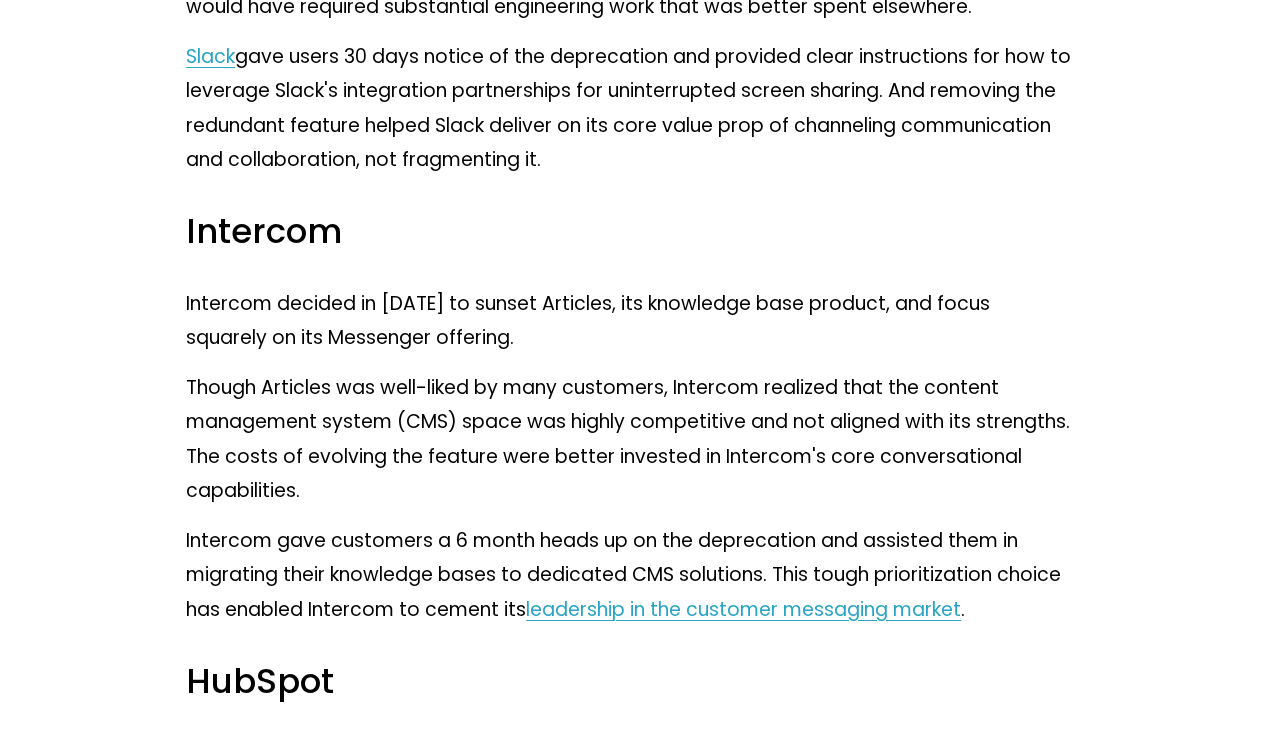 click on "Intercom gave customers a 6 month heads up on the deprecation and assisted them in migrating their knowledge bases to dedicated CMS solutions. This tough prioritization choice has enabled Intercom to cement its  leadership in the customer messaging market ." at bounding box center [631, 575] 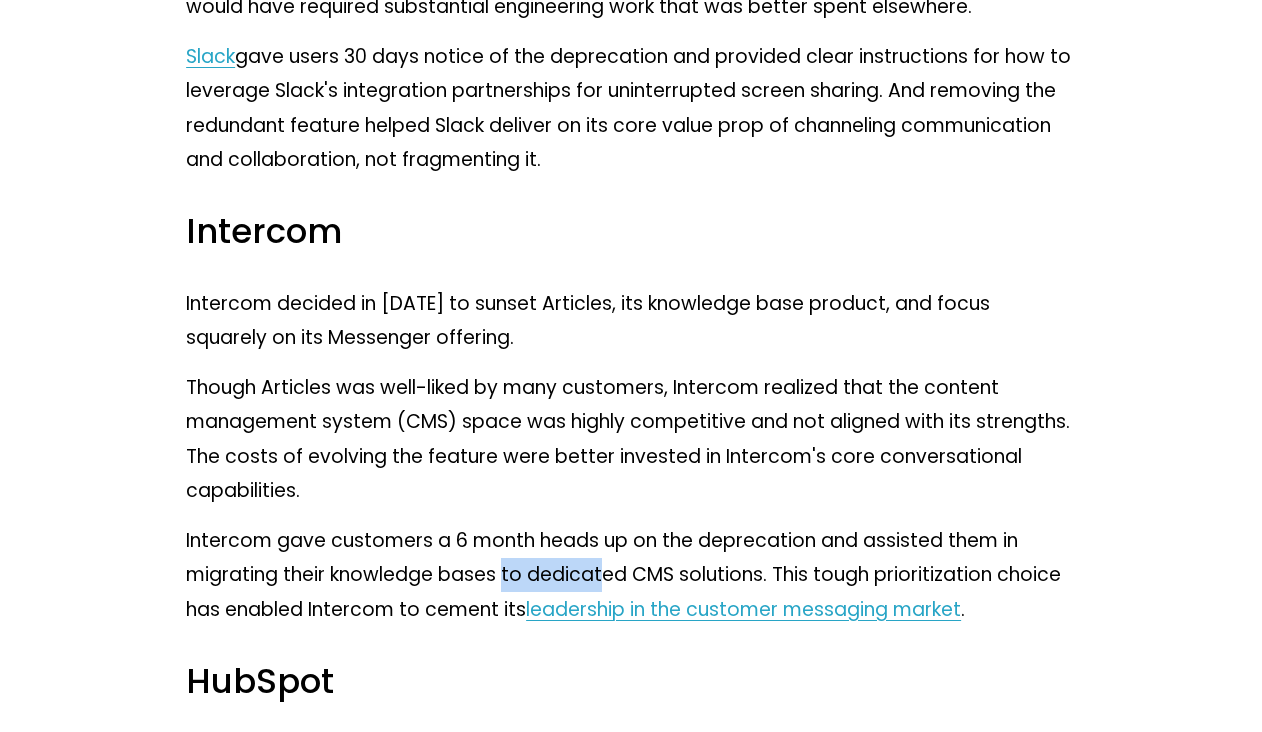 click on "Intercom gave customers a 6 month heads up on the deprecation and assisted them in migrating their knowledge bases to dedicated CMS solutions. This tough prioritization choice has enabled Intercom to cement its  leadership in the customer messaging market ." at bounding box center (631, 575) 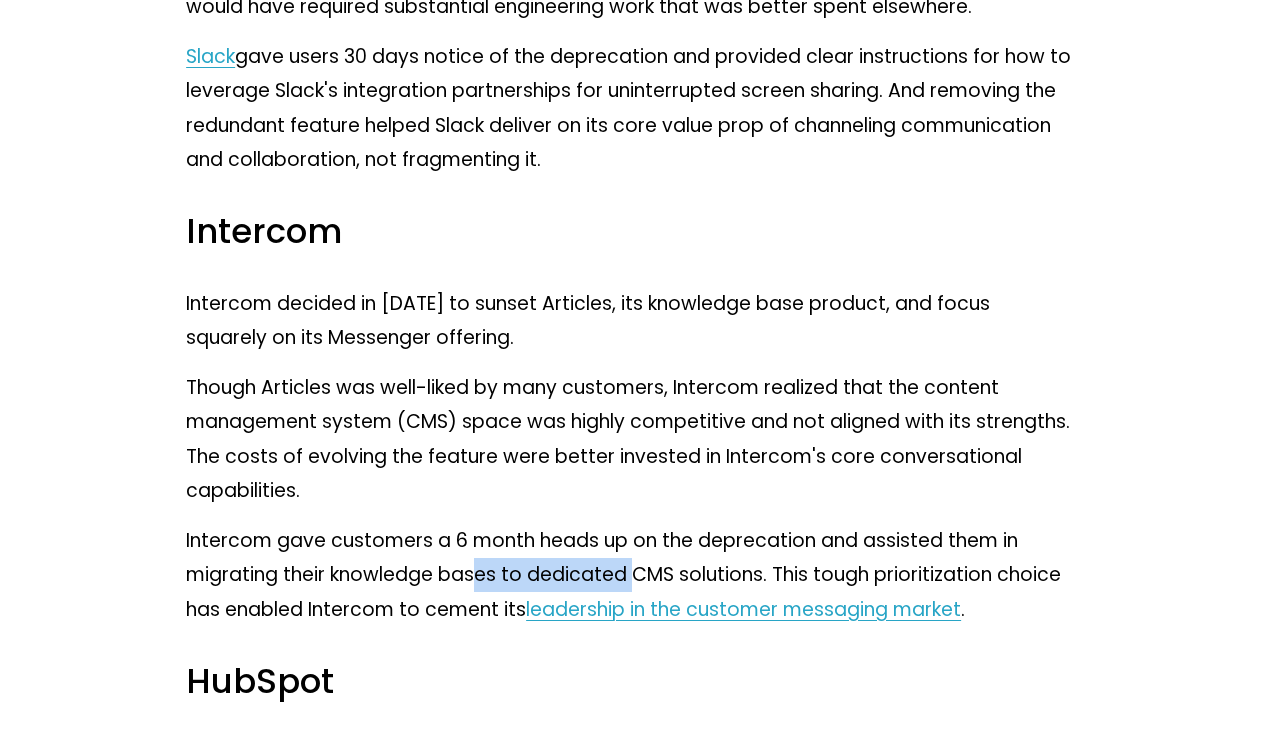 click on "Intercom gave customers a 6 month heads up on the deprecation and assisted them in migrating their knowledge bases to dedicated CMS solutions. This tough prioritization choice has enabled Intercom to cement its  leadership in the customer messaging market ." at bounding box center [631, 575] 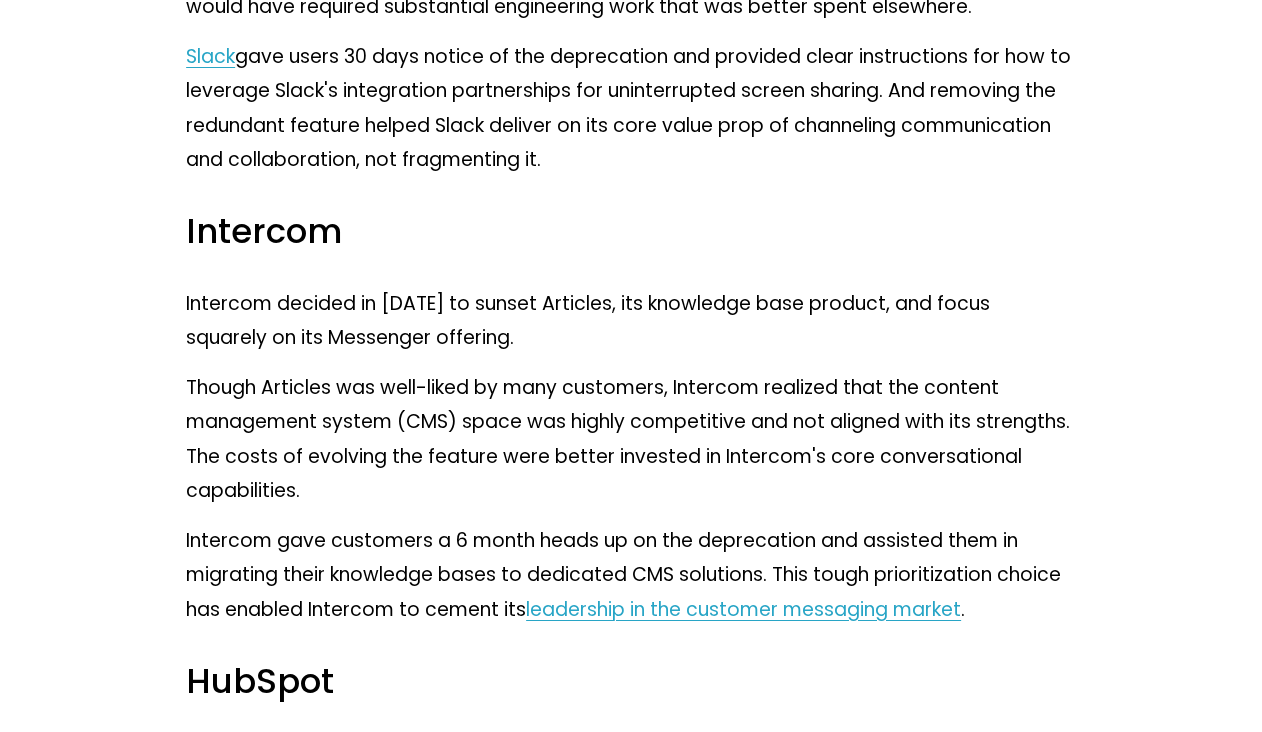 click on "Intercom gave customers a 6 month heads up on the deprecation and assisted them in migrating their knowledge bases to dedicated CMS solutions. This tough prioritization choice has enabled Intercom to cement its  leadership in the customer messaging market ." at bounding box center (631, 575) 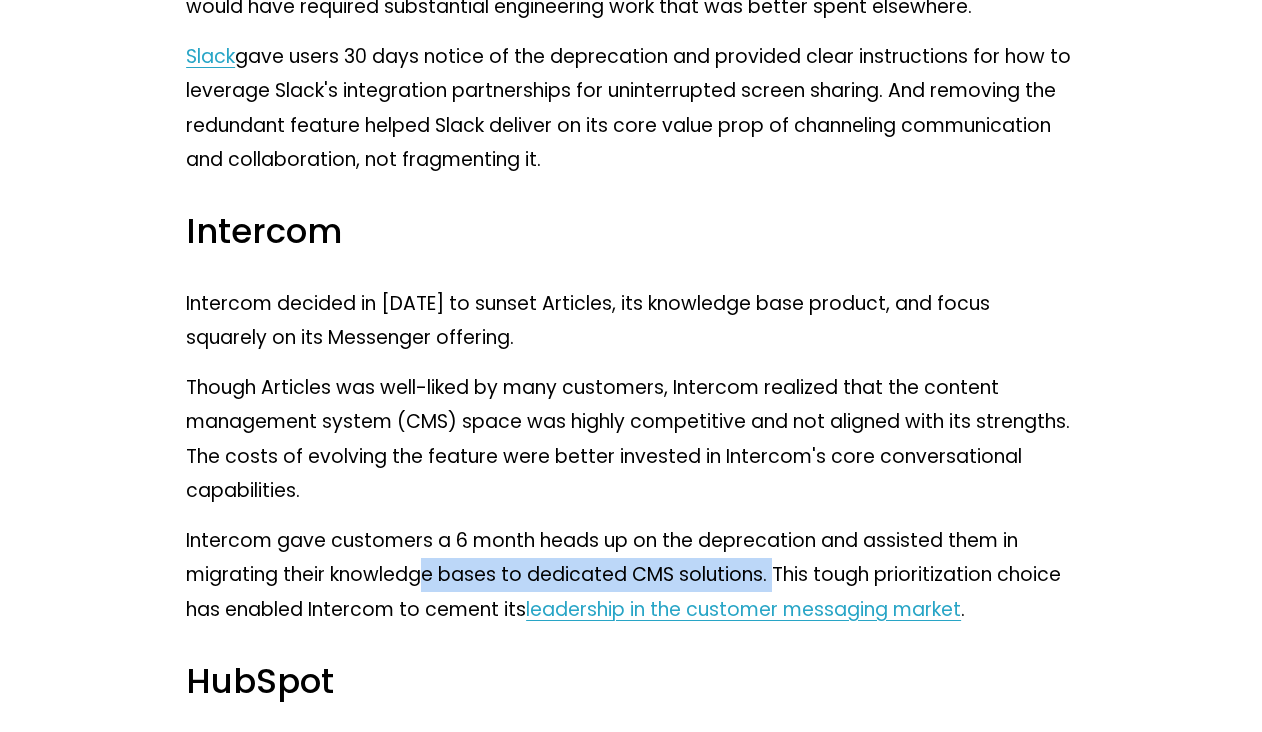 click on "Intercom gave customers a 6 month heads up on the deprecation and assisted them in migrating their knowledge bases to dedicated CMS solutions. This tough prioritization choice has enabled Intercom to cement its  leadership in the customer messaging market ." at bounding box center (631, 575) 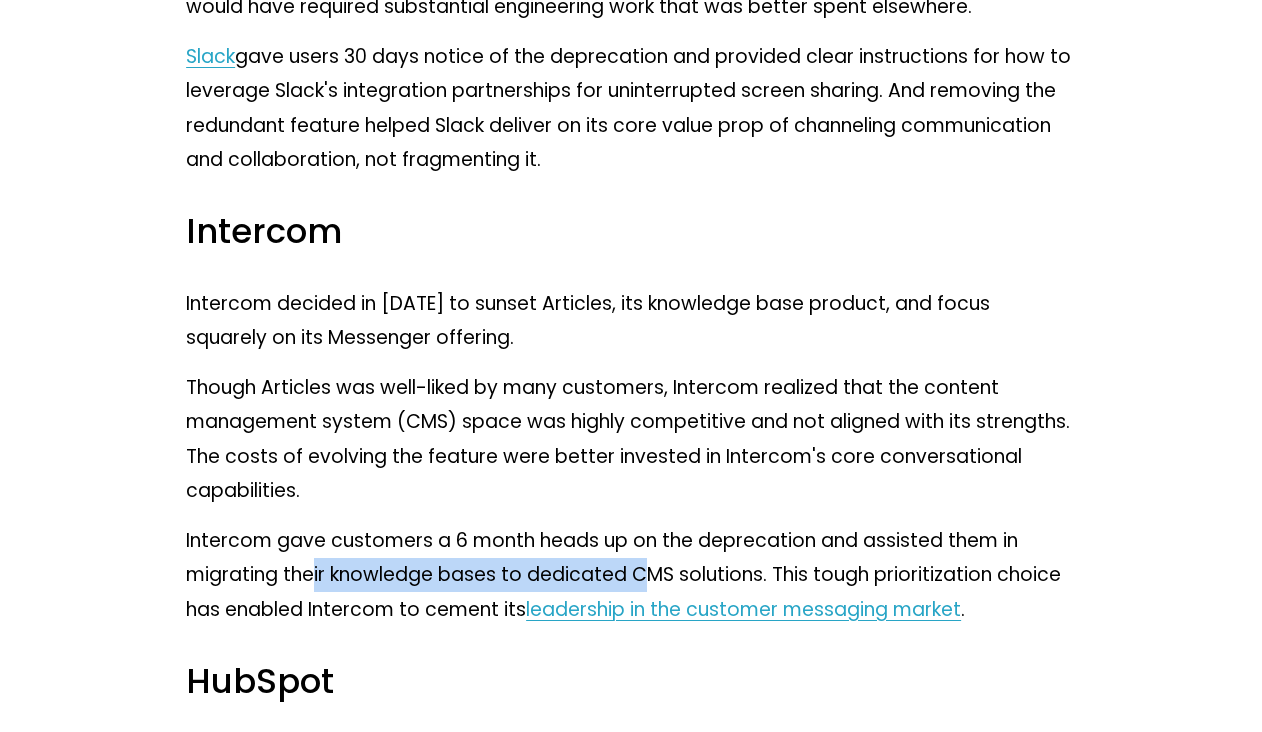 click on "Intercom gave customers a 6 month heads up on the deprecation and assisted them in migrating their knowledge bases to dedicated CMS solutions. This tough prioritization choice has enabled Intercom to cement its  leadership in the customer messaging market ." at bounding box center [631, 575] 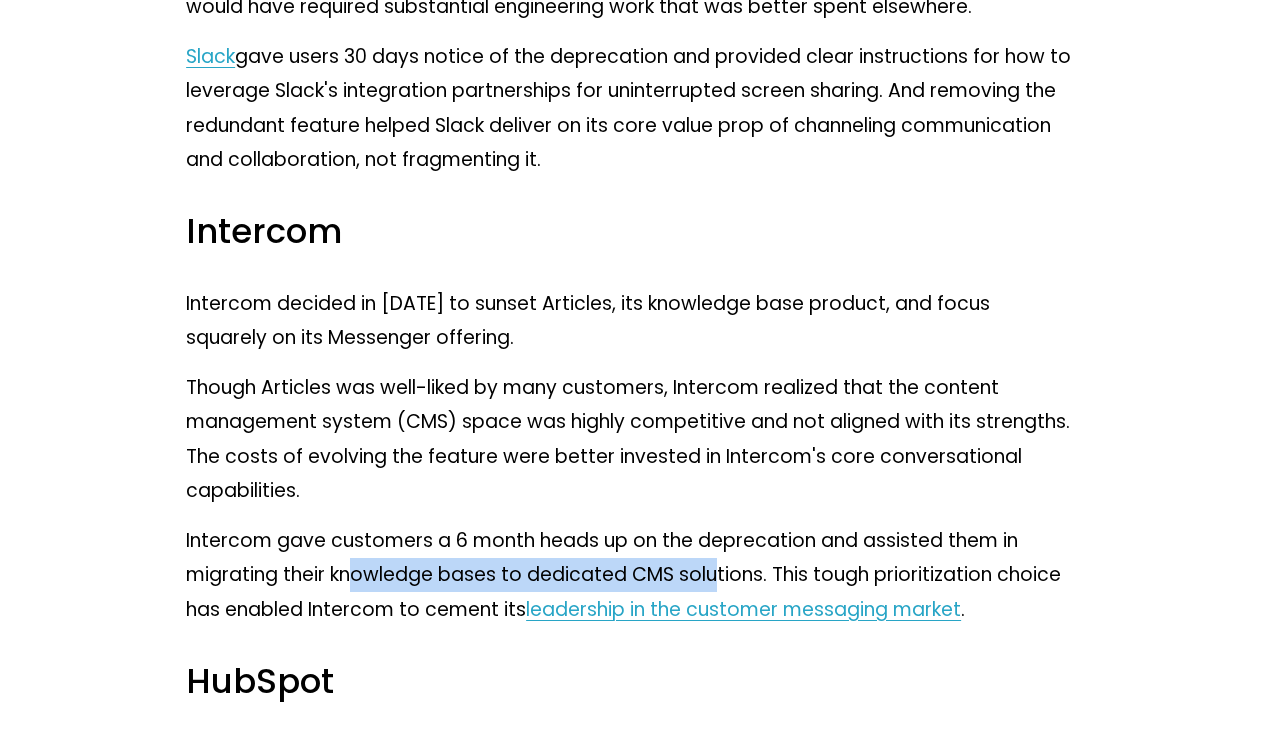 click on "Intercom gave customers a 6 month heads up on the deprecation and assisted them in migrating their knowledge bases to dedicated CMS solutions. This tough prioritization choice has enabled Intercom to cement its  leadership in the customer messaging market ." at bounding box center (631, 575) 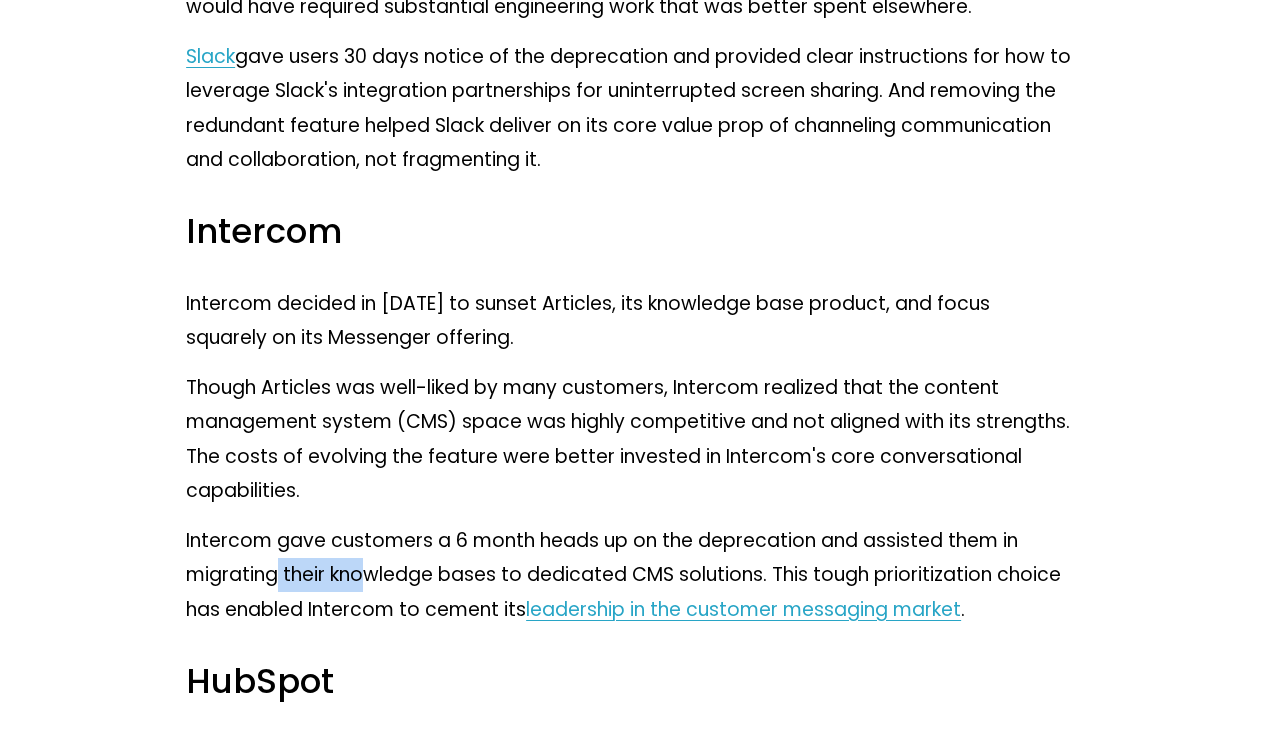click on "Intercom gave customers a 6 month heads up on the deprecation and assisted them in migrating their knowledge bases to dedicated CMS solutions. This tough prioritization choice has enabled Intercom to cement its  leadership in the customer messaging market ." at bounding box center (631, 575) 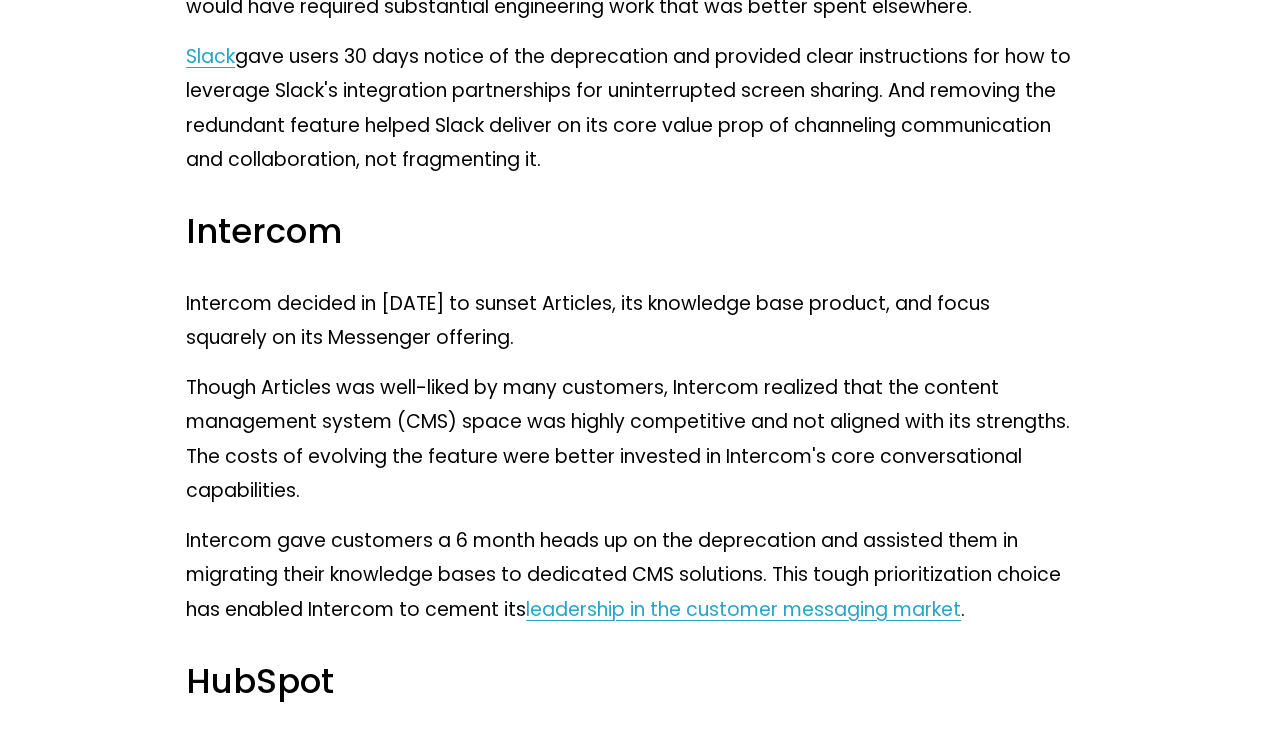 click on "Intercom gave customers a 6 month heads up on the deprecation and assisted them in migrating their knowledge bases to dedicated CMS solutions. This tough prioritization choice has enabled Intercom to cement its  leadership in the customer messaging market ." at bounding box center (631, 575) 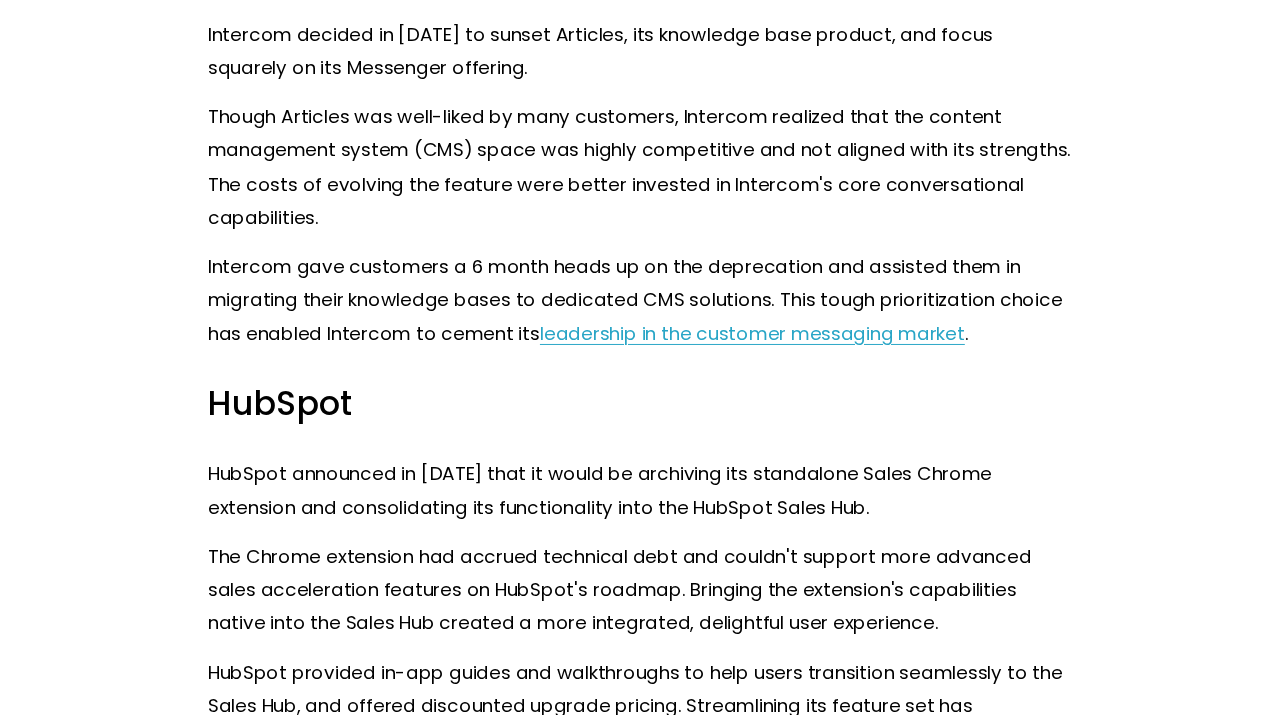 scroll, scrollTop: 7946, scrollLeft: 0, axis: vertical 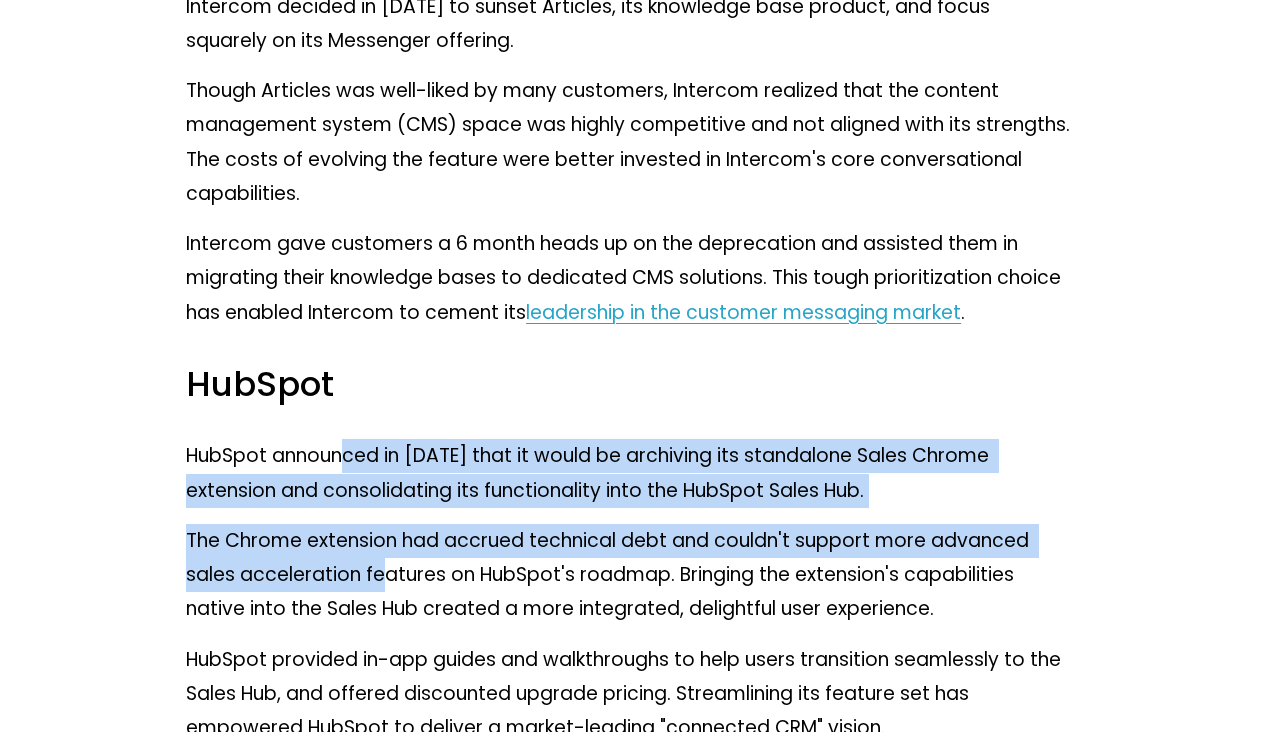 click on "As product managers, we're responsible for driving the long-term success of our products. Many times, that means shipping new functionality to address customer pain points and to capture new market opportunities. But, sometimes the highest-leverage action we can take is to remove functionality instead. After all, products can become bloated over time as they accumulate features, making the product harder to use, more expensive to maintain, and more challenging to innovate on. In this guide on how to deprecate a feature, we share a clear framework for identifying when to deprecate a feature and how to deprecate it successfully. We also provide real-world examples of well-known product organizations that have skillfully deprecated features, and we discuss some exceptions to the typical deprecation process. The feature deprecation framework The feature deprecation framework has five key steps: Identify low-usage and low-value features Determine the costs of maintaining the feature product analytics Slack . ." at bounding box center (631, -1912) 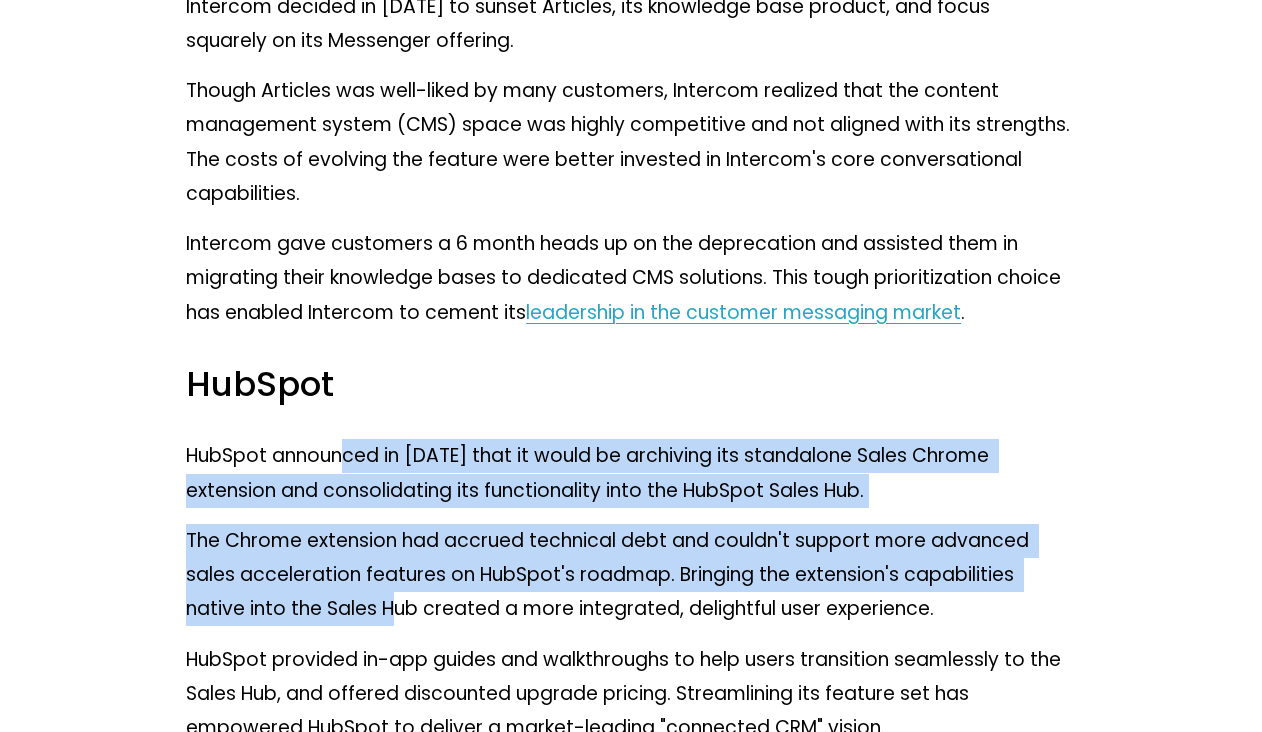 click on "The Chrome extension had accrued technical debt and couldn't support more advanced sales acceleration features on HubSpot's roadmap. Bringing the extension's capabilities native into the Sales Hub created a more integrated, delightful user experience." at bounding box center [631, 575] 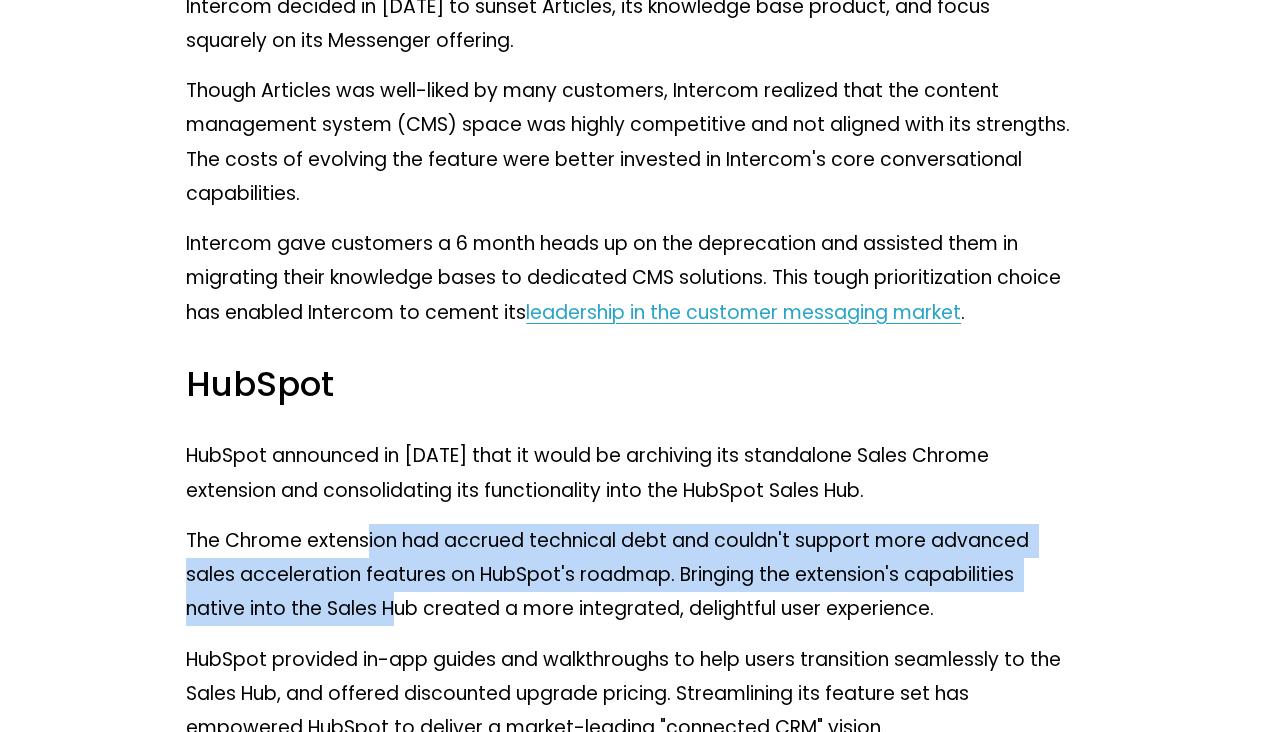 click on "As product managers, we're responsible for driving the long-term success of our products. Many times, that means shipping new functionality to address customer pain points and to capture new market opportunities. But, sometimes the highest-leverage action we can take is to remove functionality instead. After all, products can become bloated over time as they accumulate features, making the product harder to use, more expensive to maintain, and more challenging to innovate on. In this guide on how to deprecate a feature, we share a clear framework for identifying when to deprecate a feature and how to deprecate it successfully. We also provide real-world examples of well-known product organizations that have skillfully deprecated features, and we discuss some exceptions to the typical deprecation process. The feature deprecation framework The feature deprecation framework has five key steps: Identify low-usage and low-value features Determine the costs of maintaining the feature product analytics Slack . ." at bounding box center [631, -1912] 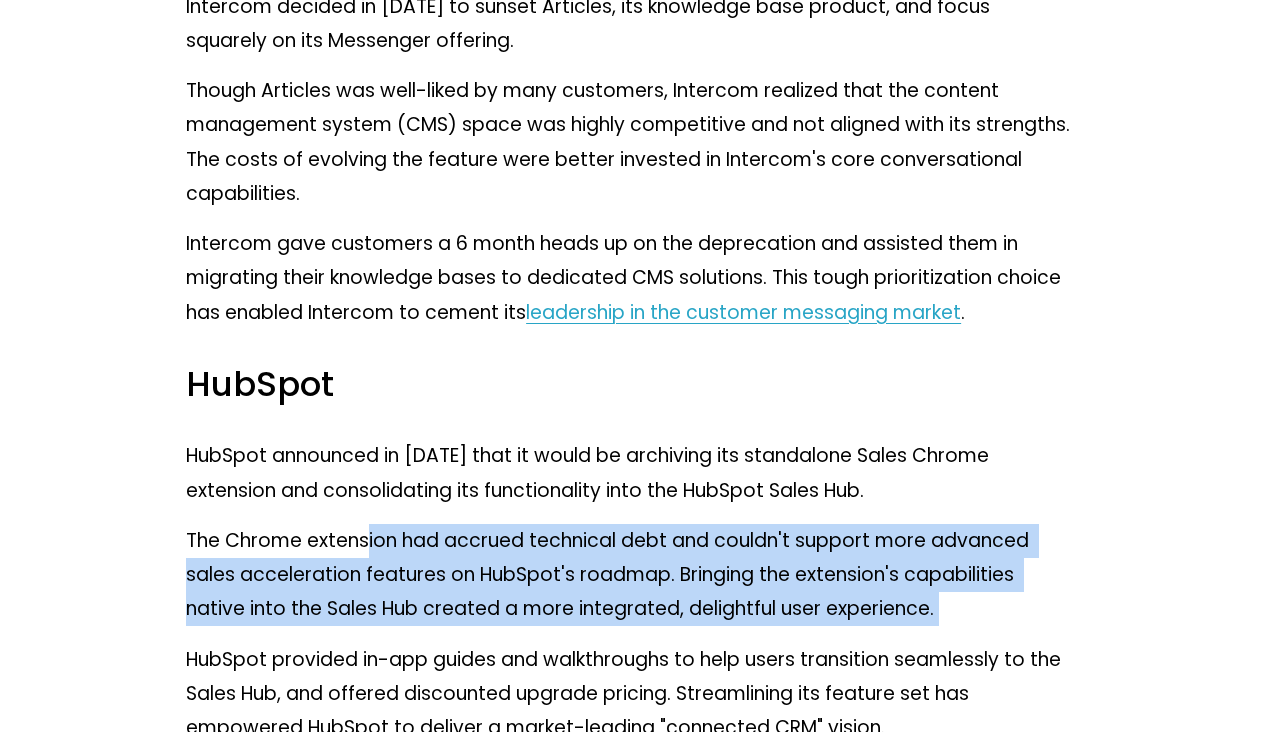 click on "As product managers, we're responsible for driving the long-term success of our products. Many times, that means shipping new functionality to address customer pain points and to capture new market opportunities. But, sometimes the highest-leverage action we can take is to remove functionality instead. After all, products can become bloated over time as they accumulate features, making the product harder to use, more expensive to maintain, and more challenging to innovate on. In this guide on how to deprecate a feature, we share a clear framework for identifying when to deprecate a feature and how to deprecate it successfully. We also provide real-world examples of well-known product organizations that have skillfully deprecated features, and we discuss some exceptions to the typical deprecation process. The feature deprecation framework The feature deprecation framework has five key steps: Identify low-usage and low-value features Determine the costs of maintaining the feature product analytics Slack . ." at bounding box center [631, -1912] 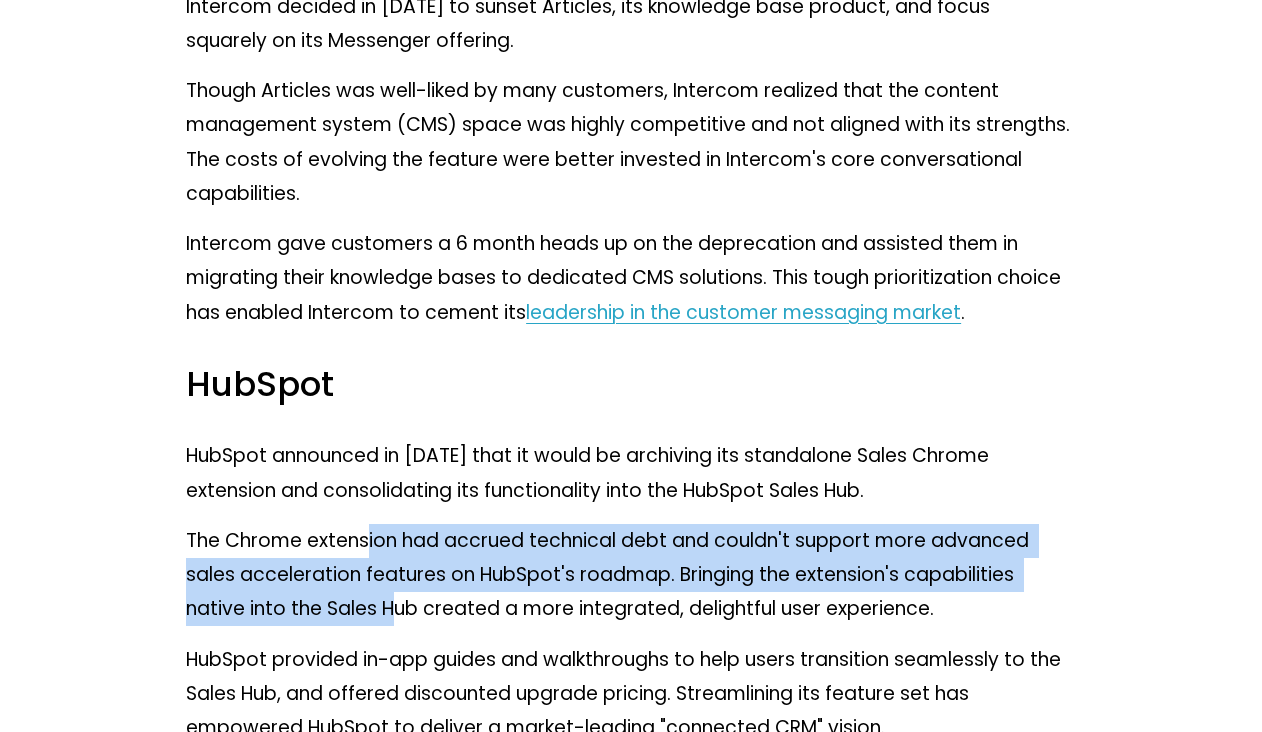 click on "The Chrome extension had accrued technical debt and couldn't support more advanced sales acceleration features on HubSpot's roadmap. Bringing the extension's capabilities native into the Sales Hub created a more integrated, delightful user experience." at bounding box center [631, 575] 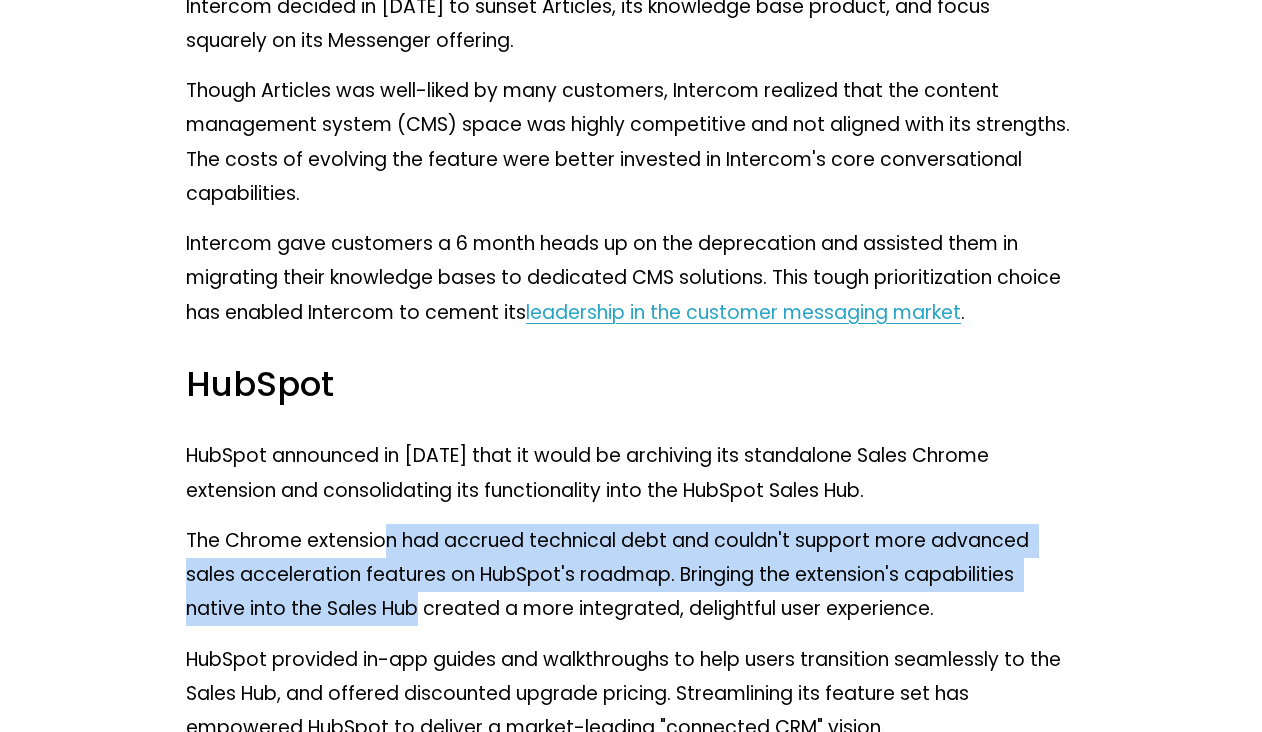 click on "The Chrome extension had accrued technical debt and couldn't support more advanced sales acceleration features on HubSpot's roadmap. Bringing the extension's capabilities native into the Sales Hub created a more integrated, delightful user experience." at bounding box center [631, 575] 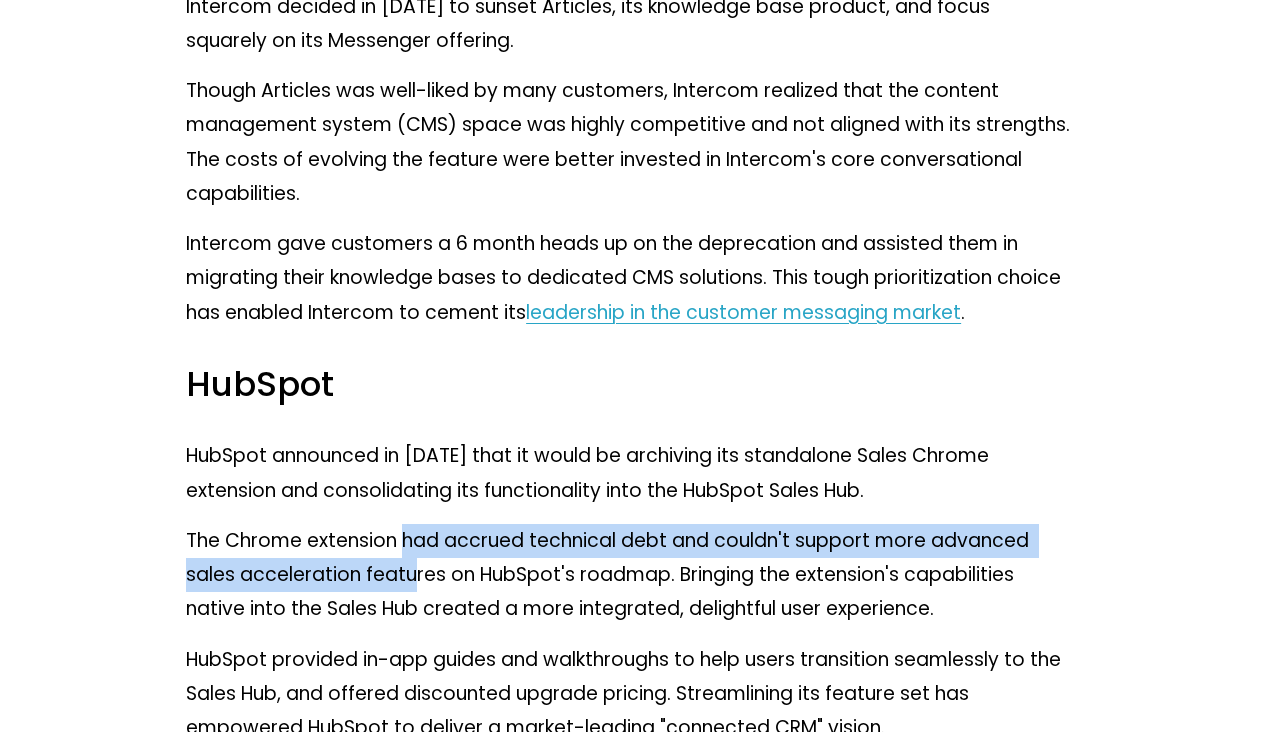 click on "The Chrome extension had accrued technical debt and couldn't support more advanced sales acceleration features on HubSpot's roadmap. Bringing the extension's capabilities native into the Sales Hub created a more integrated, delightful user experience." at bounding box center (631, 575) 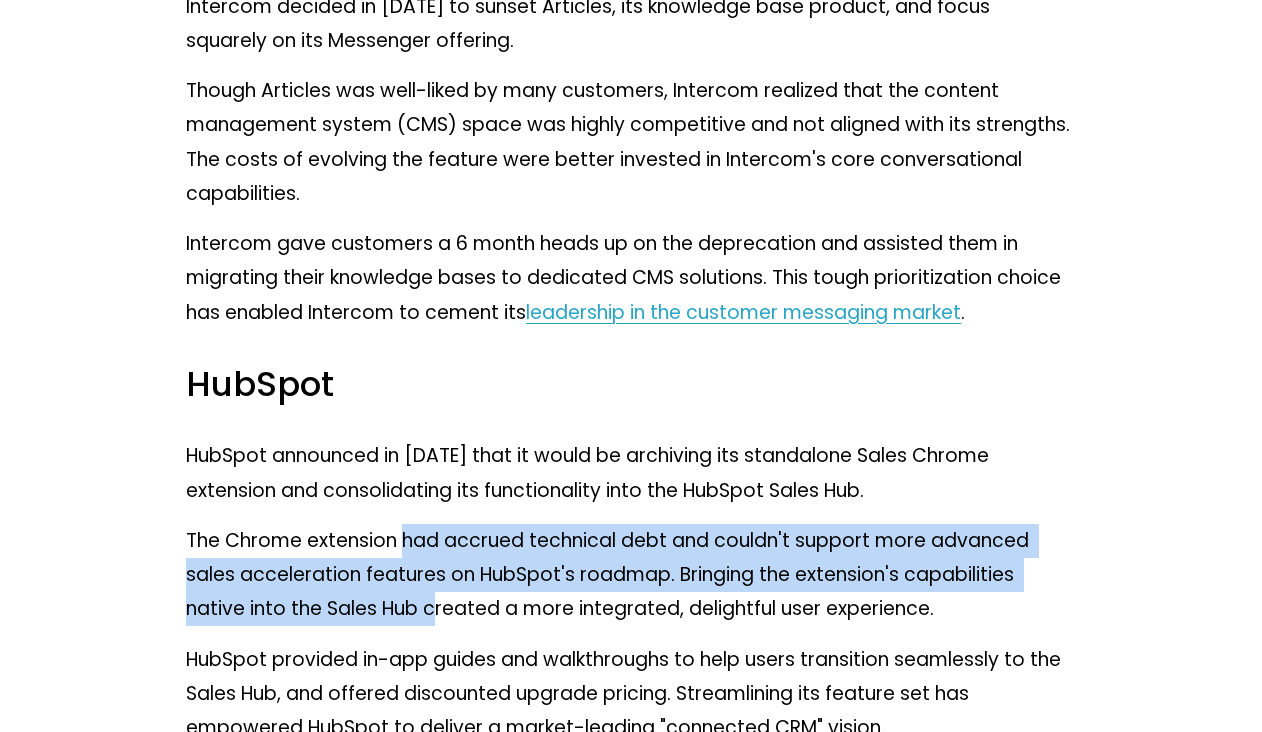 click on "The Chrome extension had accrued technical debt and couldn't support more advanced sales acceleration features on HubSpot's roadmap. Bringing the extension's capabilities native into the Sales Hub created a more integrated, delightful user experience." at bounding box center [631, 575] 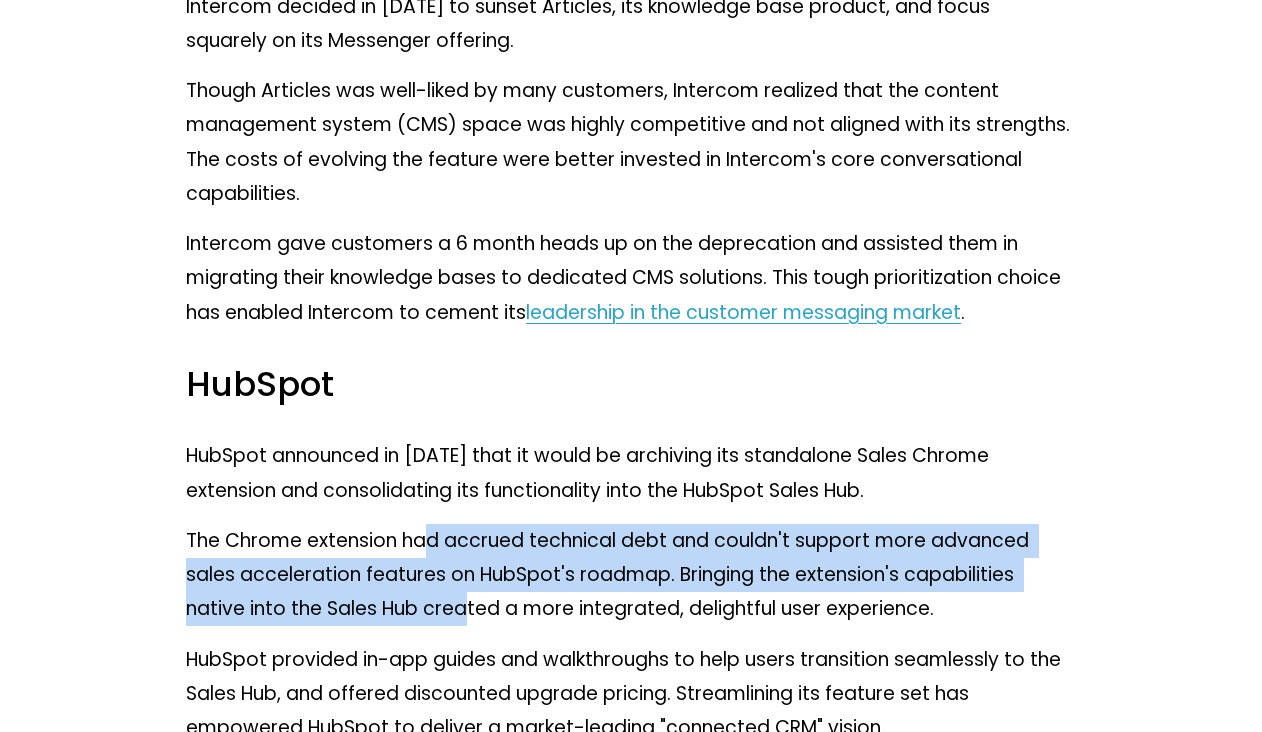 click on "As product managers, we're responsible for driving the long-term success of our products. Many times, that means shipping new functionality to address customer pain points and to capture new market opportunities. But, sometimes the highest-leverage action we can take is to remove functionality instead. After all, products can become bloated over time as they accumulate features, making the product harder to use, more expensive to maintain, and more challenging to innovate on. In this guide on how to deprecate a feature, we share a clear framework for identifying when to deprecate a feature and how to deprecate it successfully. We also provide real-world examples of well-known product organizations that have skillfully deprecated features, and we discuss some exceptions to the typical deprecation process. The feature deprecation framework The feature deprecation framework has five key steps: Identify low-usage and low-value features Determine the costs of maintaining the feature product analytics Slack . ." at bounding box center (631, -1912) 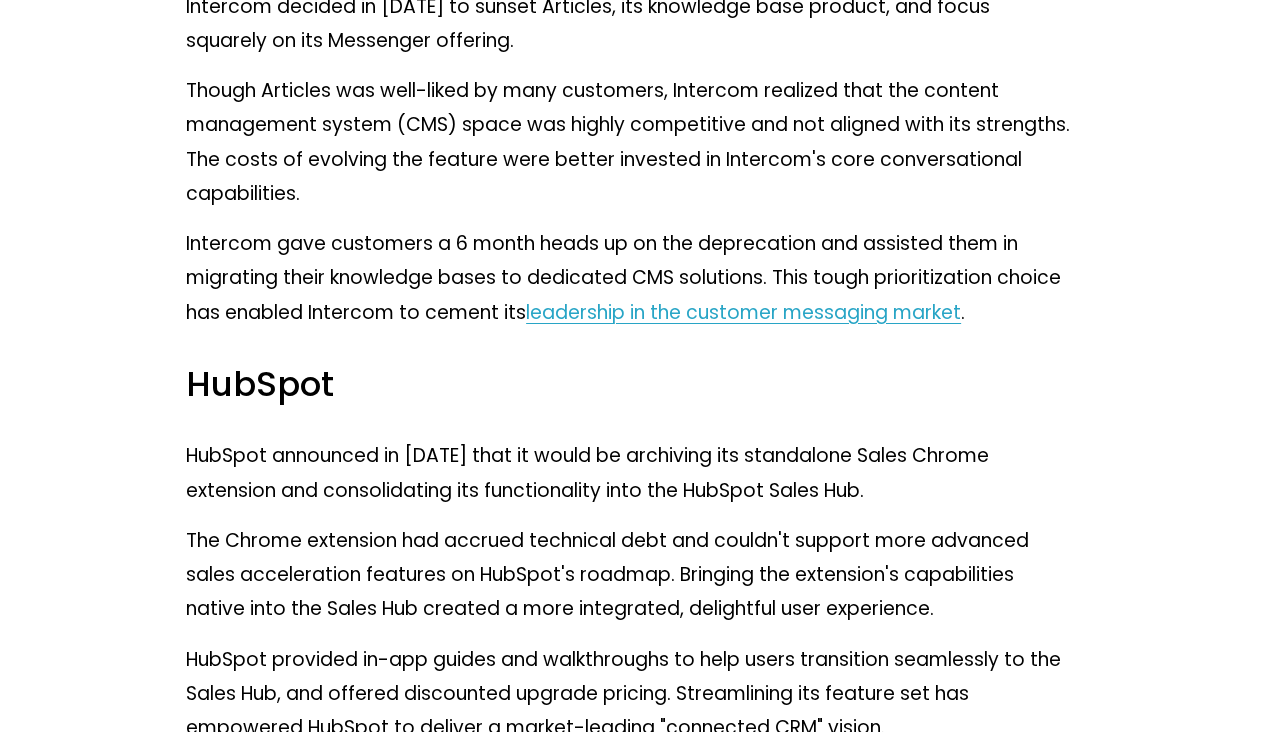 click on "As product managers, we're responsible for driving the long-term success of our products. Many times, that means shipping new functionality to address customer pain points and to capture new market opportunities. But, sometimes the highest-leverage action we can take is to remove functionality instead. After all, products can become bloated over time as they accumulate features, making the product harder to use, more expensive to maintain, and more challenging to innovate on. In this guide on how to deprecate a feature, we share a clear framework for identifying when to deprecate a feature and how to deprecate it successfully. We also provide real-world examples of well-known product organizations that have skillfully deprecated features, and we discuss some exceptions to the typical deprecation process. The feature deprecation framework The feature deprecation framework has five key steps: Identify low-usage and low-value features Determine the costs of maintaining the feature product analytics Slack . ." at bounding box center (631, -1912) 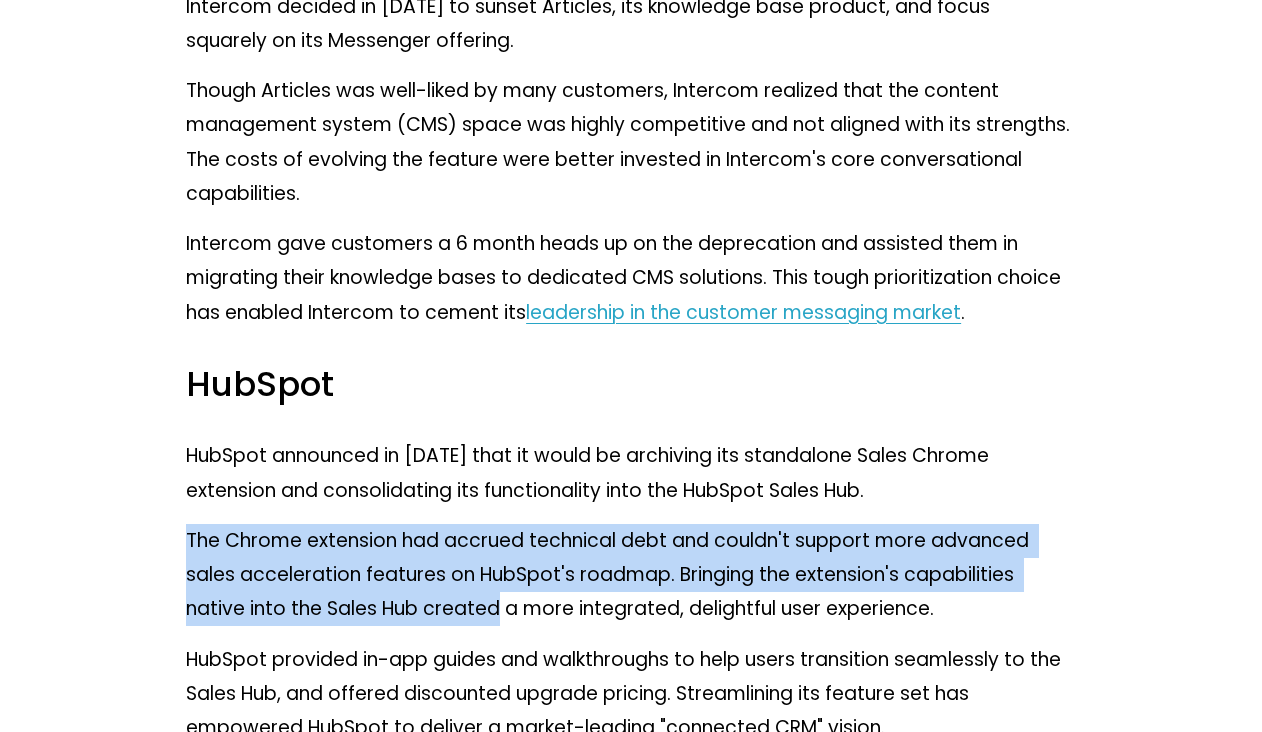 click on "As product managers, we're responsible for driving the long-term success of our products. Many times, that means shipping new functionality to address customer pain points and to capture new market opportunities. But, sometimes the highest-leverage action we can take is to remove functionality instead. After all, products can become bloated over time as they accumulate features, making the product harder to use, more expensive to maintain, and more challenging to innovate on. In this guide on how to deprecate a feature, we share a clear framework for identifying when to deprecate a feature and how to deprecate it successfully. We also provide real-world examples of well-known product organizations that have skillfully deprecated features, and we discuss some exceptions to the typical deprecation process. The feature deprecation framework The feature deprecation framework has five key steps: Identify low-usage and low-value features Determine the costs of maintaining the feature product analytics Slack . ." at bounding box center (631, -1912) 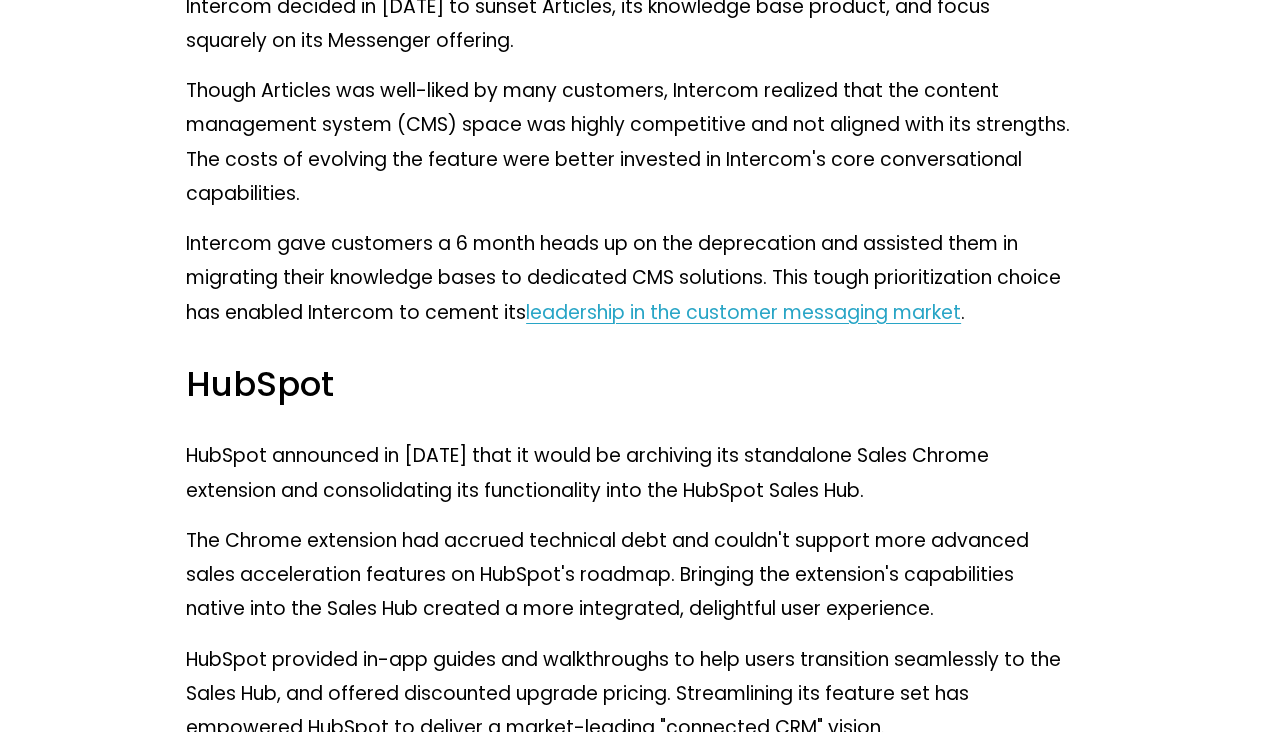 click on "The Chrome extension had accrued technical debt and couldn't support more advanced sales acceleration features on HubSpot's roadmap. Bringing the extension's capabilities native into the Sales Hub created a more integrated, delightful user experience." at bounding box center (631, 575) 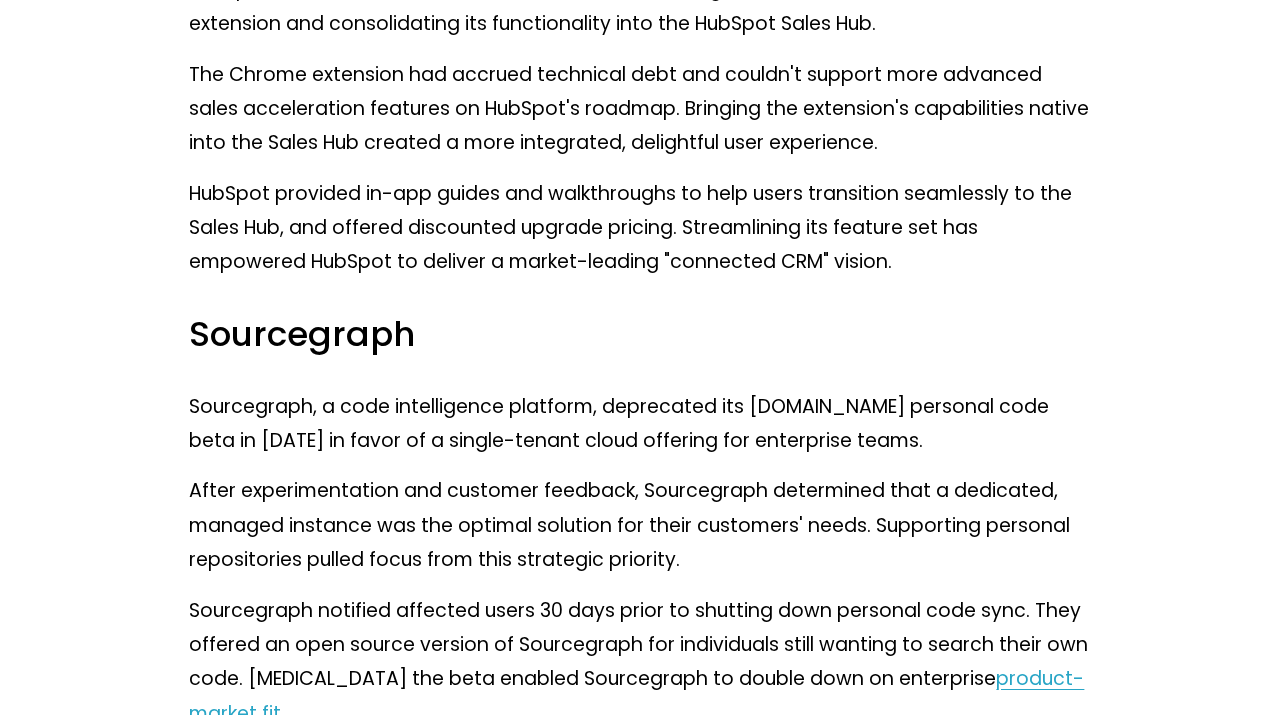 scroll, scrollTop: 8412, scrollLeft: 0, axis: vertical 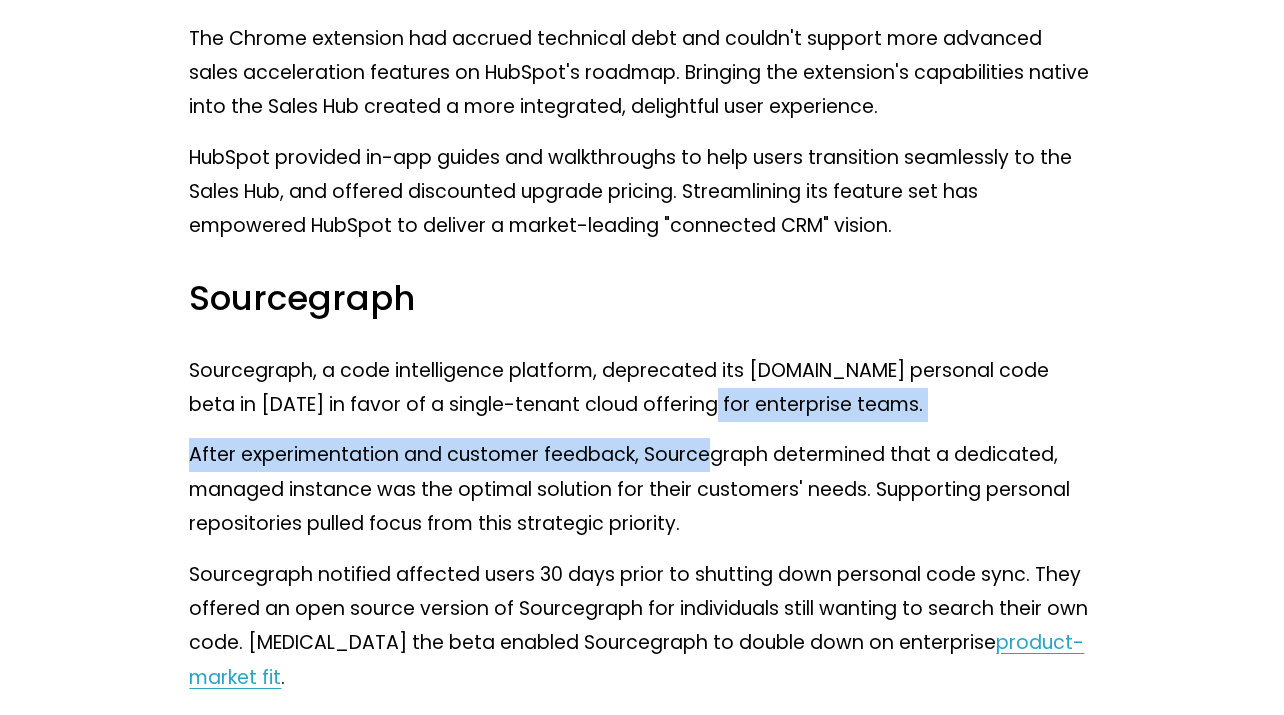 drag, startPoint x: 699, startPoint y: 440, endPoint x: 706, endPoint y: 540, distance: 100.2447 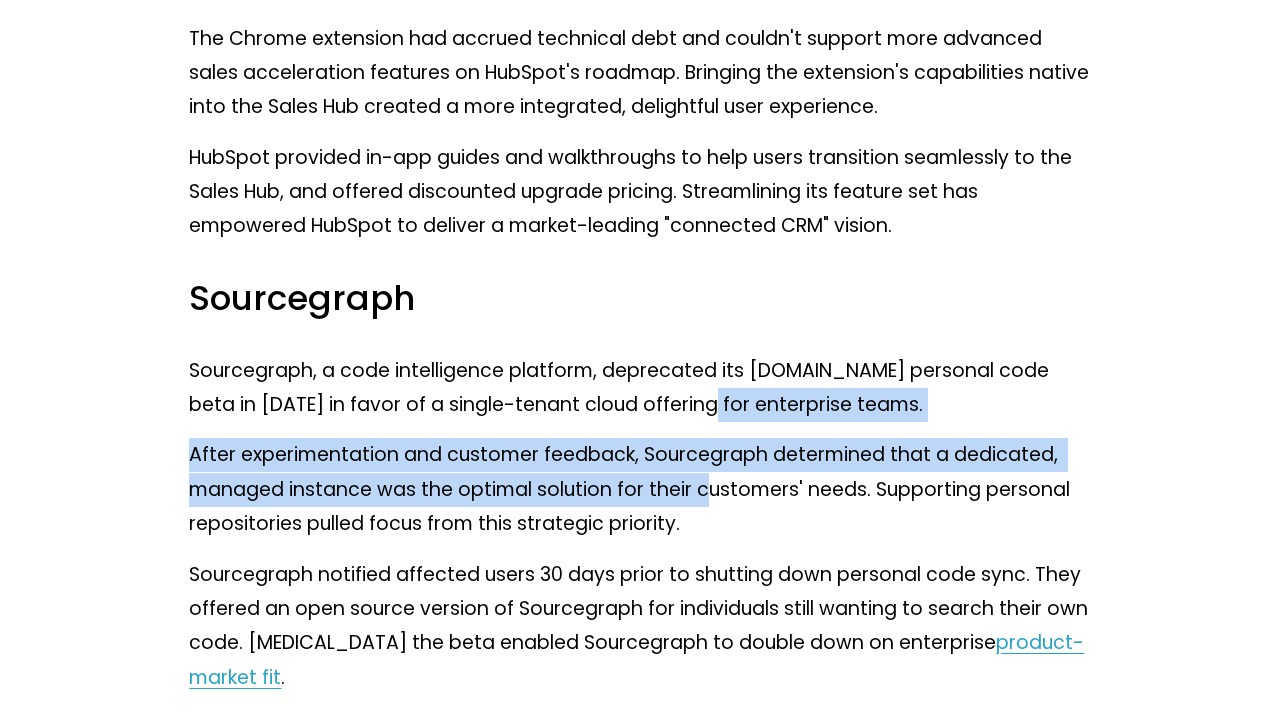 click on "After experimentation and customer feedback, Sourcegraph determined that a dedicated, managed instance was the optimal solution for their customers' needs. Supporting personal repositories pulled focus from this strategic priority." at bounding box center [641, 489] 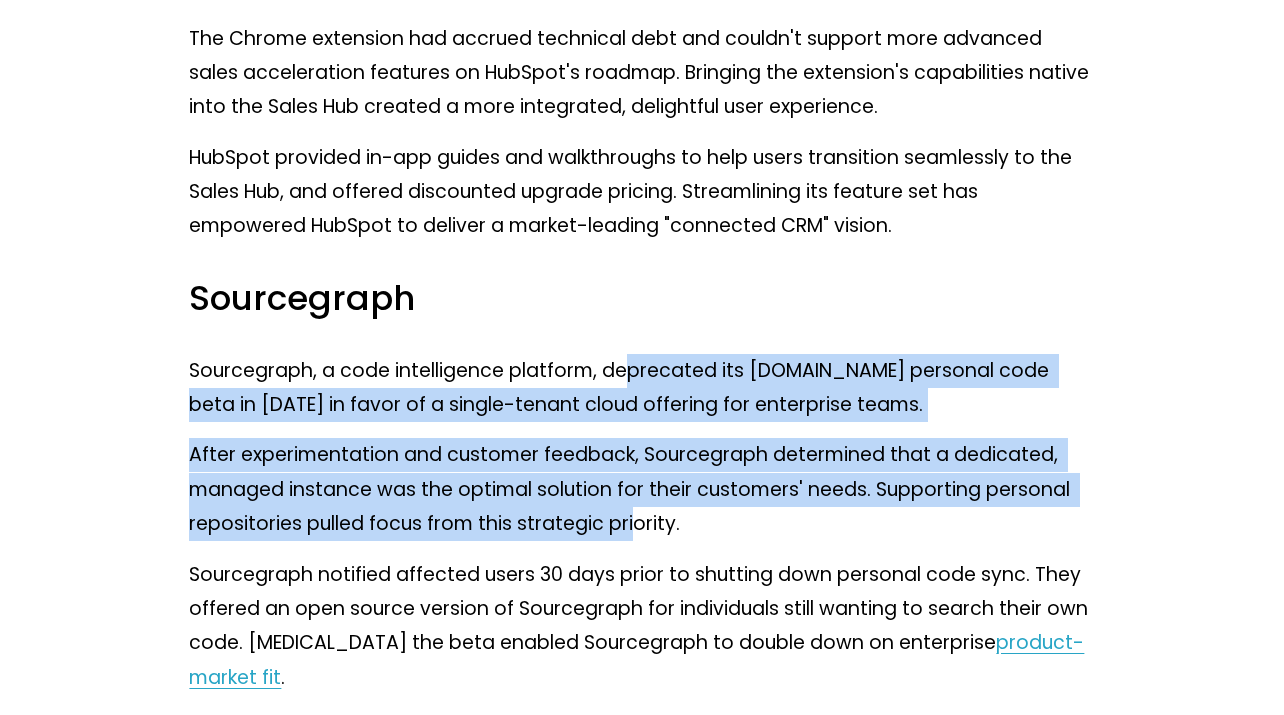 drag, startPoint x: 633, startPoint y: 457, endPoint x: 635, endPoint y: 566, distance: 109.01835 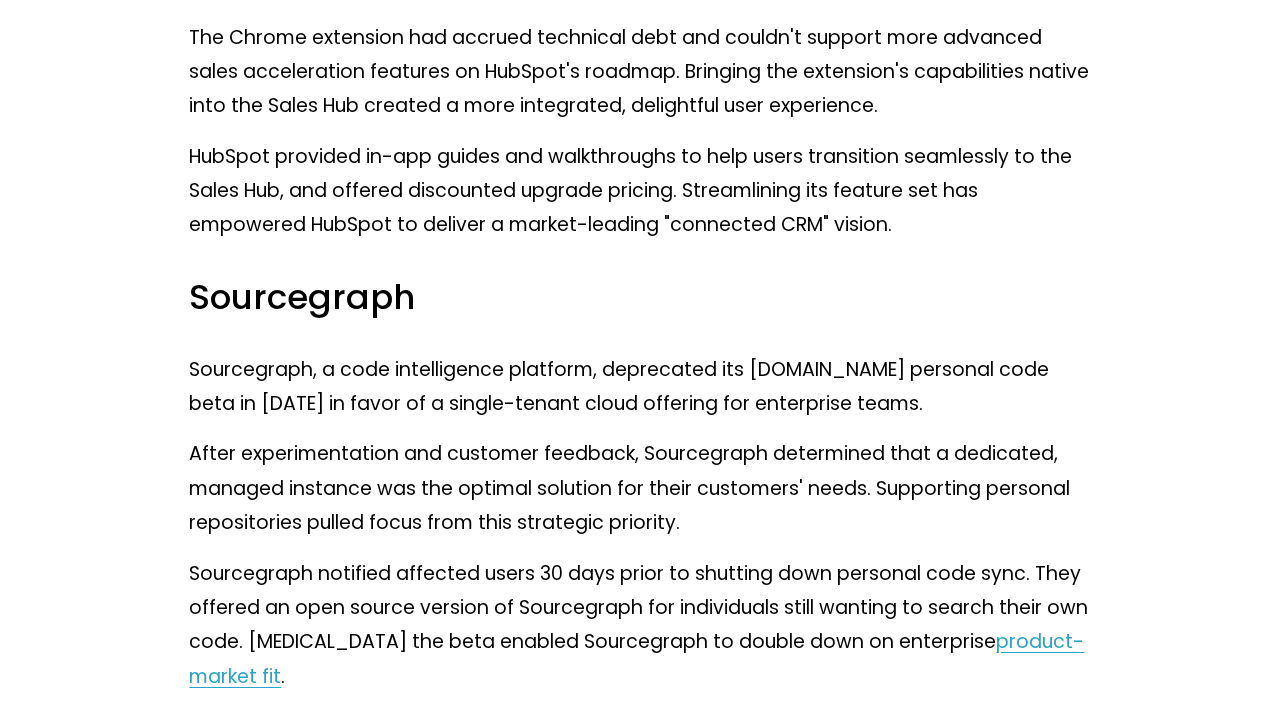 scroll, scrollTop: 8459, scrollLeft: 0, axis: vertical 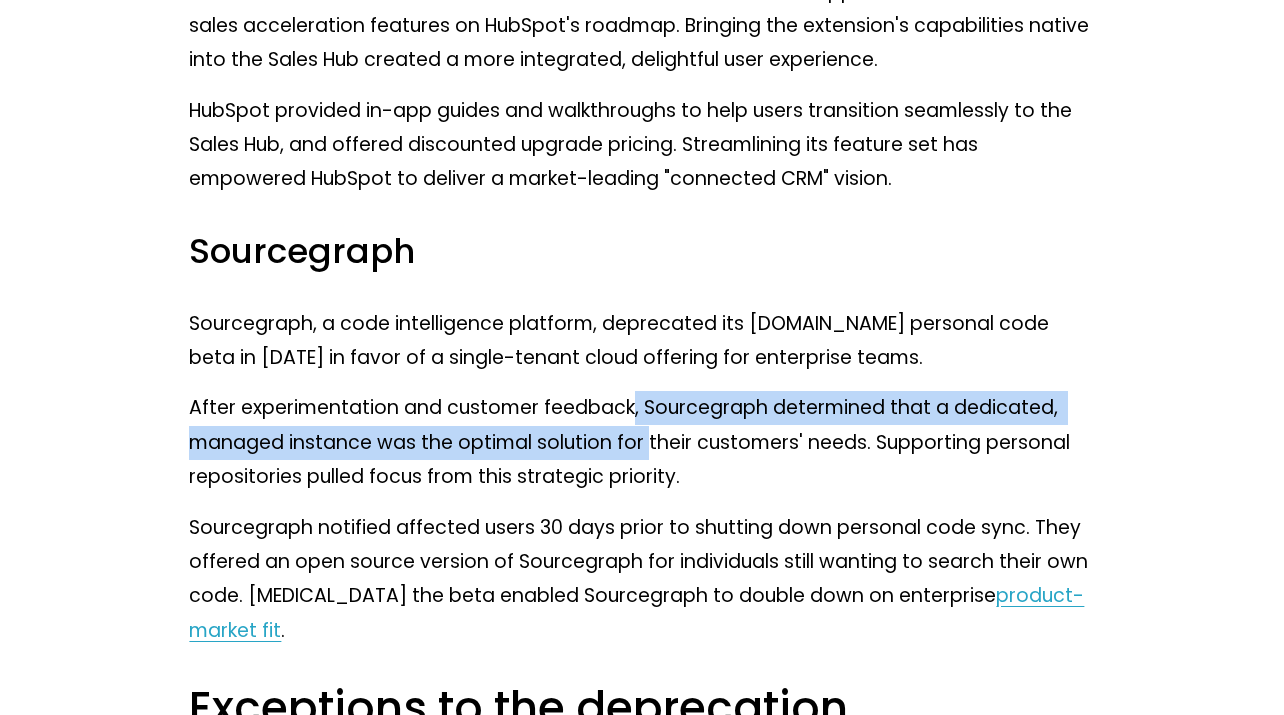 click on "After experimentation and customer feedback, Sourcegraph determined that a dedicated, managed instance was the optimal solution for their customers' needs. Supporting personal repositories pulled focus from this strategic priority." at bounding box center (641, 442) 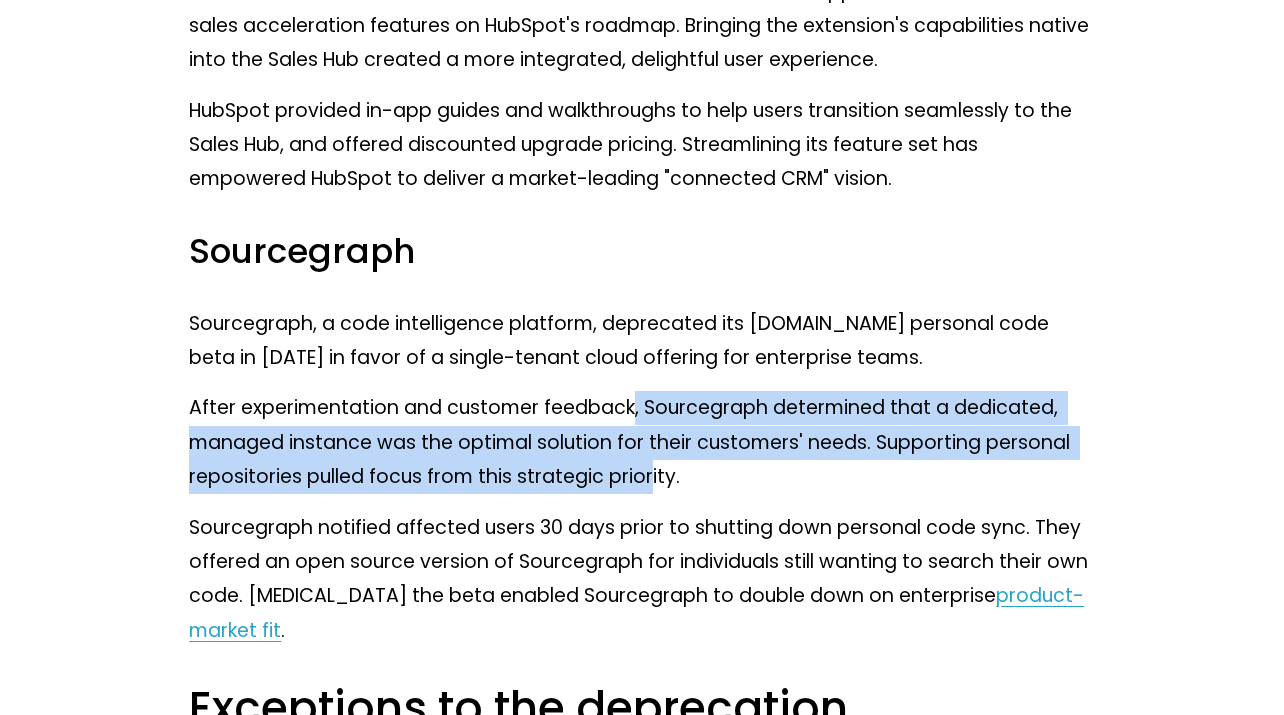 click on "After experimentation and customer feedback, Sourcegraph determined that a dedicated, managed instance was the optimal solution for their customers' needs. Supporting personal repositories pulled focus from this strategic priority." at bounding box center (641, 442) 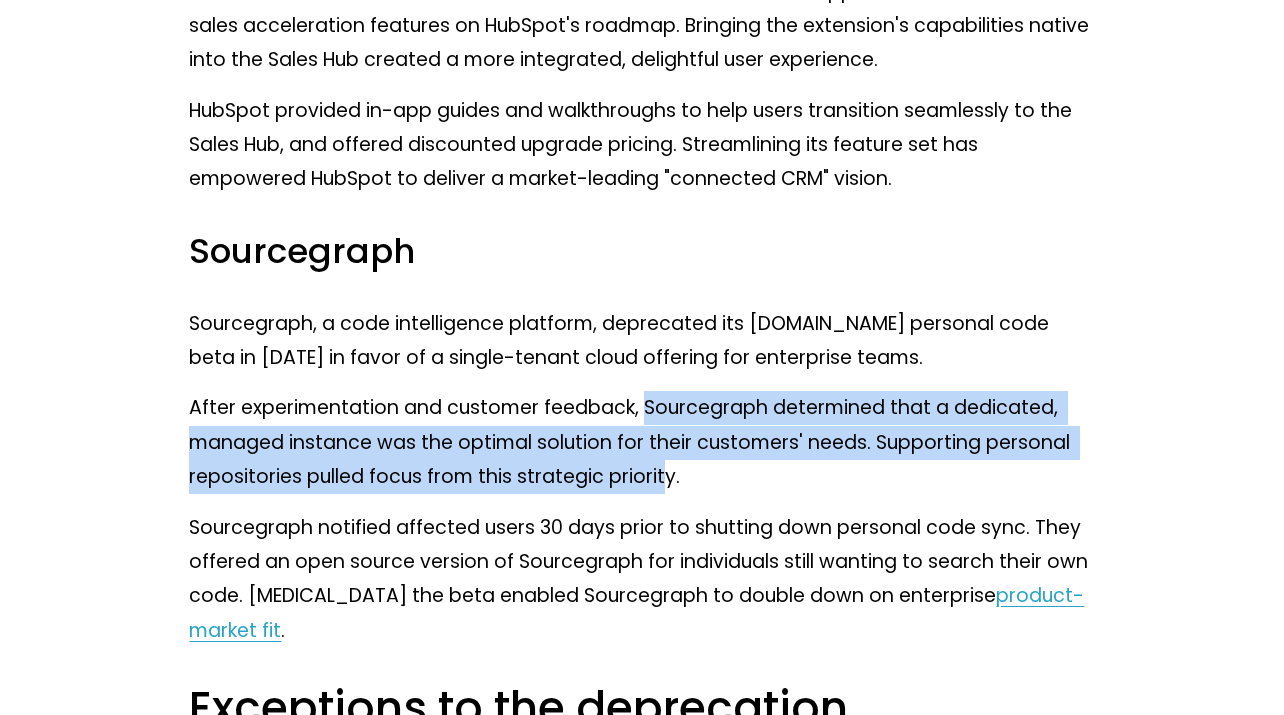 drag, startPoint x: 646, startPoint y: 463, endPoint x: 662, endPoint y: 547, distance: 85.51023 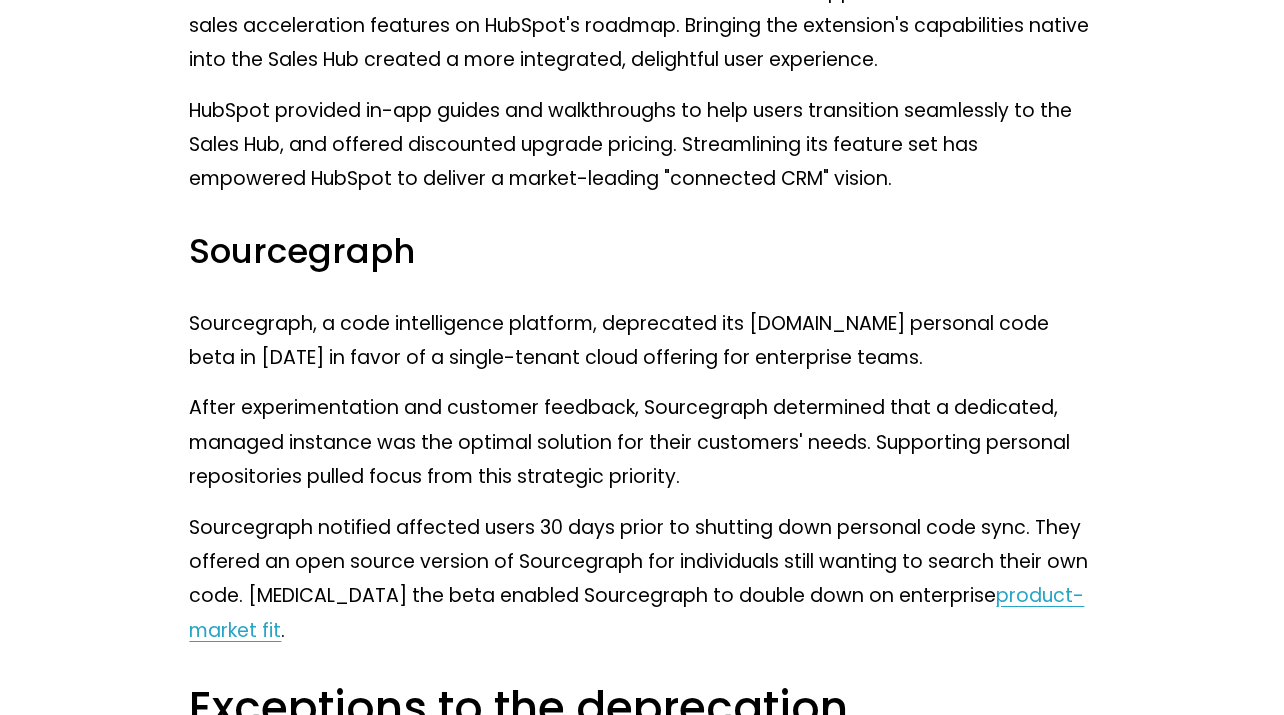 click on "As product managers, we're responsible for driving the long-term success of our products. Many times, that means shipping new functionality to address customer pain points and to capture new market opportunities. But, sometimes the highest-leverage action we can take is to remove functionality instead. After all, products can become bloated over time as they accumulate features, making the product harder to use, more expensive to maintain, and more challenging to innovate on. In this guide on how to deprecate a feature, we share a clear framework for identifying when to deprecate a feature and how to deprecate it successfully. We also provide real-world examples of well-known product organizations that have skillfully deprecated features, and we discuss some exceptions to the typical deprecation process. The feature deprecation framework The feature deprecation framework has five key steps: Identify low-usage and low-value features Determine the costs of maintaining the feature product analytics Slack . ." at bounding box center [641, -2433] 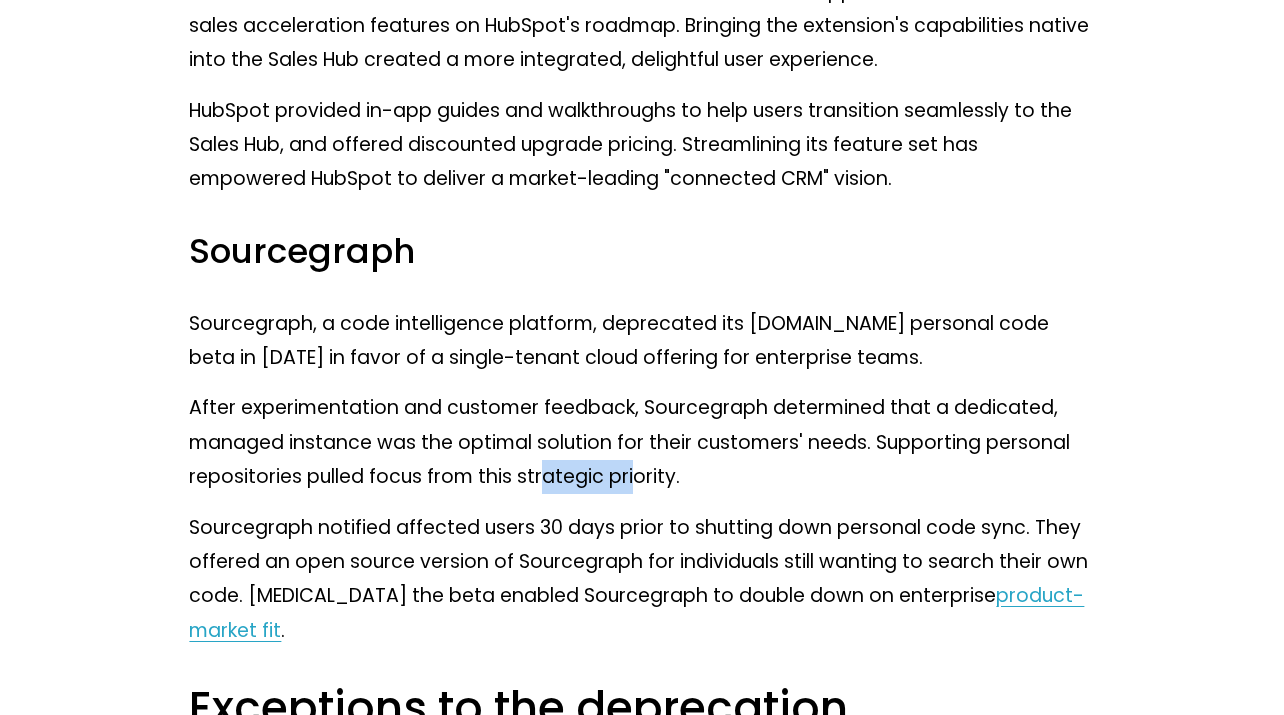 drag, startPoint x: 553, startPoint y: 544, endPoint x: 520, endPoint y: 545, distance: 33.01515 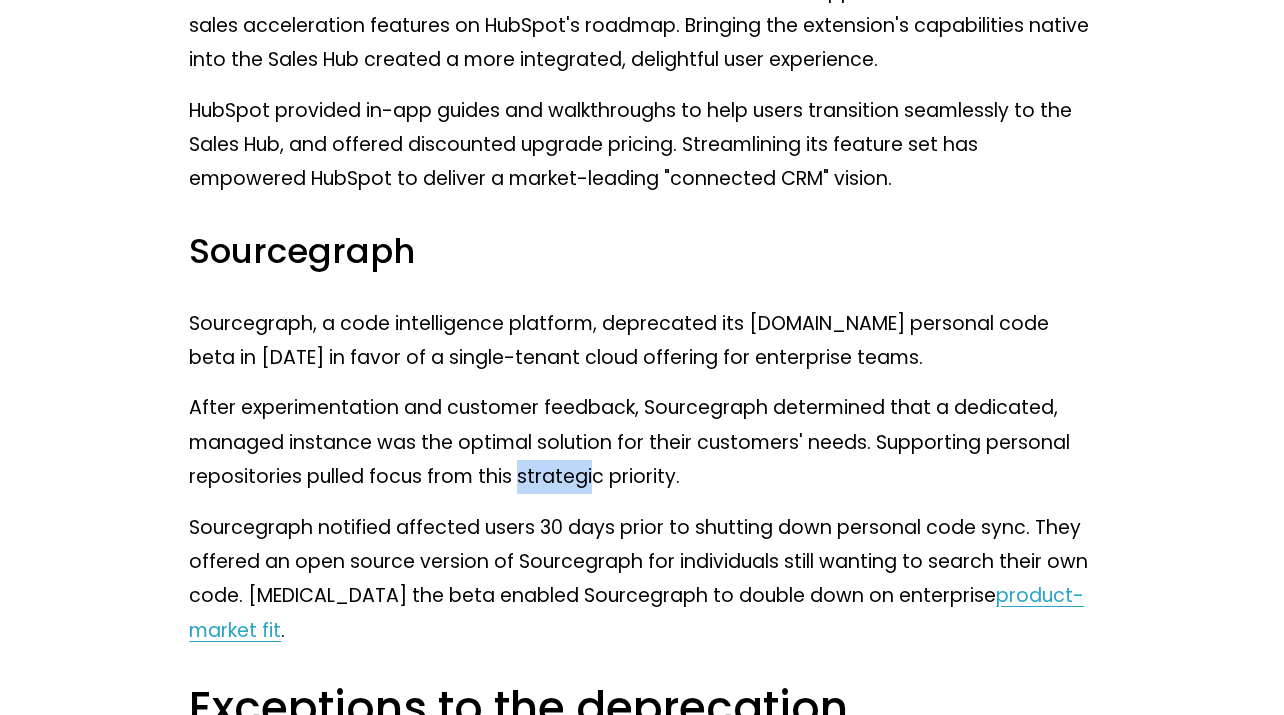 drag, startPoint x: 545, startPoint y: 544, endPoint x: 632, endPoint y: 536, distance: 87.36704 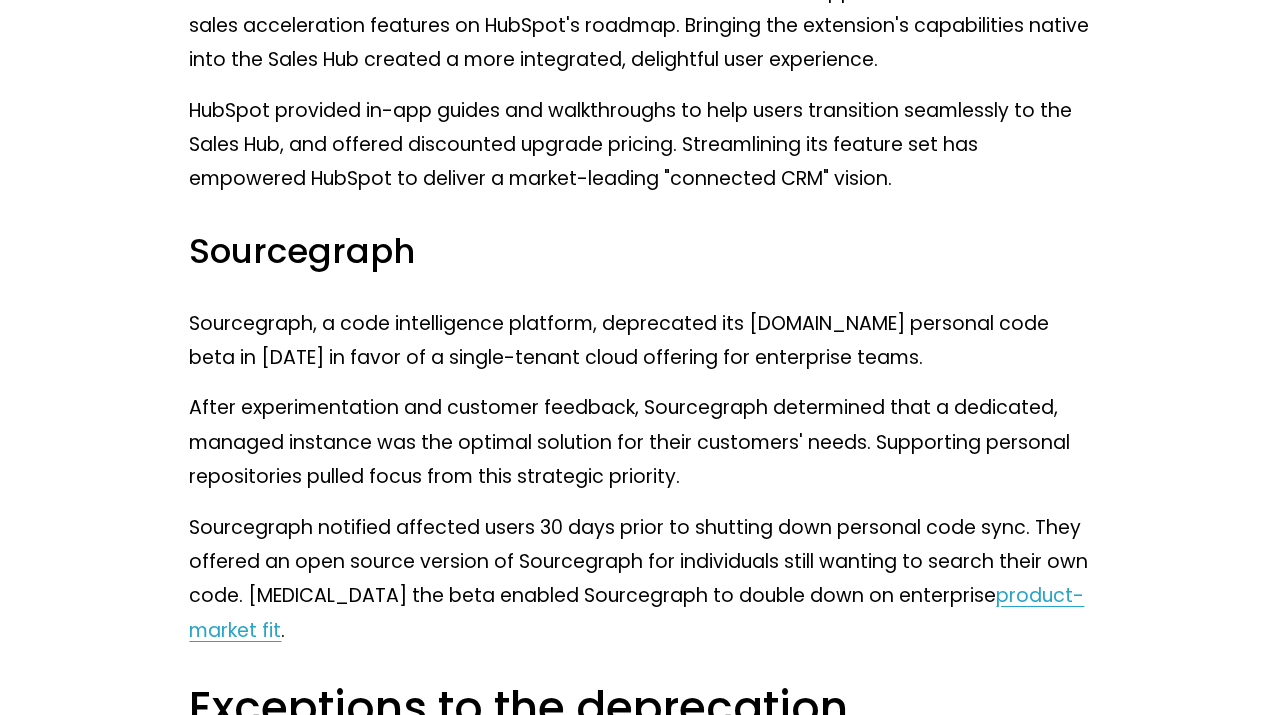 click on "After experimentation and customer feedback, Sourcegraph determined that a dedicated, managed instance was the optimal solution for their customers' needs. Supporting personal repositories pulled focus from this strategic priority." at bounding box center (641, 442) 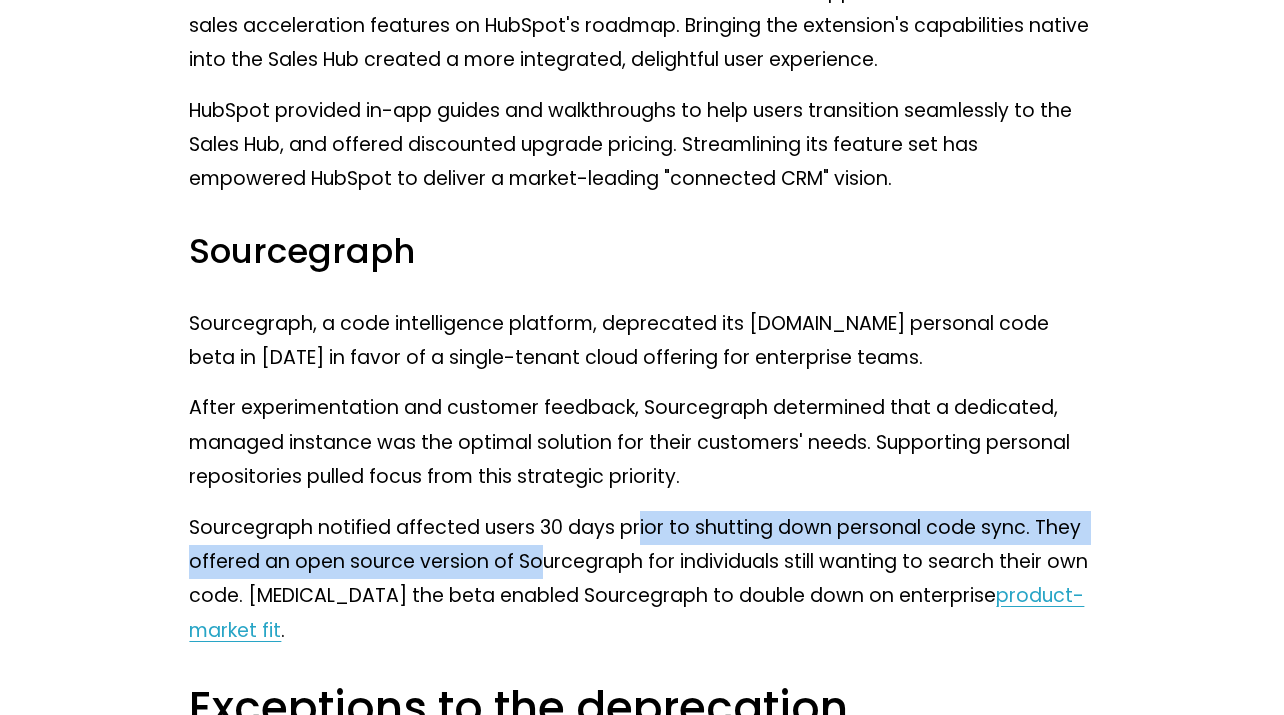 drag, startPoint x: 637, startPoint y: 595, endPoint x: 516, endPoint y: 601, distance: 121.14867 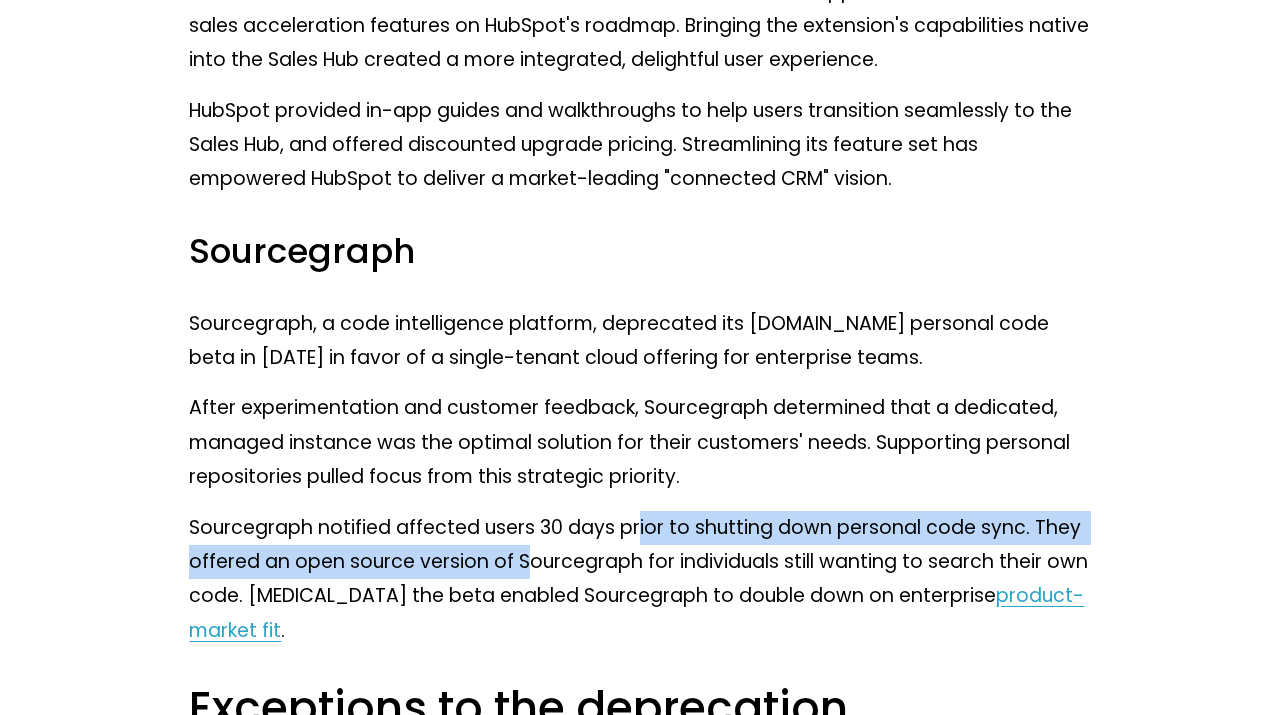click on "Sourcegraph notified affected users 30 days prior to shutting down personal code sync. They offered an open source version of Sourcegraph for individuals still wanting to search their own code. [MEDICAL_DATA] the beta enabled Sourcegraph to double down on enterprise  product-market fit ." at bounding box center (641, 579) 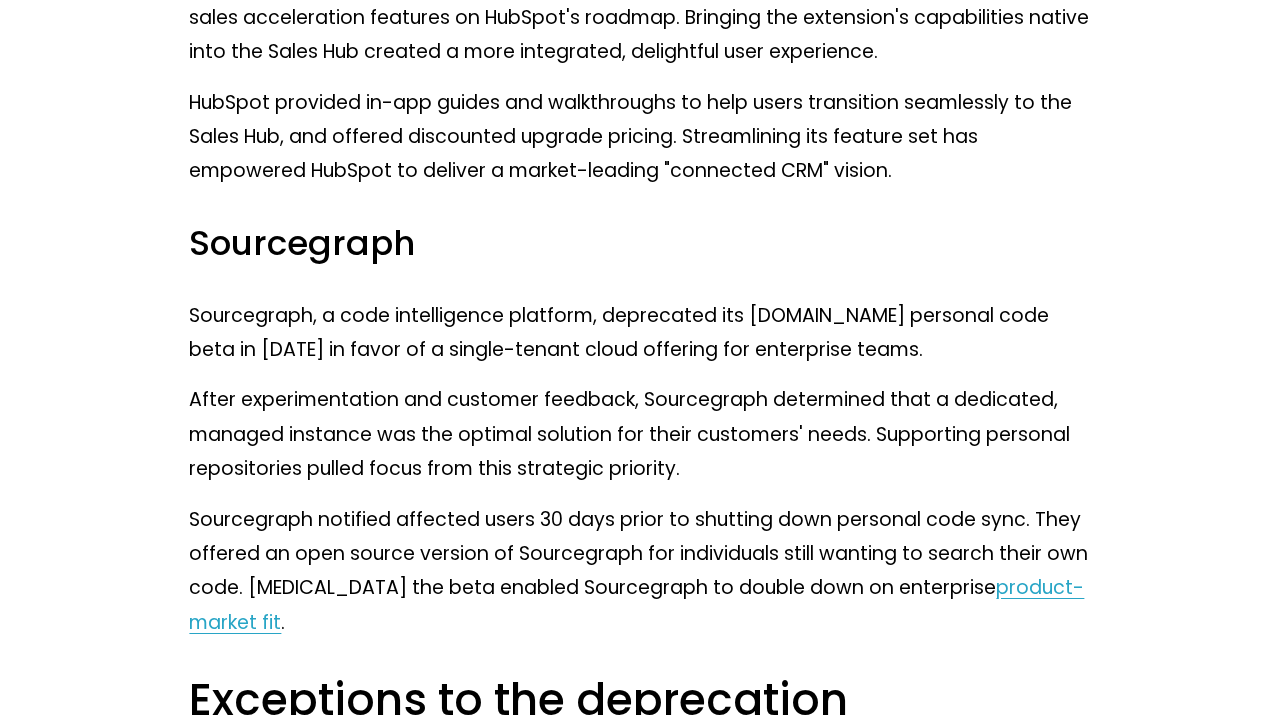 scroll, scrollTop: 8650, scrollLeft: 0, axis: vertical 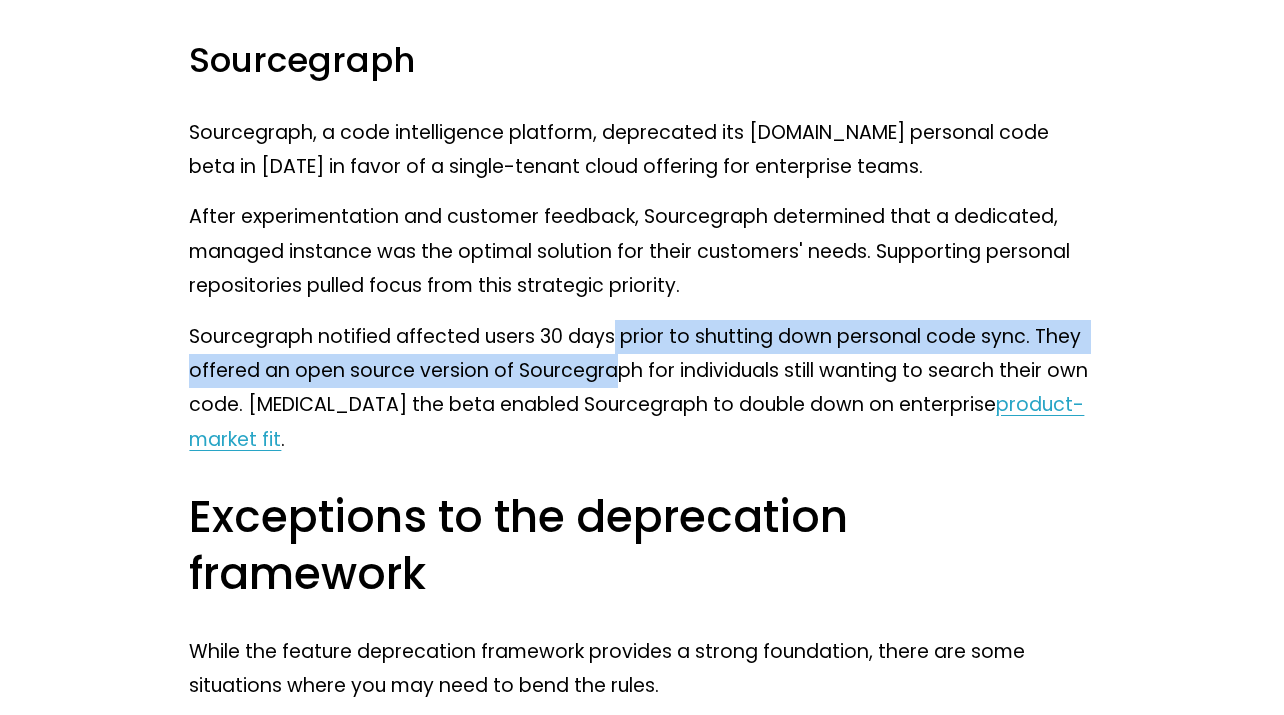 drag, startPoint x: 613, startPoint y: 399, endPoint x: 618, endPoint y: 477, distance: 78.160095 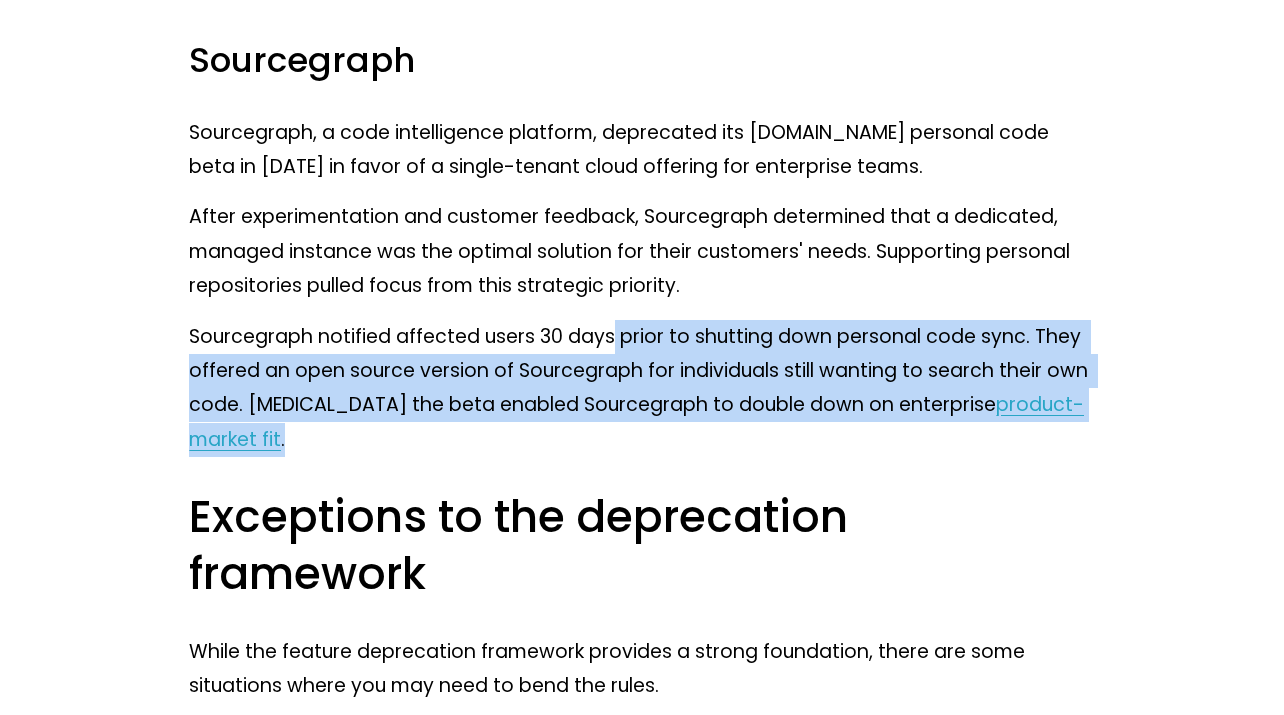click on "Sourcegraph notified affected users 30 days prior to shutting down personal code sync. They offered an open source version of Sourcegraph for individuals still wanting to search their own code. [MEDICAL_DATA] the beta enabled Sourcegraph to double down on enterprise  product-market fit ." at bounding box center [641, 388] 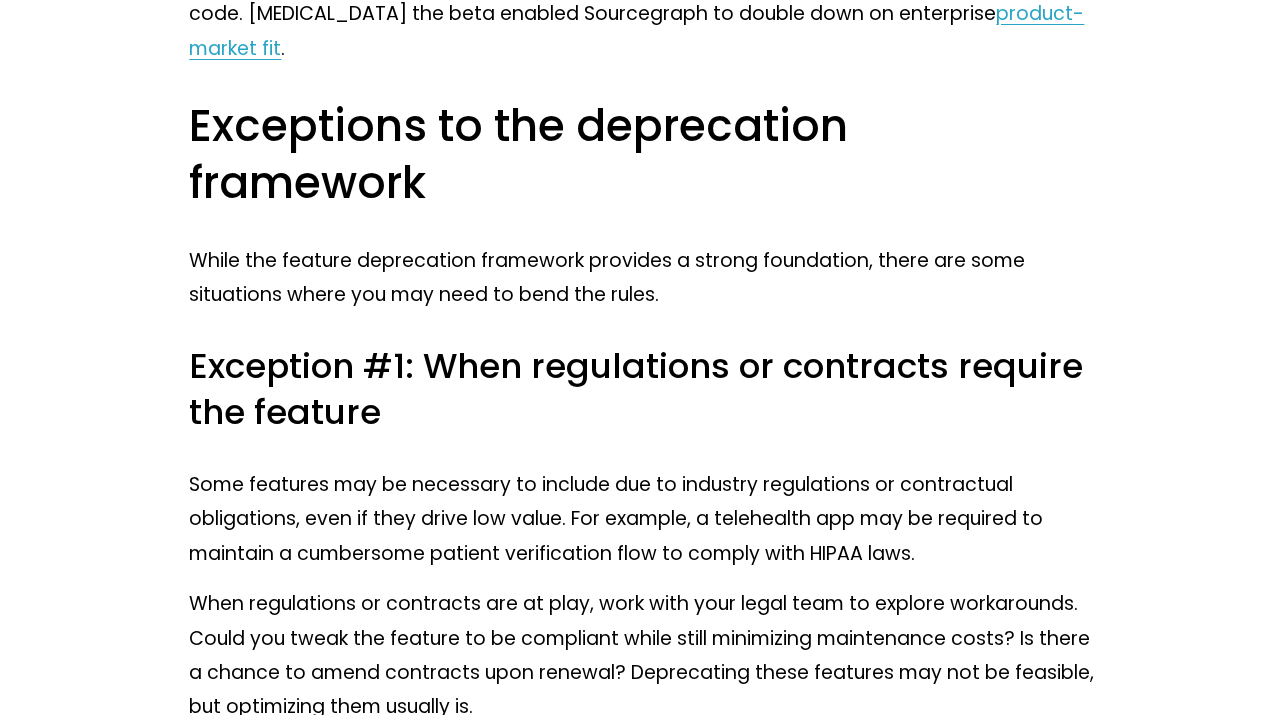 scroll, scrollTop: 9042, scrollLeft: 0, axis: vertical 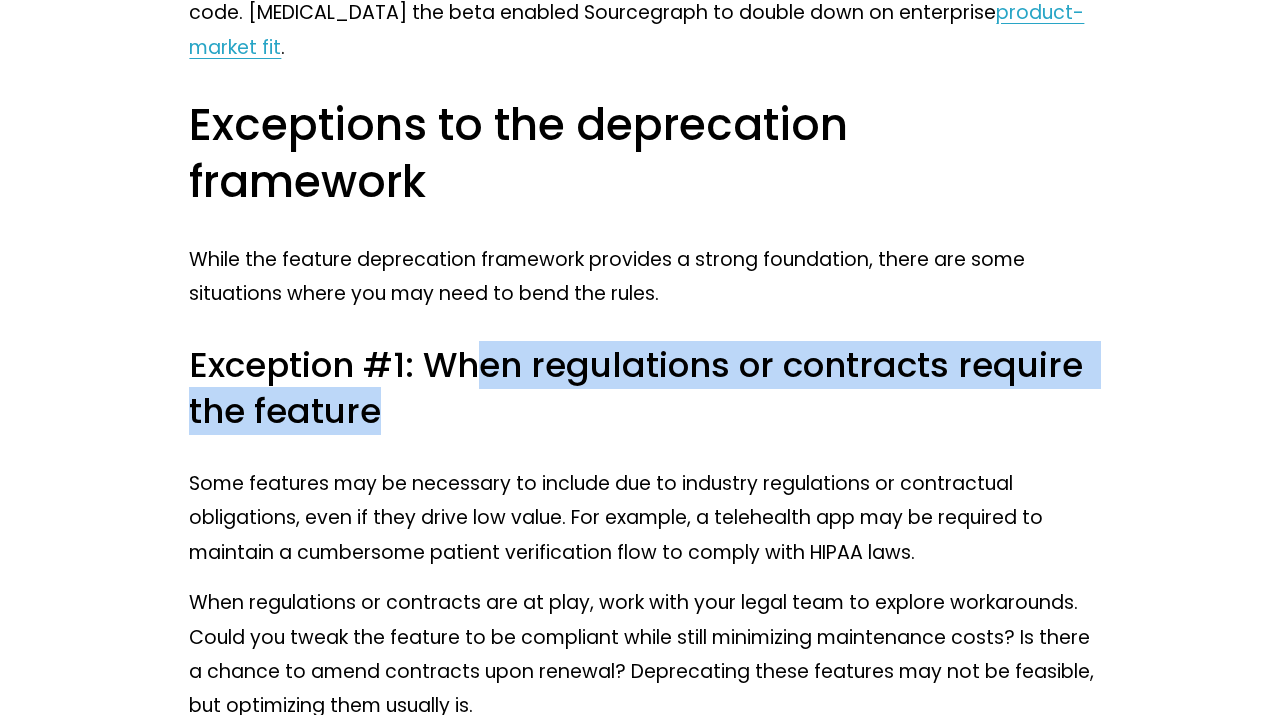 drag, startPoint x: 480, startPoint y: 407, endPoint x: 487, endPoint y: 471, distance: 64.381676 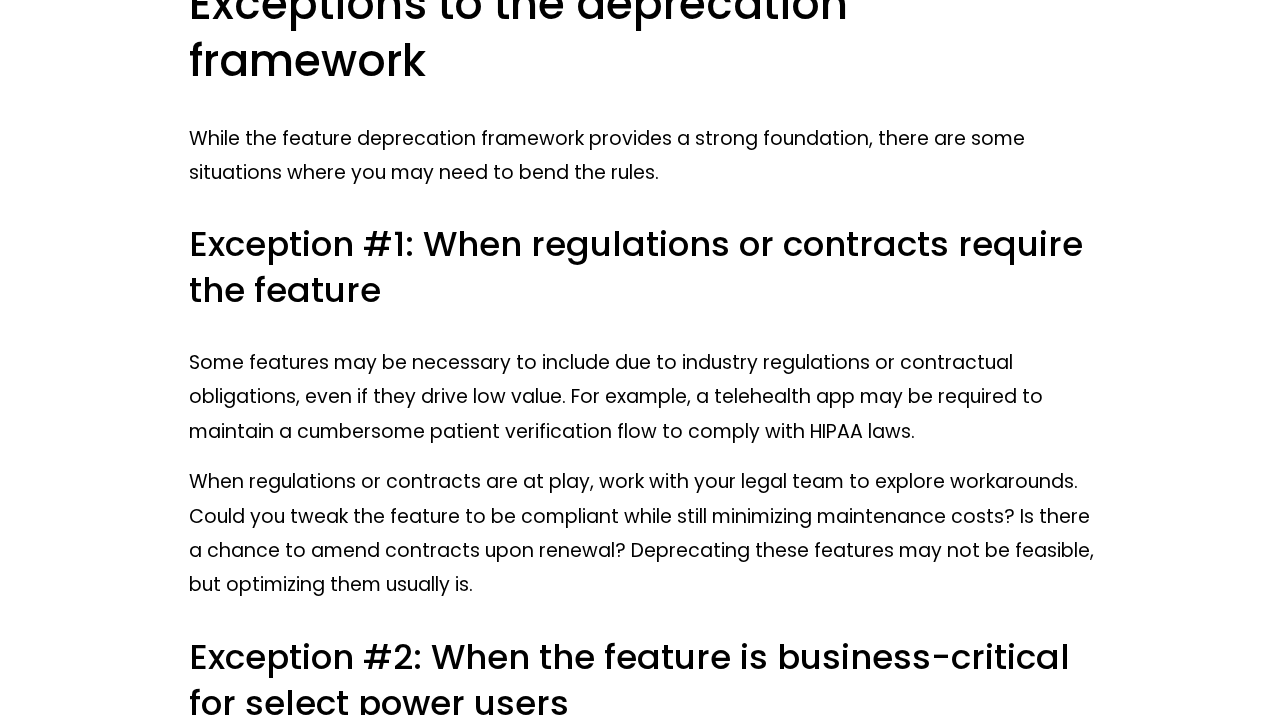 scroll, scrollTop: 9166, scrollLeft: 0, axis: vertical 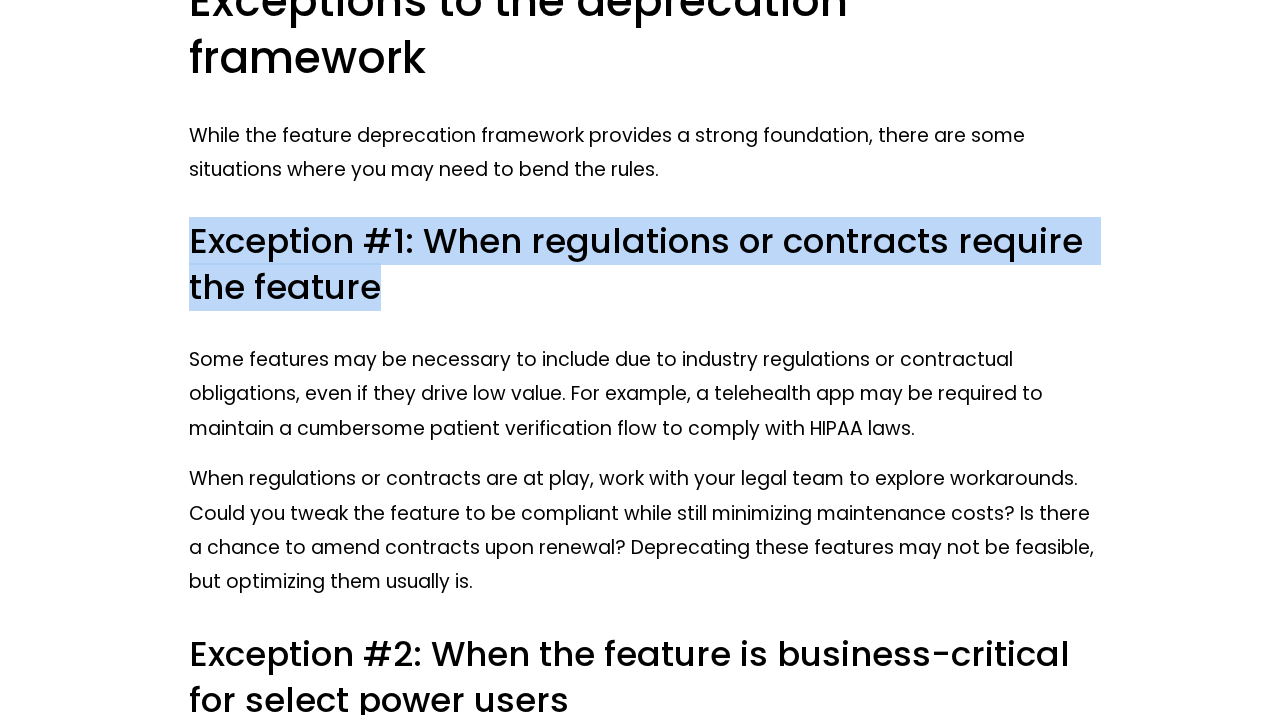 drag, startPoint x: 405, startPoint y: 349, endPoint x: 194, endPoint y: 300, distance: 216.61487 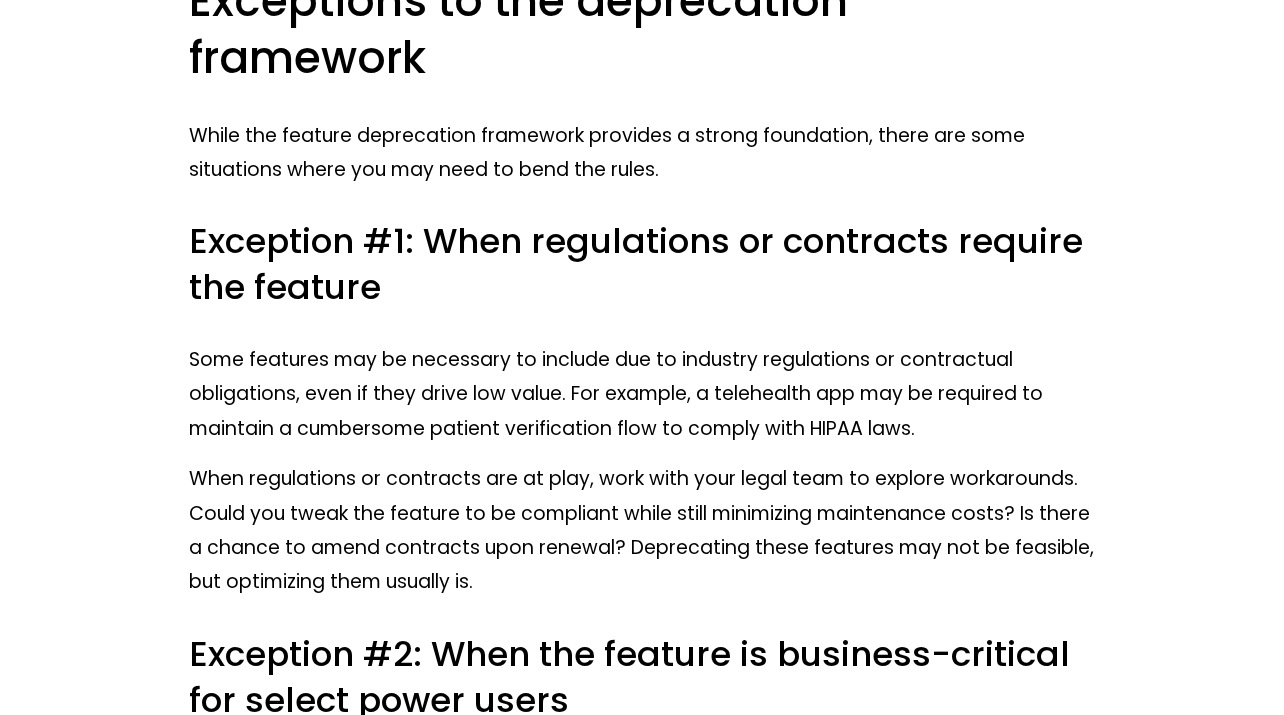 click on "Exception #1: When regulations or contracts require the feature" at bounding box center [641, 265] 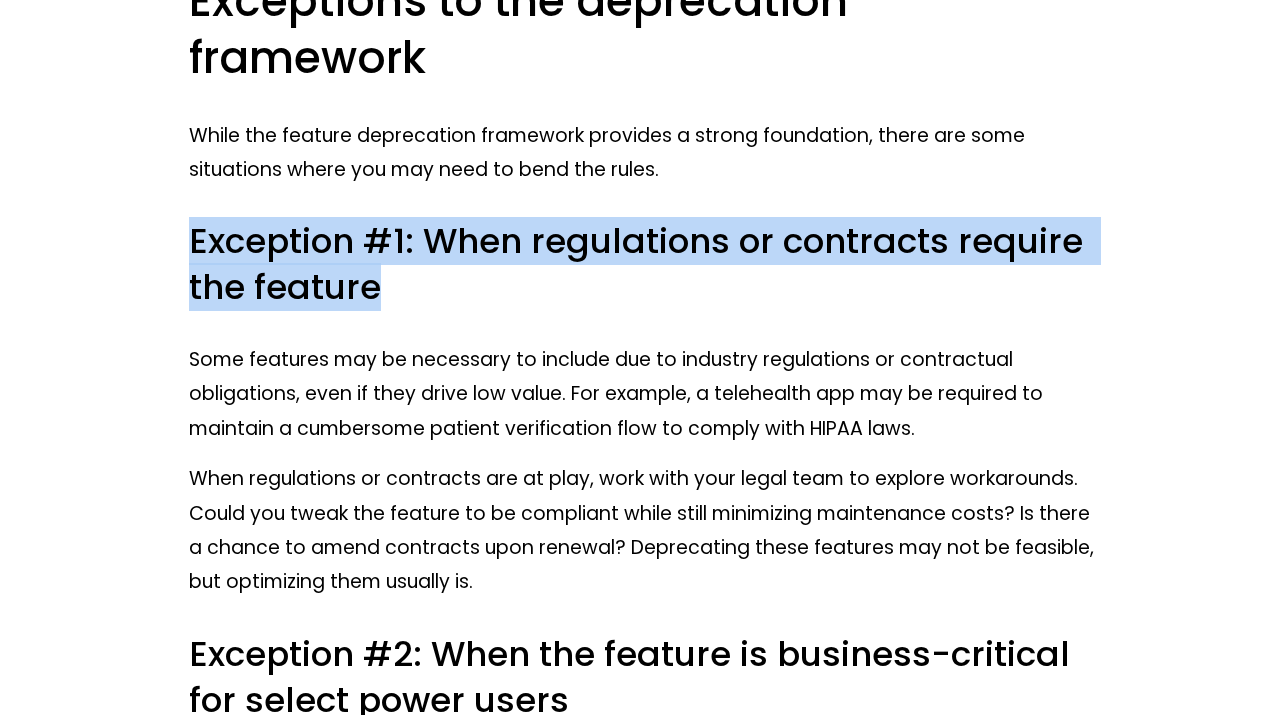 drag, startPoint x: 450, startPoint y: 347, endPoint x: 183, endPoint y: 320, distance: 268.3617 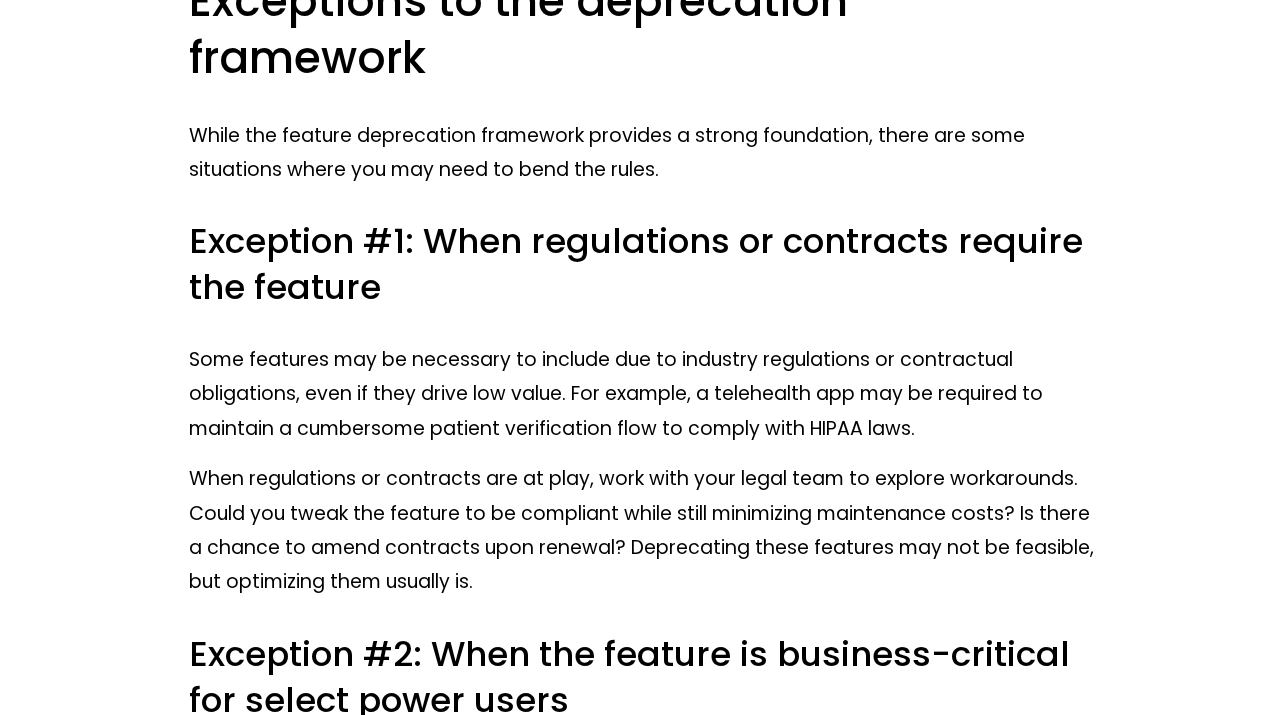 click on "Exception #1: When regulations or contracts require the feature" at bounding box center [641, 265] 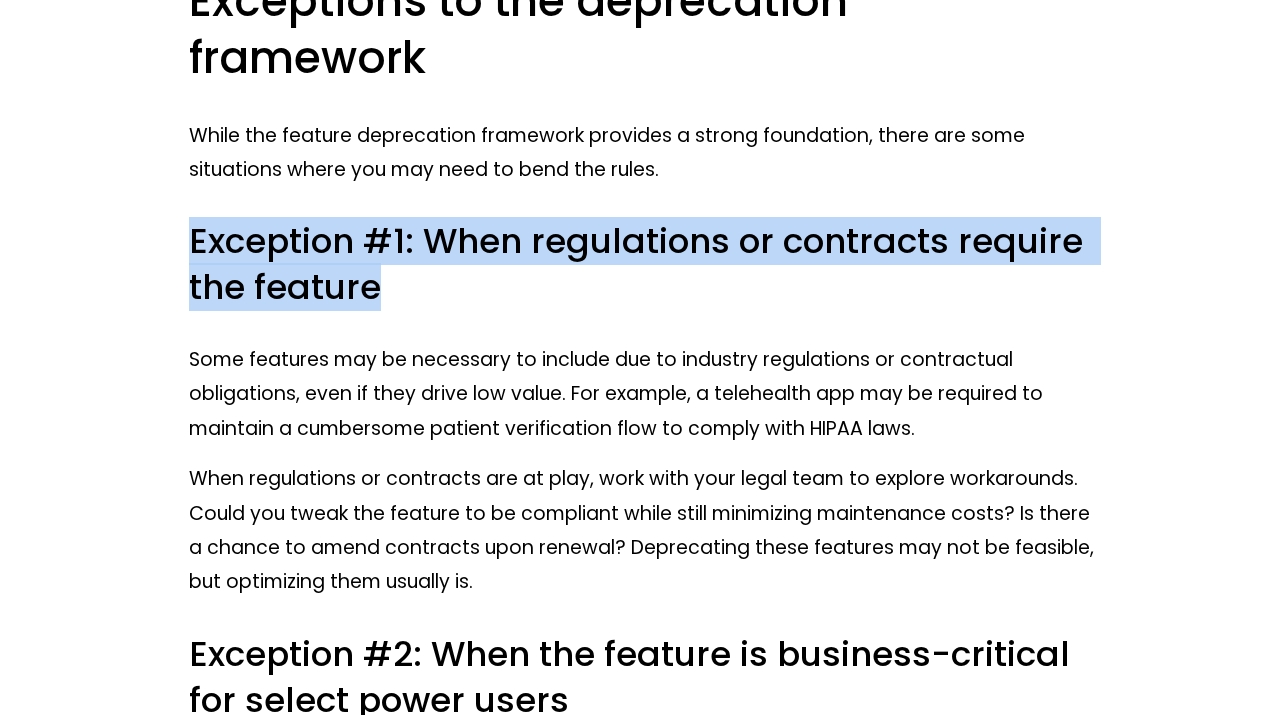 drag, startPoint x: 193, startPoint y: 298, endPoint x: 420, endPoint y: 337, distance: 230.32585 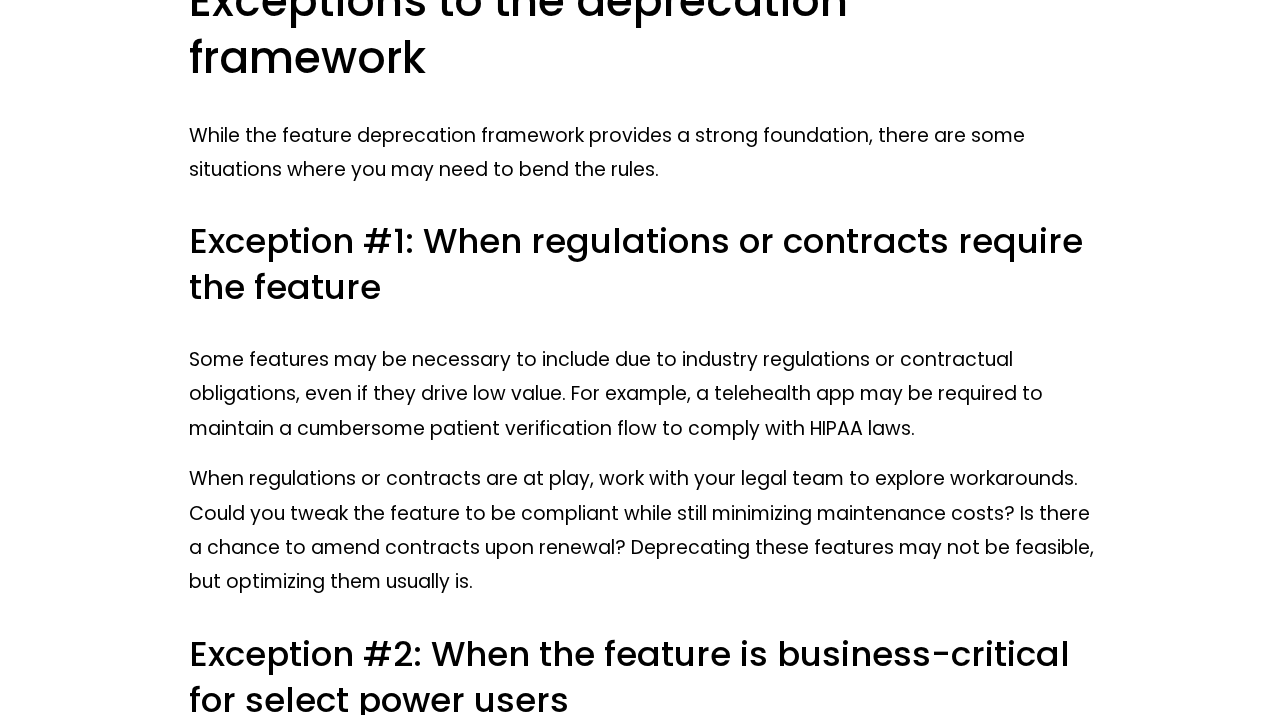 click on "Exception #1: When regulations or contracts require the feature" at bounding box center (641, 265) 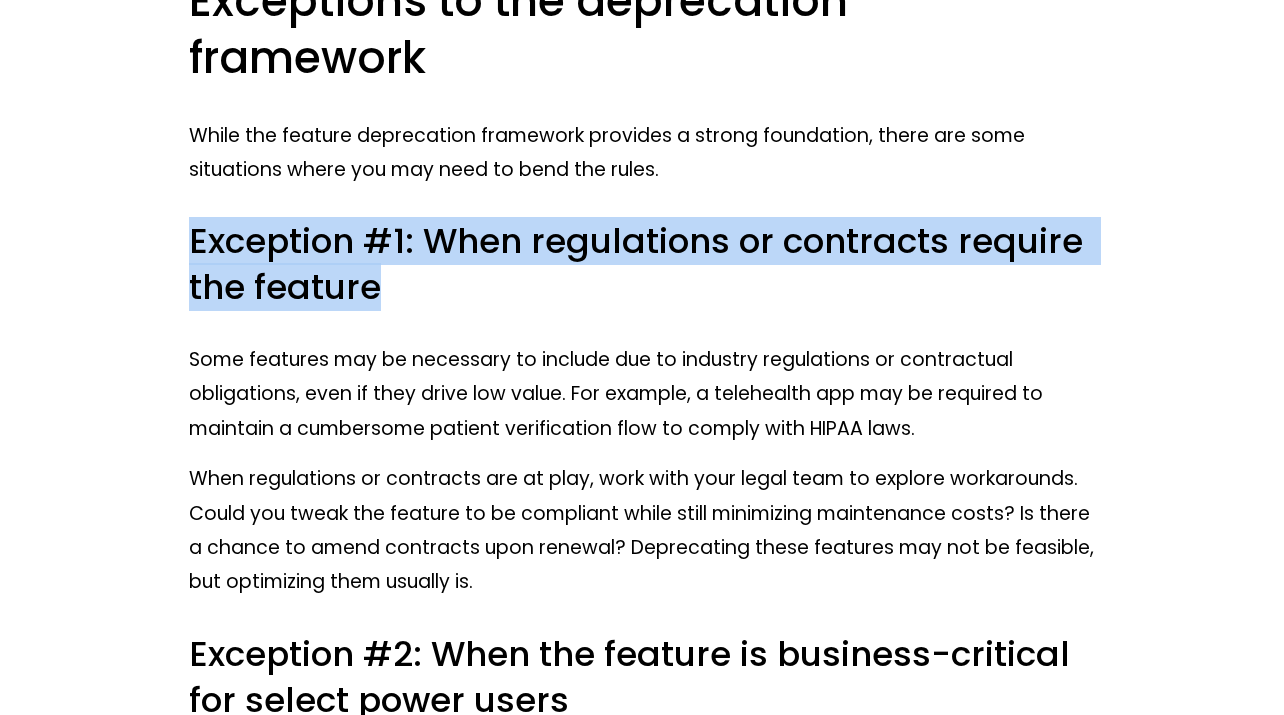 drag, startPoint x: 186, startPoint y: 289, endPoint x: 389, endPoint y: 356, distance: 213.7709 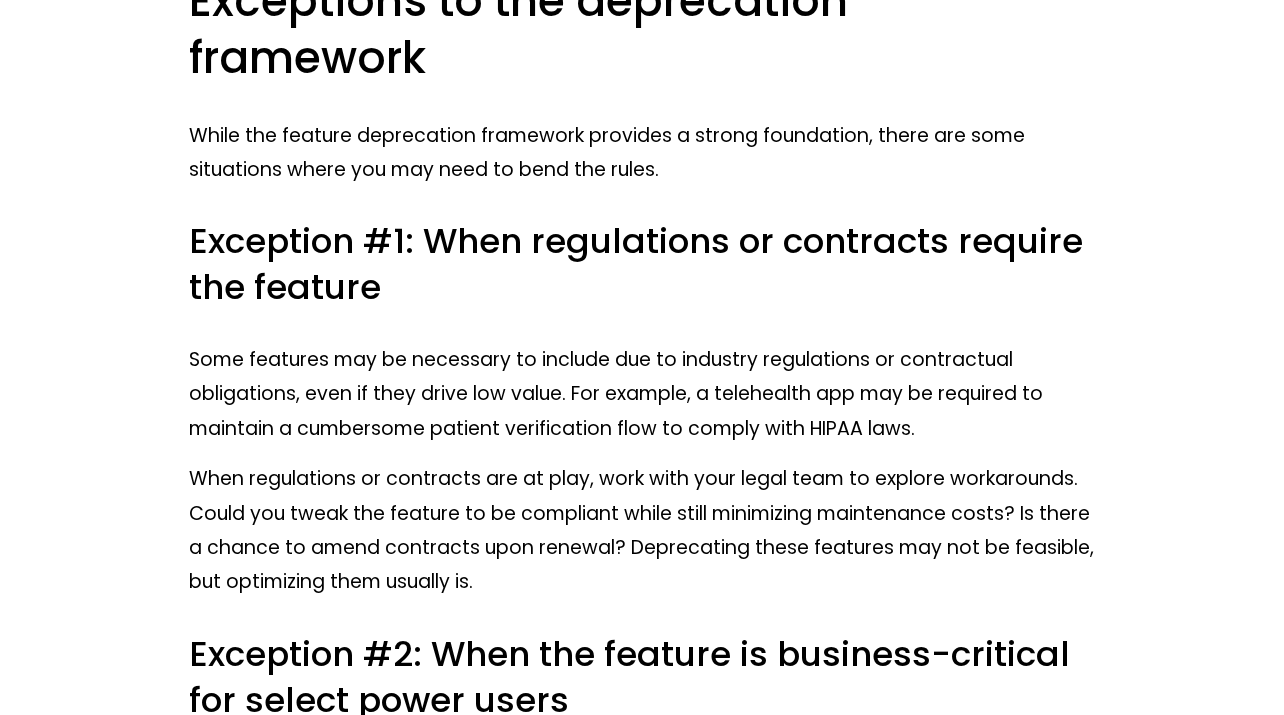 drag, startPoint x: 206, startPoint y: 298, endPoint x: 195, endPoint y: 295, distance: 11.401754 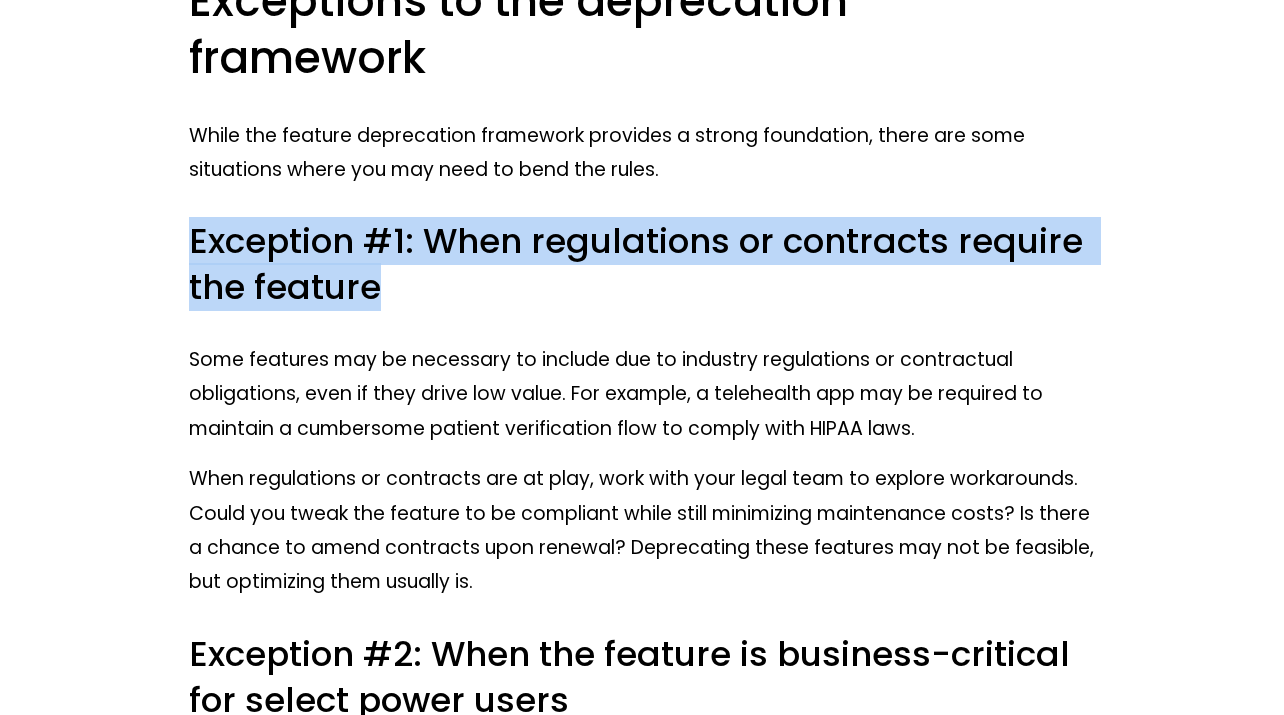 drag, startPoint x: 230, startPoint y: 295, endPoint x: 420, endPoint y: 328, distance: 192.8445 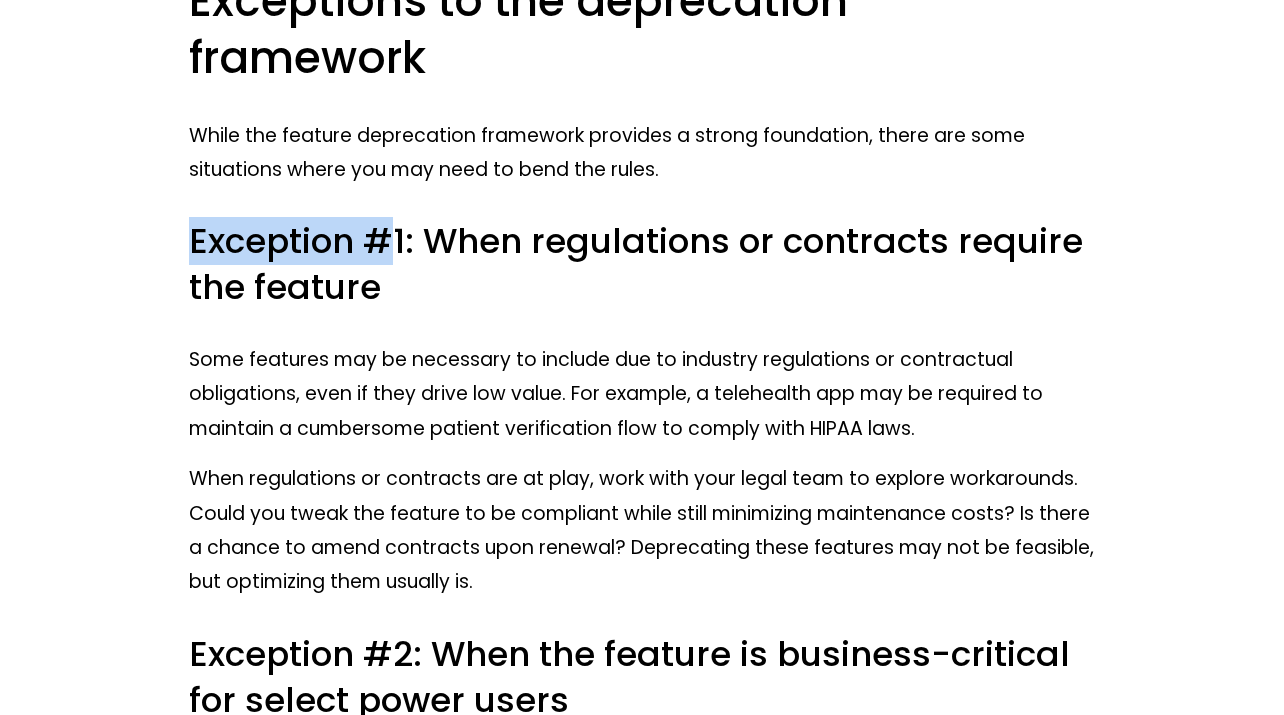 drag, startPoint x: 286, startPoint y: 307, endPoint x: 392, endPoint y: 319, distance: 106.677086 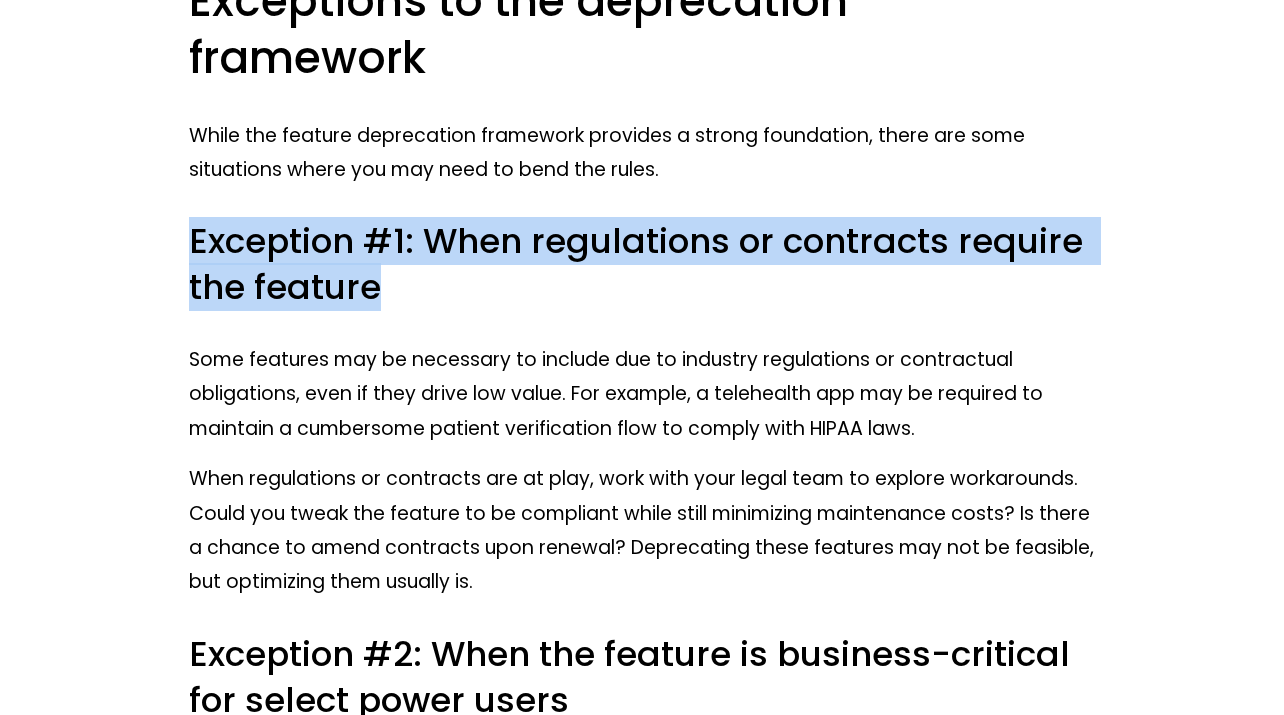 drag, startPoint x: 392, startPoint y: 336, endPoint x: 187, endPoint y: 295, distance: 209.0598 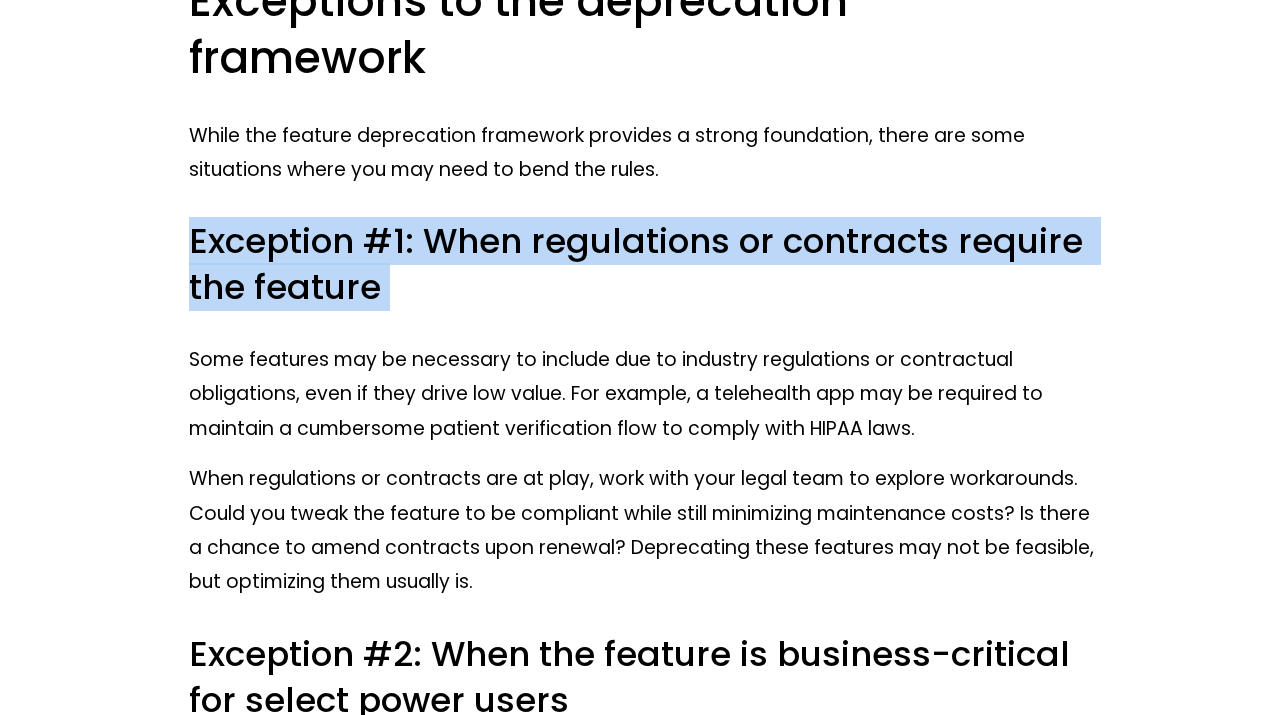 drag, startPoint x: 239, startPoint y: 299, endPoint x: 419, endPoint y: 343, distance: 185.29976 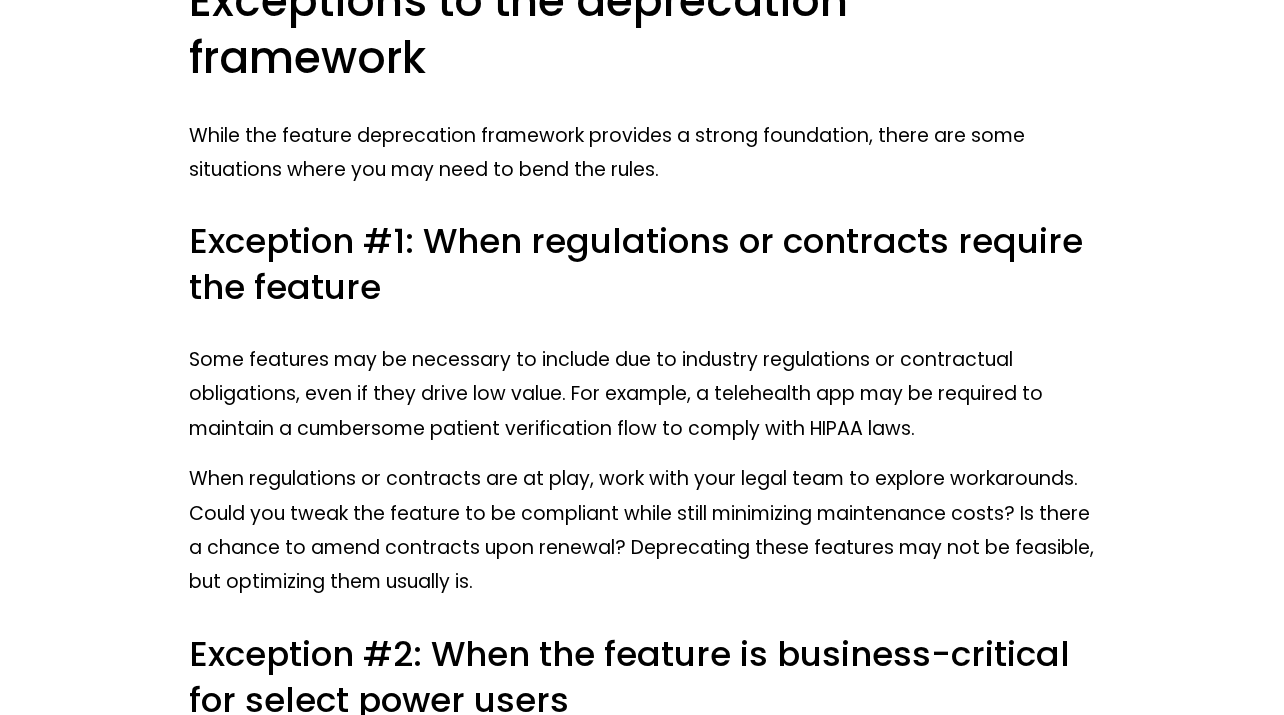 click on "Some features may be necessary to include due to industry regulations or contractual obligations, even if they drive low value. For example, a telehealth app may be required to maintain a cumbersome patient verification flow to comply with HIPAA laws." at bounding box center [641, 394] 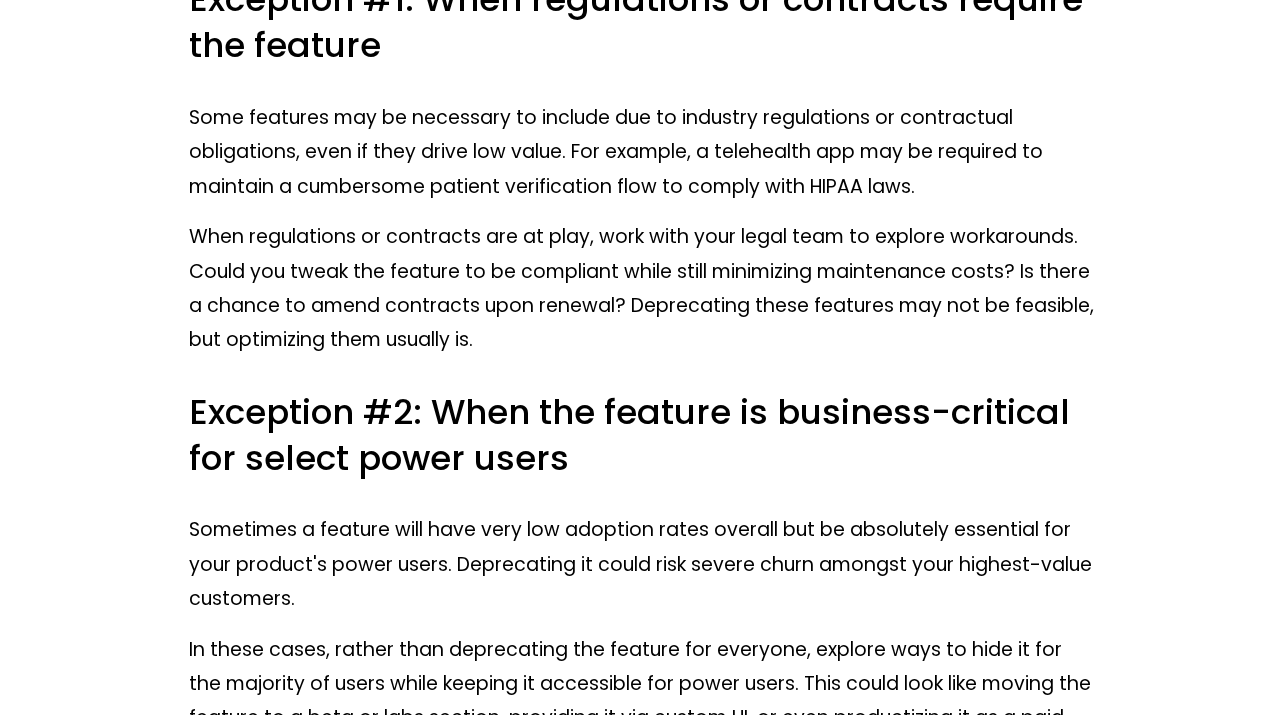 drag, startPoint x: 664, startPoint y: 469, endPoint x: 664, endPoint y: 547, distance: 78 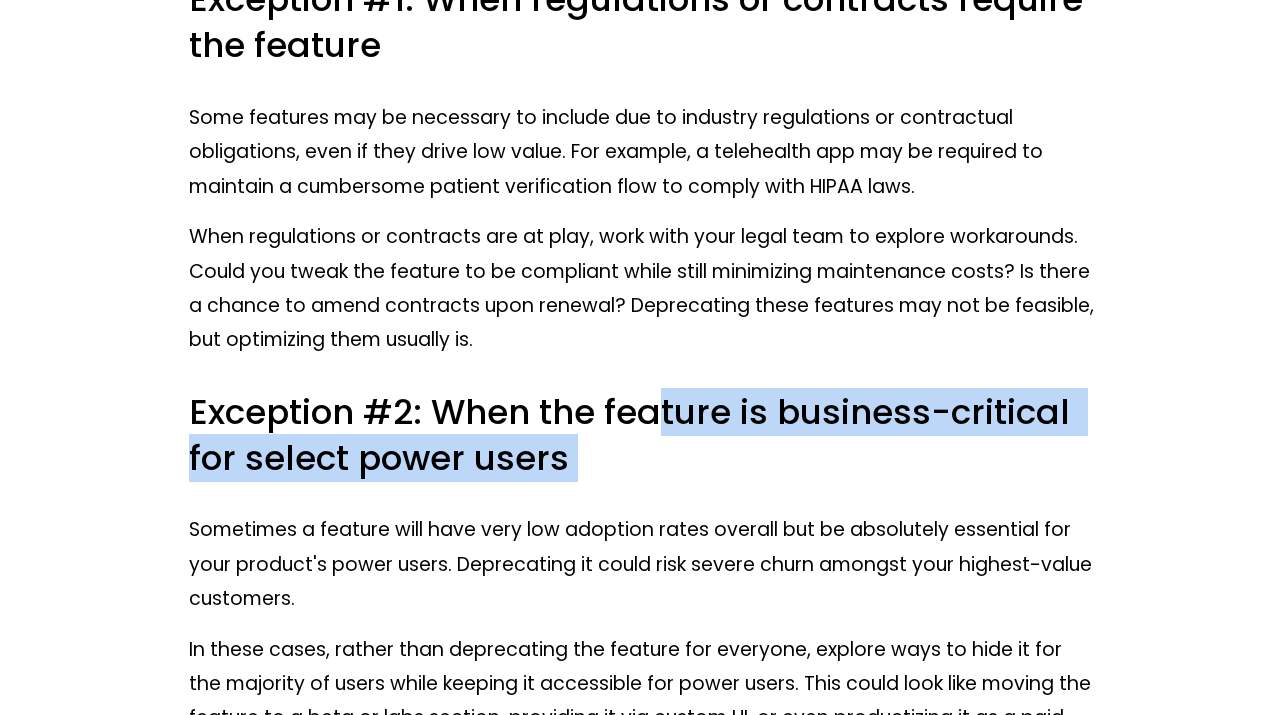 click on "As product managers, we're responsible for driving the long-term success of our products. Many times, that means shipping new functionality to address customer pain points and to capture new market opportunities. But, sometimes the highest-leverage action we can take is to remove functionality instead. After all, products can become bloated over time as they accumulate features, making the product harder to use, more expensive to maintain, and more challenging to innovate on. In this guide on how to deprecate a feature, we share a clear framework for identifying when to deprecate a feature and how to deprecate it successfully. We also provide real-world examples of well-known product organizations that have skillfully deprecated features, and we discuss some exceptions to the typical deprecation process. The feature deprecation framework The feature deprecation framework has five key steps: Identify low-usage and low-value features Determine the costs of maintaining the feature product analytics Slack . ." at bounding box center (641, -3382) 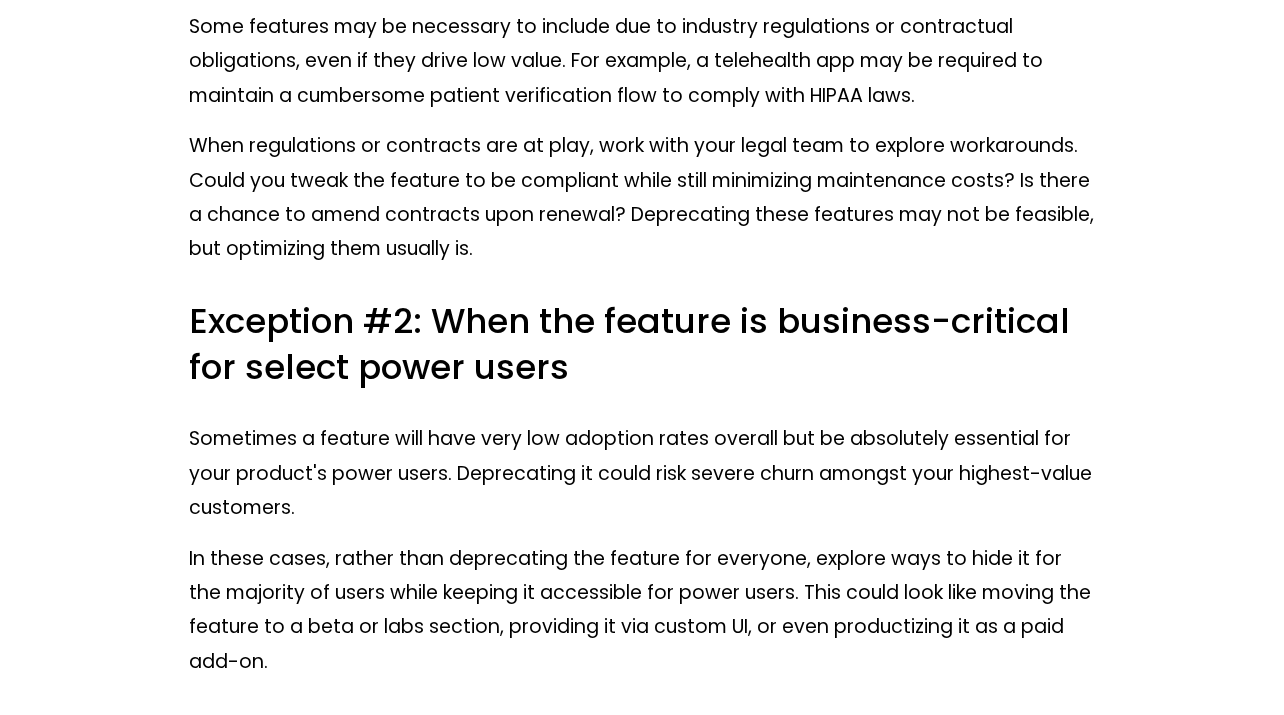 scroll, scrollTop: 9504, scrollLeft: 0, axis: vertical 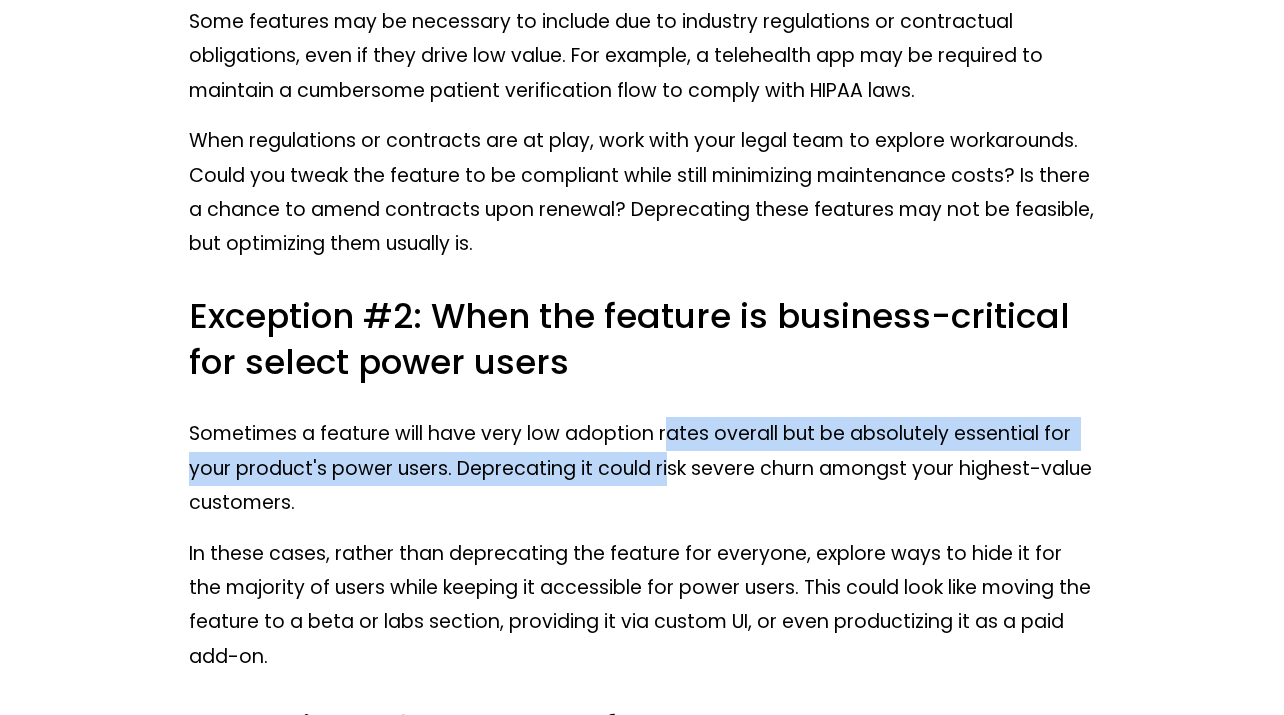 drag, startPoint x: 669, startPoint y: 499, endPoint x: 669, endPoint y: 571, distance: 72 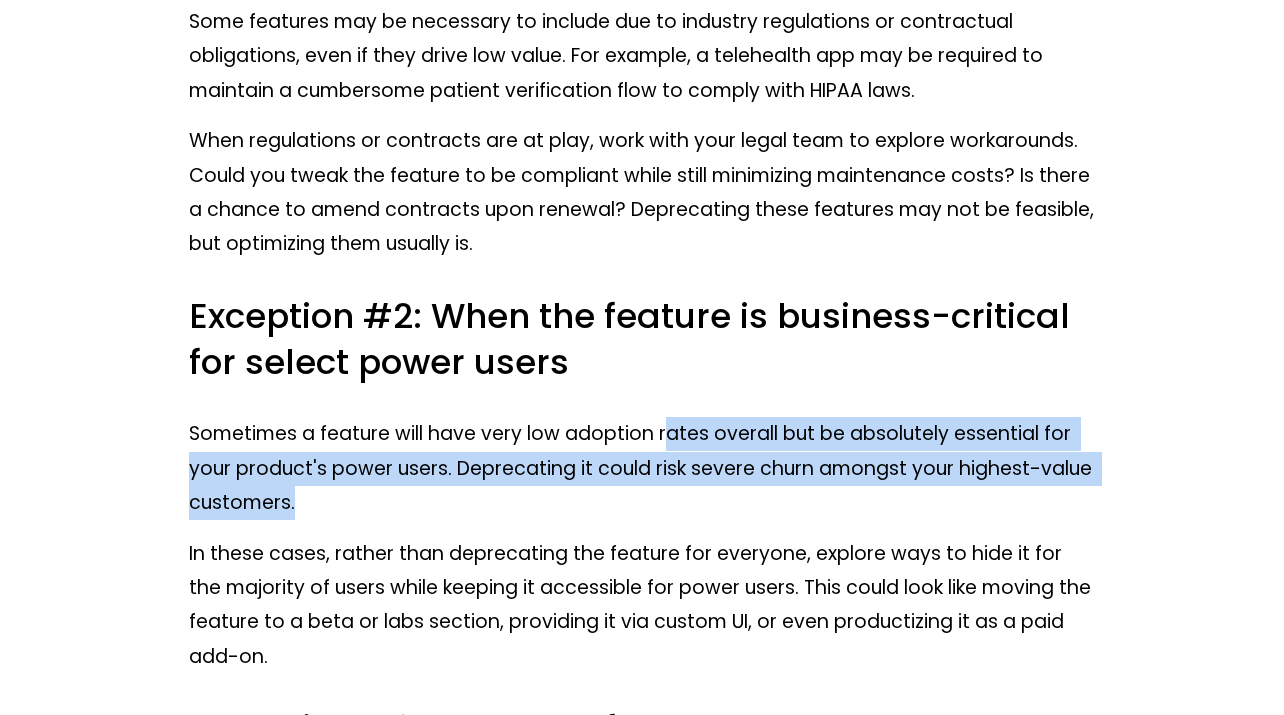 click on "Sometimes a feature will have very low adoption rates overall but be absolutely essential for your product's power users. Deprecating it could risk severe churn amongst your highest-value customers." at bounding box center (641, 468) 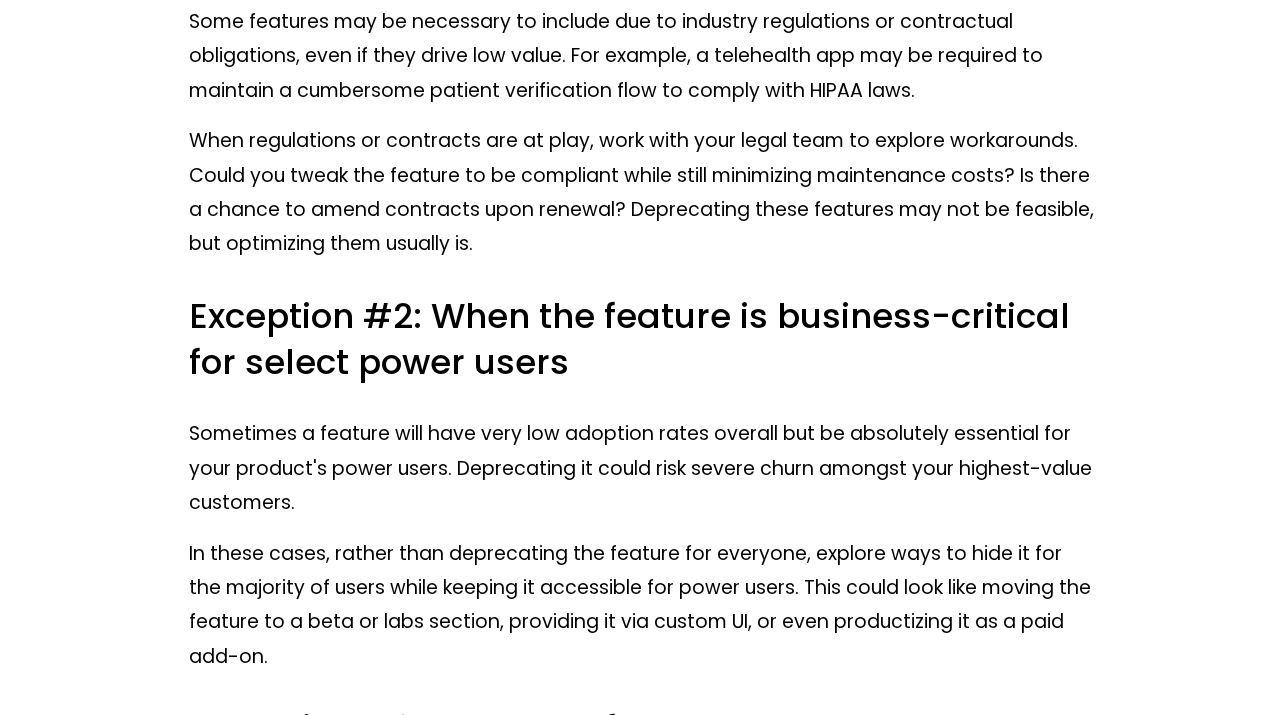 drag, startPoint x: 669, startPoint y: 527, endPoint x: 669, endPoint y: 544, distance: 17 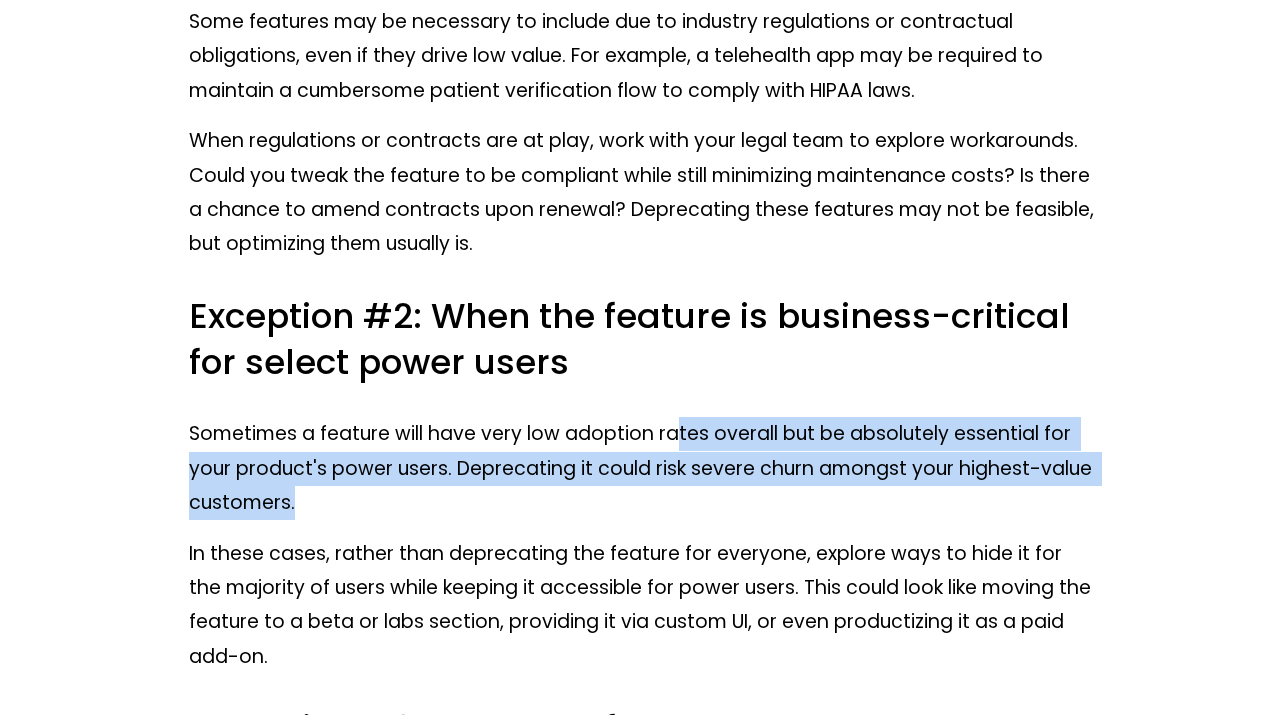 click on "Sometimes a feature will have very low adoption rates overall but be absolutely essential for your product's power users. Deprecating it could risk severe churn amongst your highest-value customers." at bounding box center [641, 468] 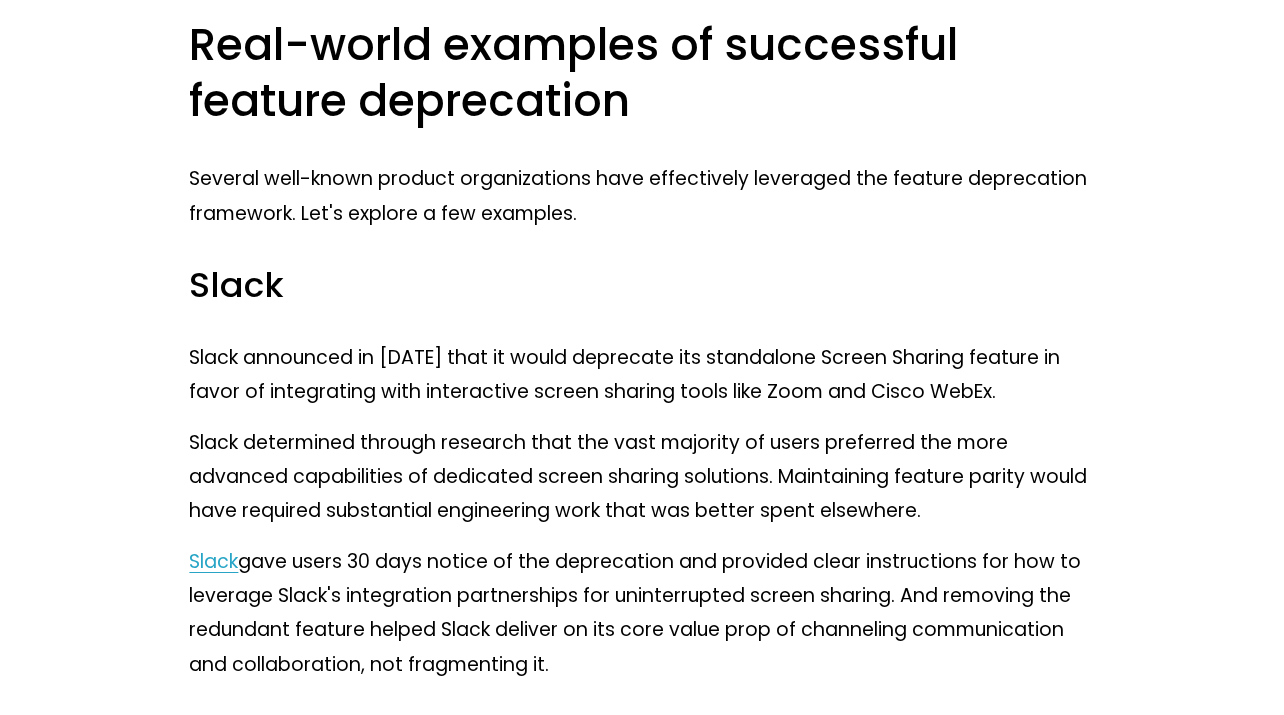 scroll, scrollTop: 7166, scrollLeft: 0, axis: vertical 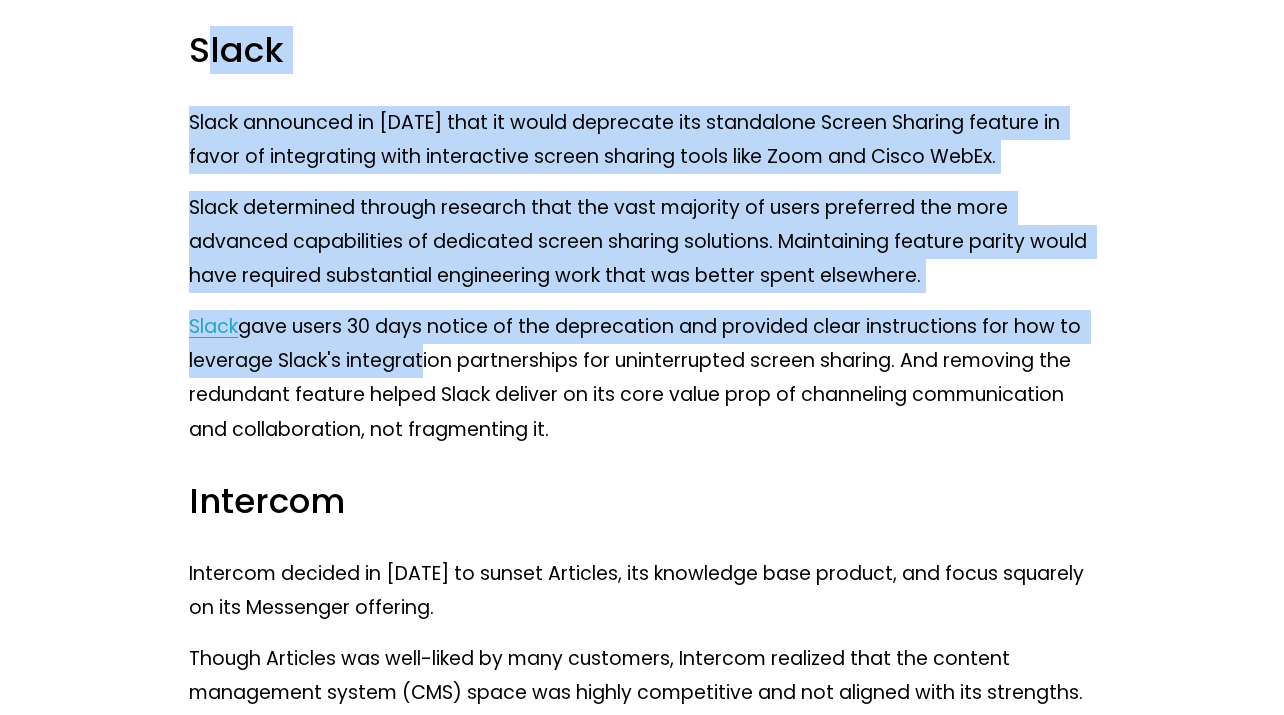 drag, startPoint x: 214, startPoint y: 277, endPoint x: 413, endPoint y: 407, distance: 237.69939 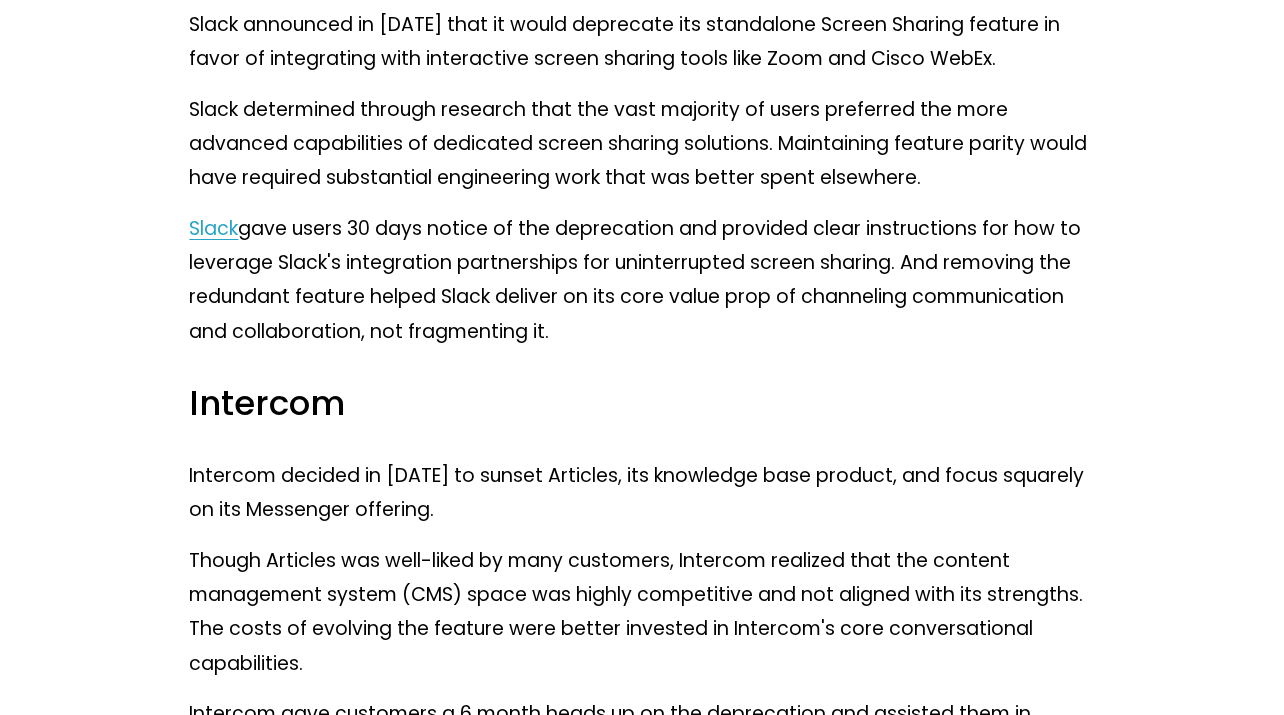 click on "Slack  gave users 30 days notice of the deprecation and provided clear instructions for how to leverage Slack's integration partnerships for uninterrupted screen sharing. And removing the redundant feature helped Slack deliver on its core value prop of channeling communication and collaboration, not fragmenting it." at bounding box center (641, 280) 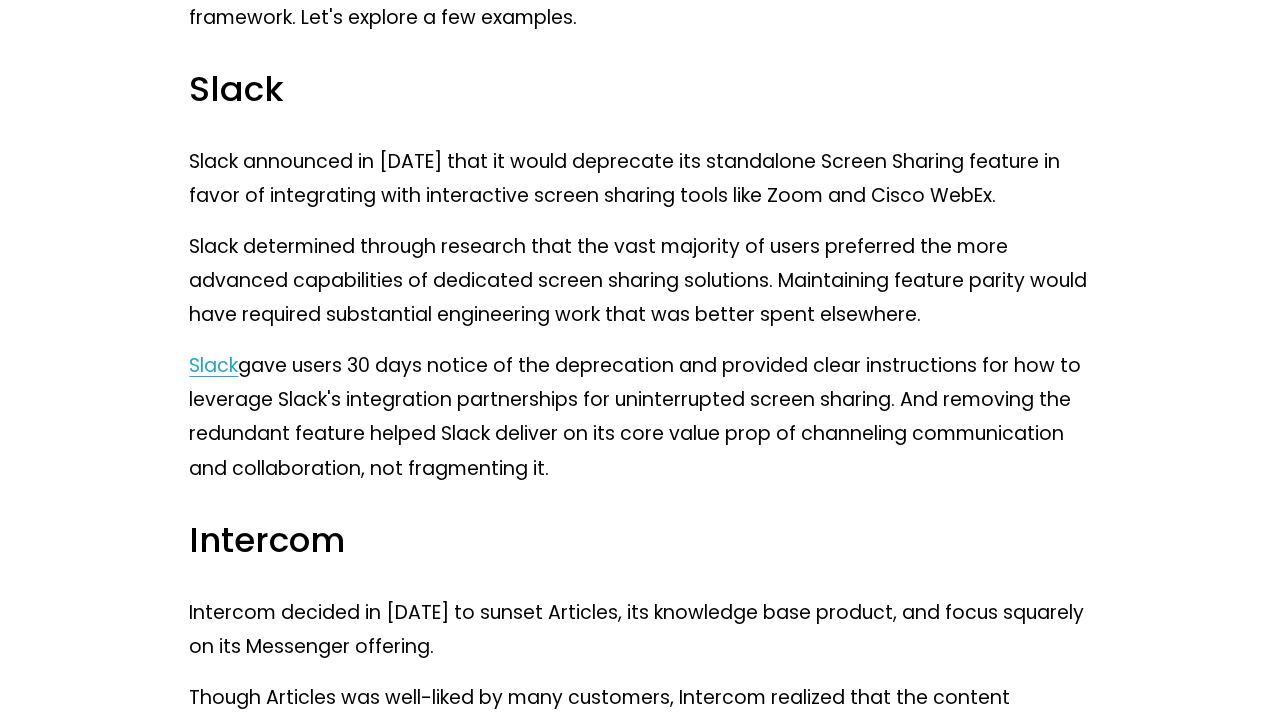 scroll, scrollTop: 7301, scrollLeft: 0, axis: vertical 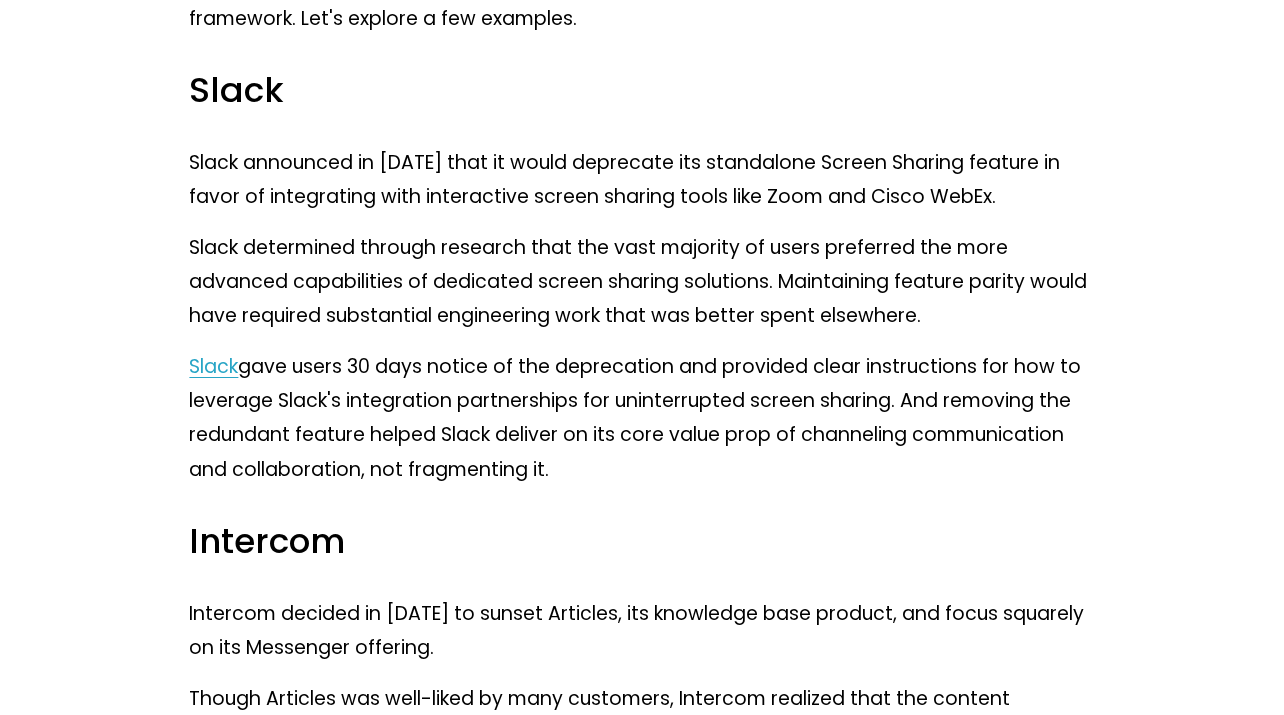 drag, startPoint x: 200, startPoint y: 129, endPoint x: 246, endPoint y: 192, distance: 78.00641 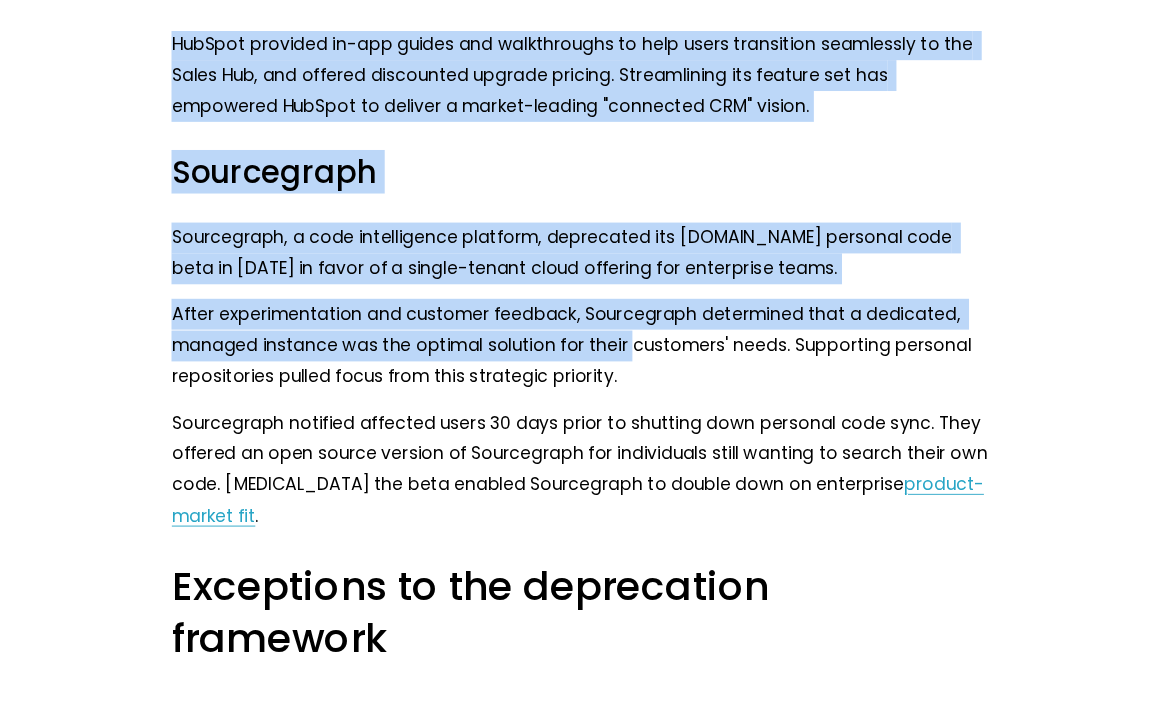 scroll, scrollTop: 8667, scrollLeft: 0, axis: vertical 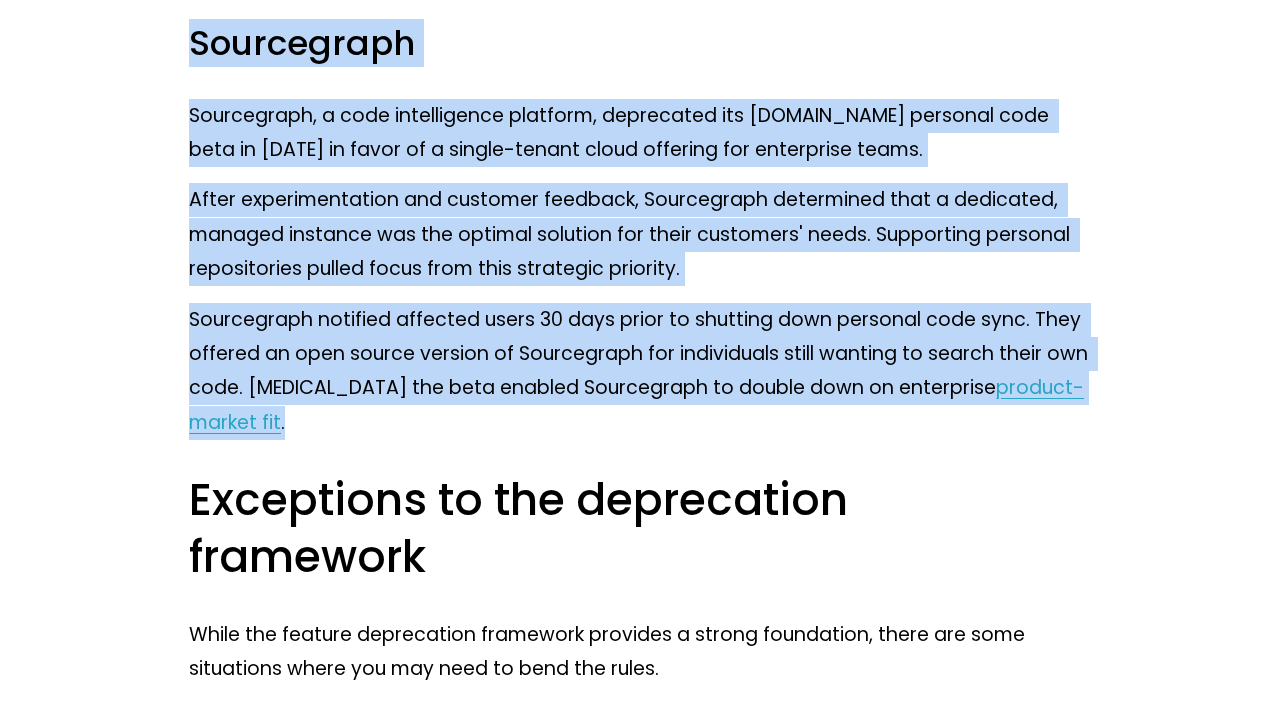 drag, startPoint x: 222, startPoint y: 151, endPoint x: 554, endPoint y: 486, distance: 471.645 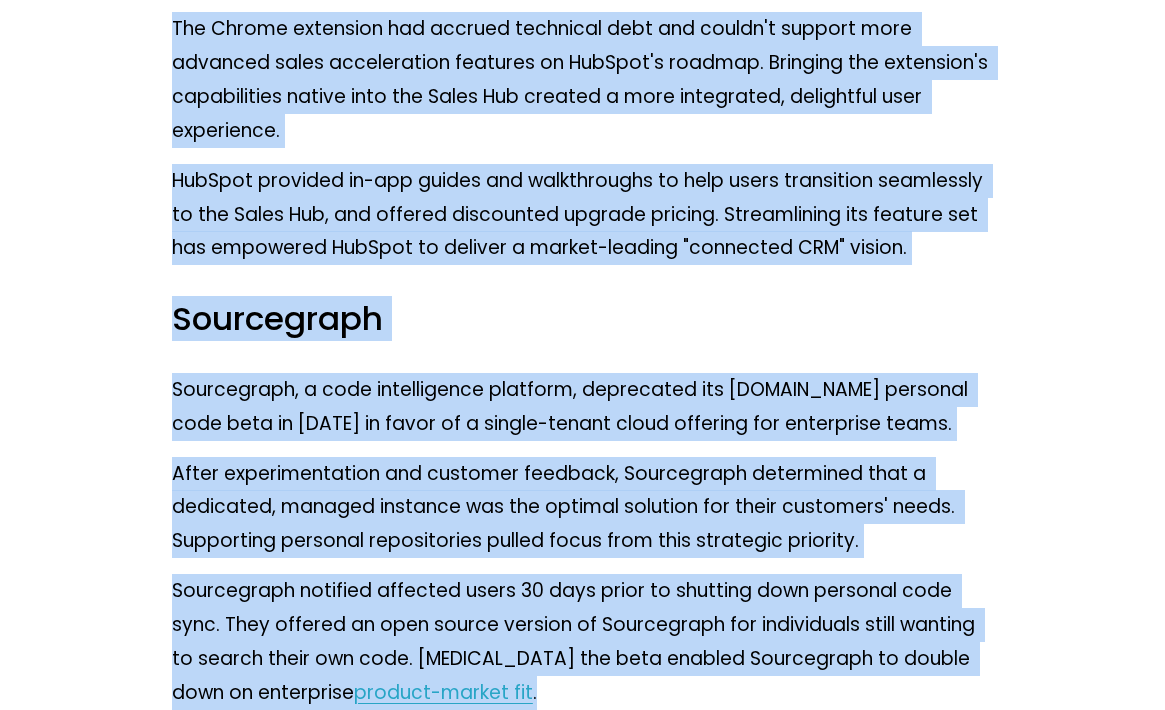 click on "Sourcegraph, a code intelligence platform, deprecated its [DOMAIN_NAME] personal code beta in [DATE] in favor of a single-tenant cloud offering for enterprise teams." at bounding box center (582, 407) 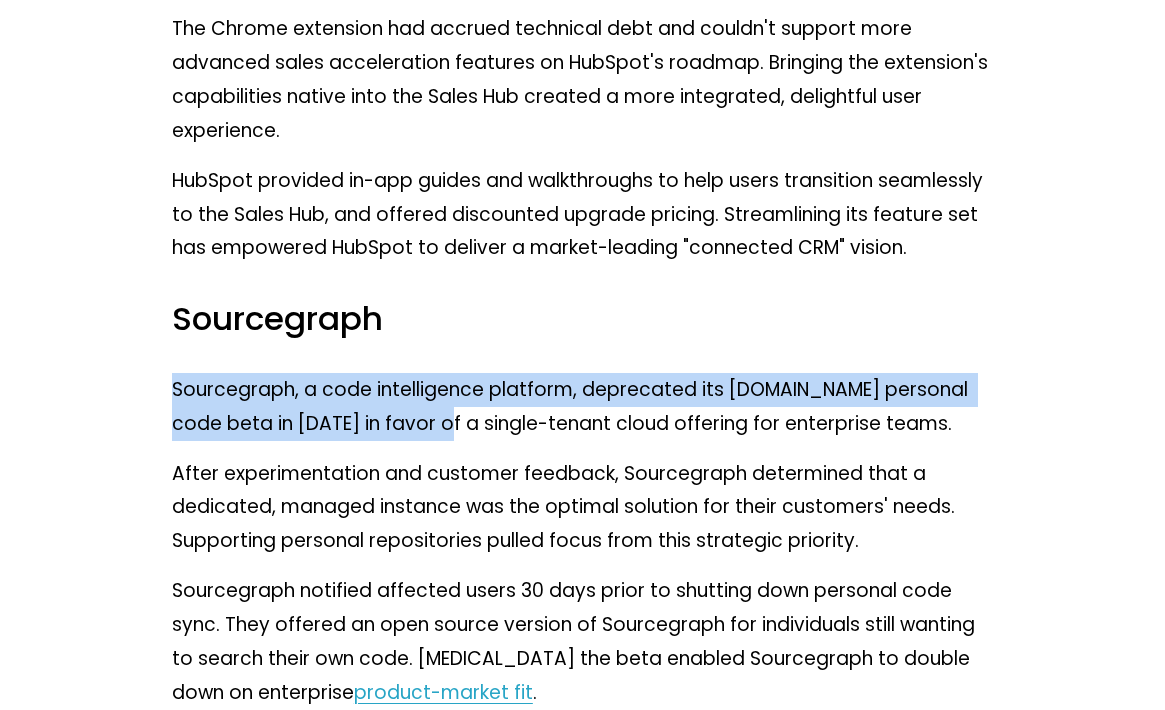 drag, startPoint x: 414, startPoint y: 394, endPoint x: 441, endPoint y: 471, distance: 81.596565 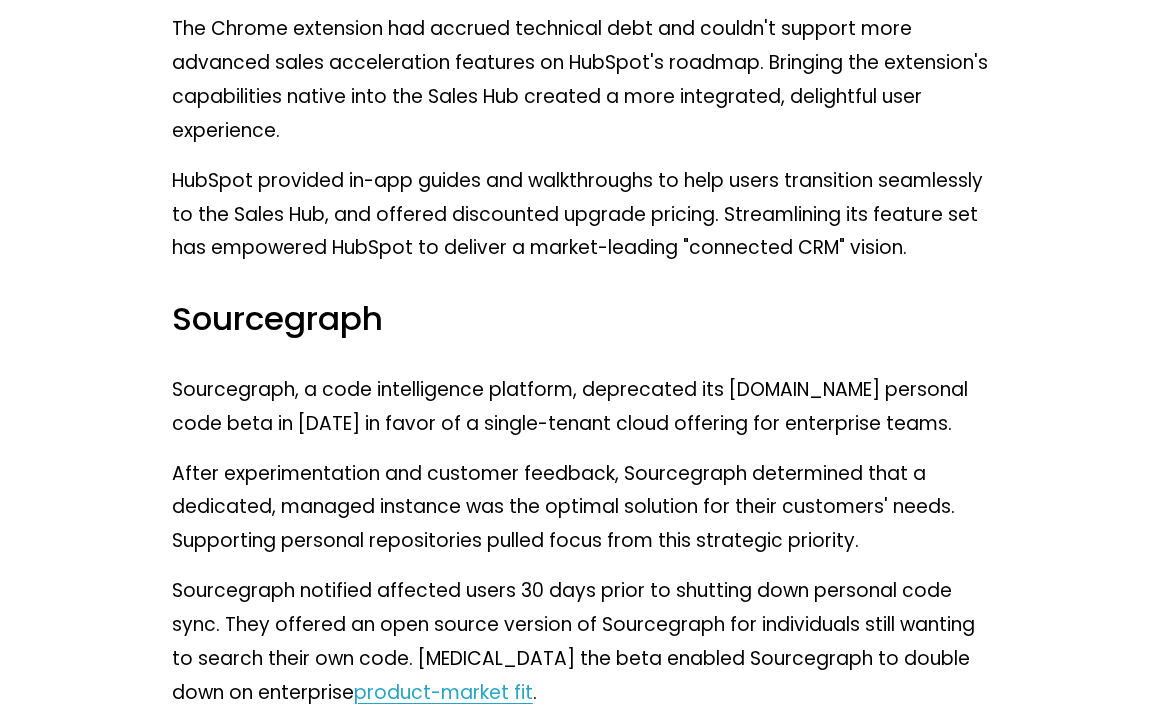 click on "As product managers, we're responsible for driving the long-term success of our products. Many times, that means shipping new functionality to address customer pain points and to capture new market opportunities. But, sometimes the highest-leverage action we can take is to remove functionality instead. After all, products can become bloated over time as they accumulate features, making the product harder to use, more expensive to maintain, and more challenging to innovate on. In this guide on how to deprecate a feature, we share a clear framework for identifying when to deprecate a feature and how to deprecate it successfully. We also provide real-world examples of well-known product organizations that have skillfully deprecated features, and we discuss some exceptions to the typical deprecation process. The feature deprecation framework The feature deprecation framework has five key steps: Identify low-usage and low-value features Determine the costs of maintaining the feature product analytics Slack . ." at bounding box center [582, -2531] 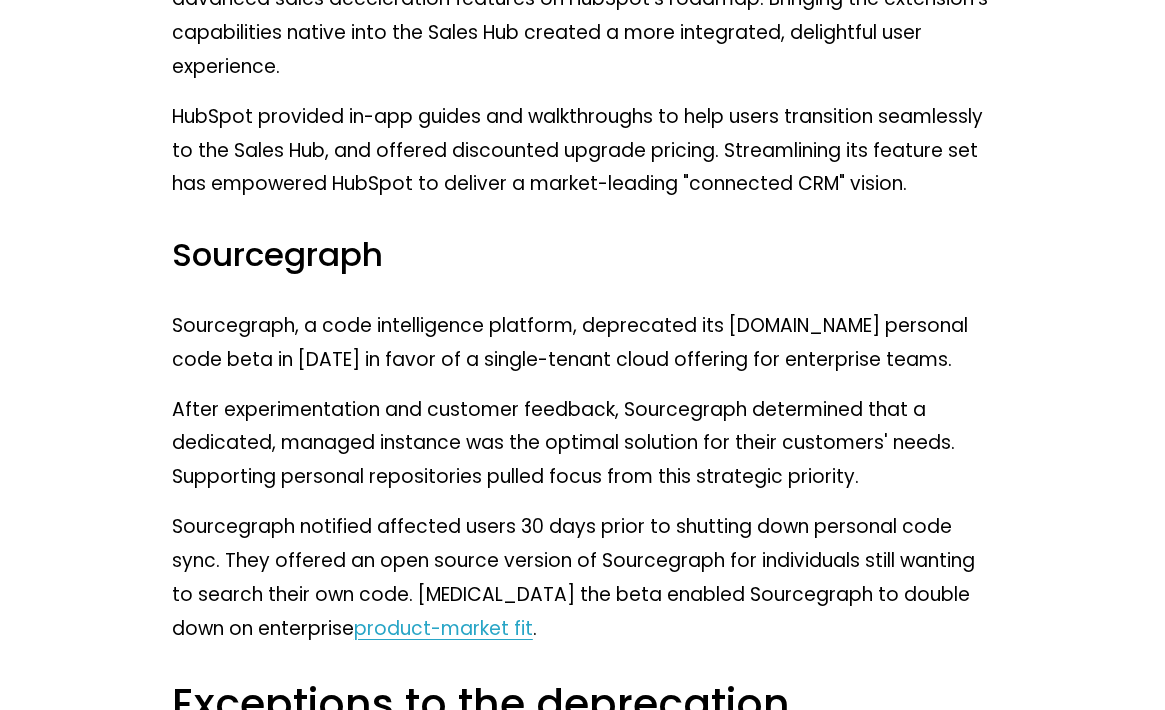scroll, scrollTop: 8744, scrollLeft: 0, axis: vertical 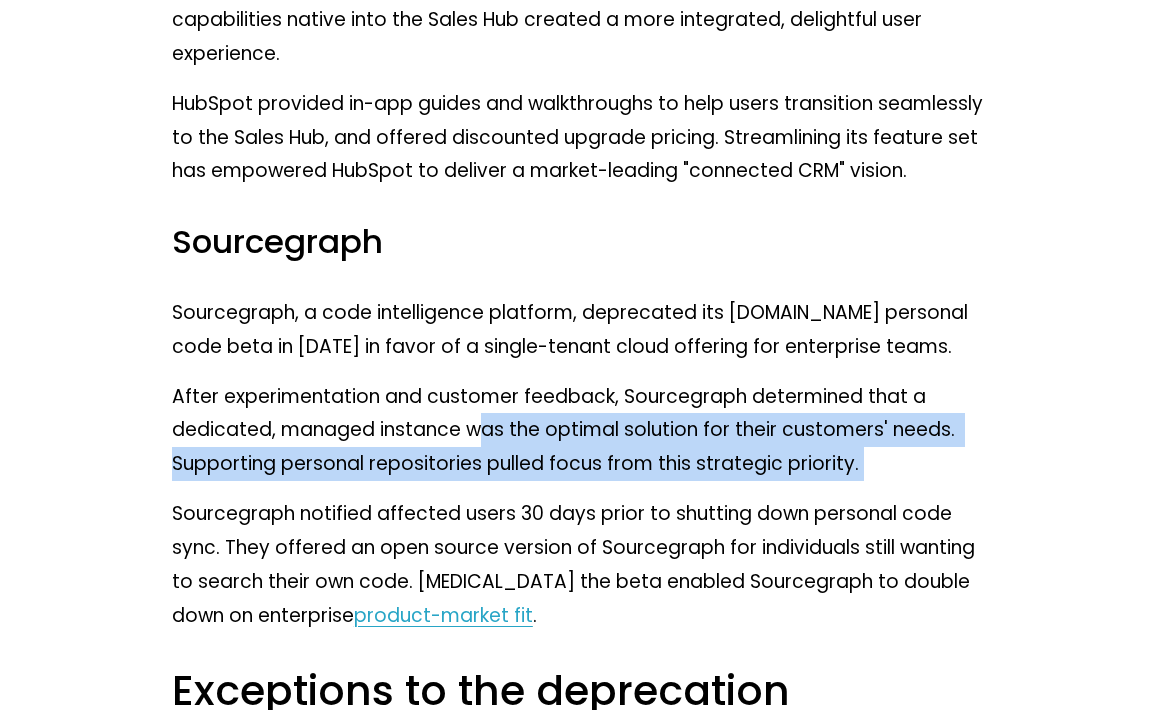 drag, startPoint x: 476, startPoint y: 448, endPoint x: 501, endPoint y: 517, distance: 73.38937 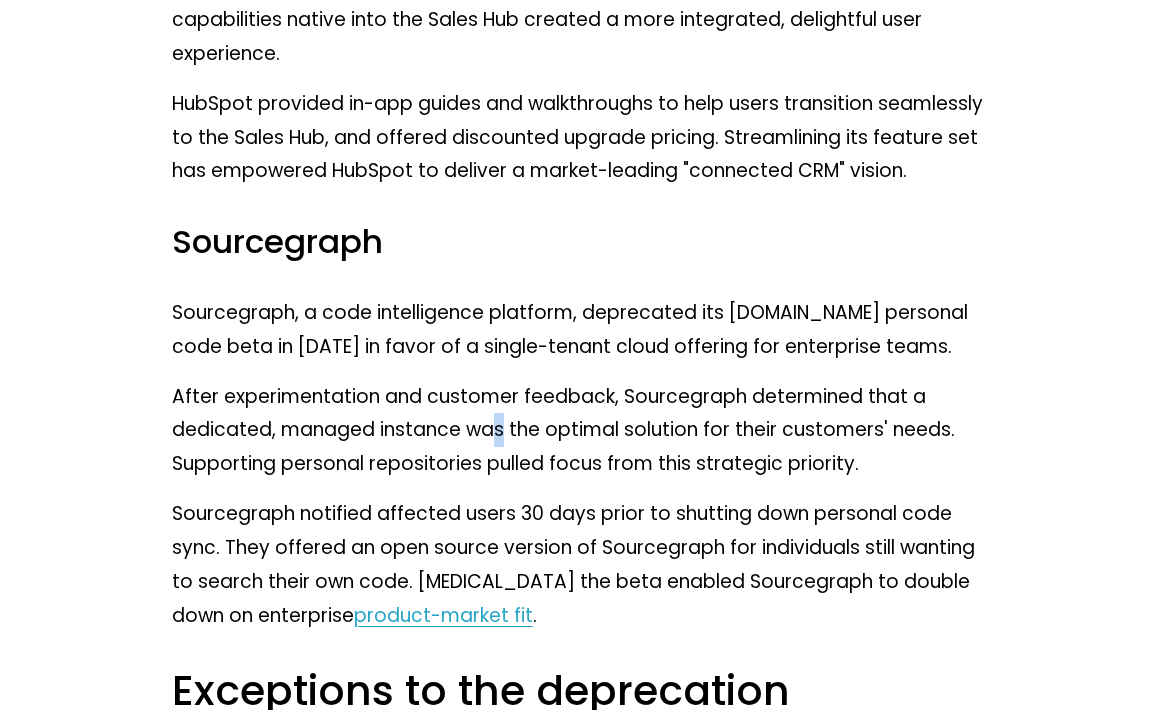 drag, startPoint x: 493, startPoint y: 449, endPoint x: 514, endPoint y: 504, distance: 58.872746 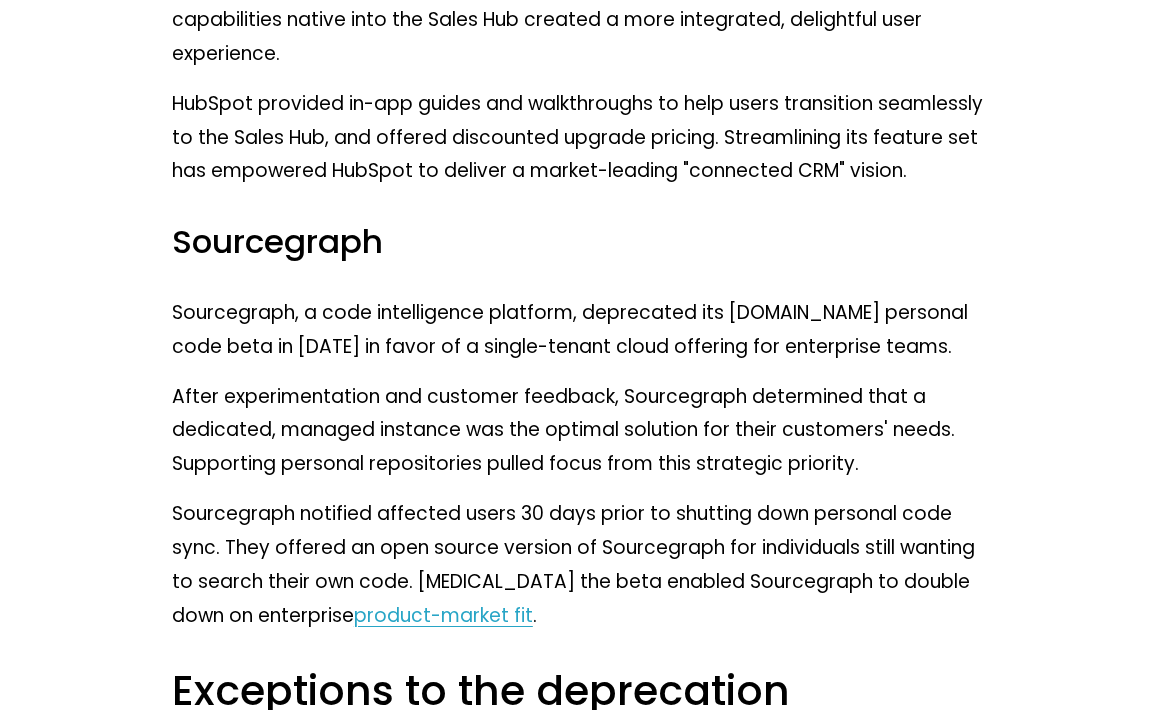 click on "As product managers, we're responsible for driving the long-term success of our products. Many times, that means shipping new functionality to address customer pain points and to capture new market opportunities. But, sometimes the highest-leverage action we can take is to remove functionality instead. After all, products can become bloated over time as they accumulate features, making the product harder to use, more expensive to maintain, and more challenging to innovate on. In this guide on how to deprecate a feature, we share a clear framework for identifying when to deprecate a feature and how to deprecate it successfully. We also provide real-world examples of well-known product organizations that have skillfully deprecated features, and we discuss some exceptions to the typical deprecation process. The feature deprecation framework The feature deprecation framework has five key steps: Identify low-usage and low-value features Determine the costs of maintaining the feature product analytics Slack . ." at bounding box center (582, -2608) 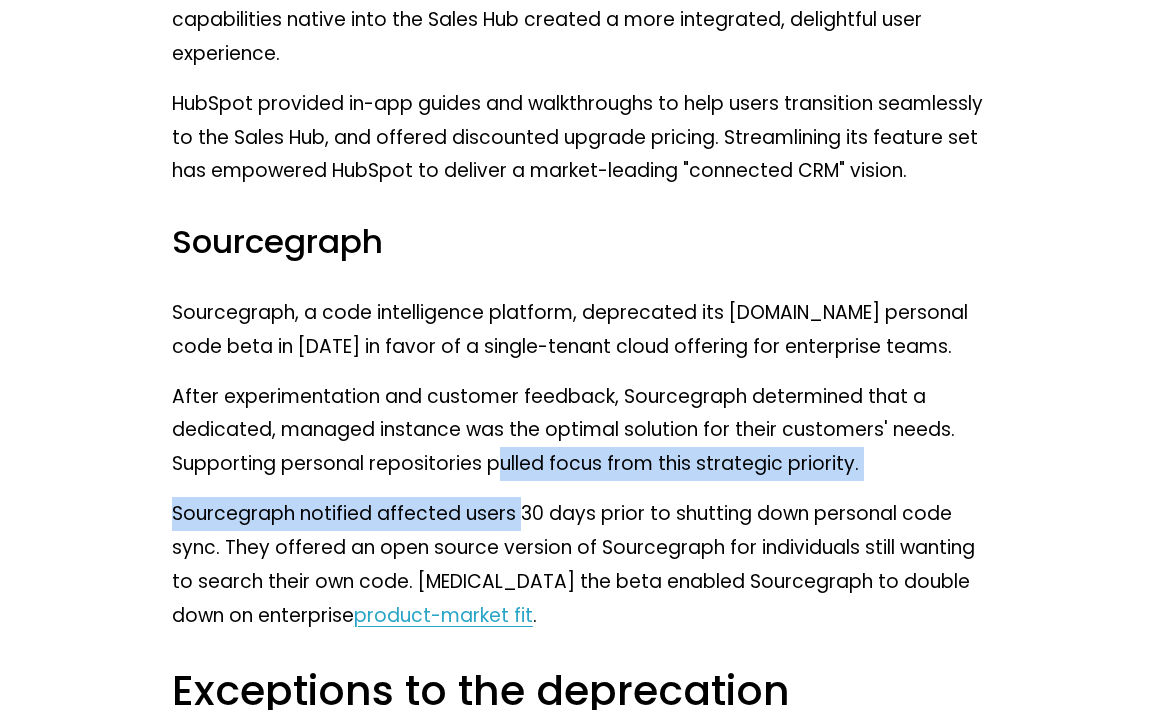 drag, startPoint x: 517, startPoint y: 537, endPoint x: 522, endPoint y: 551, distance: 14.866069 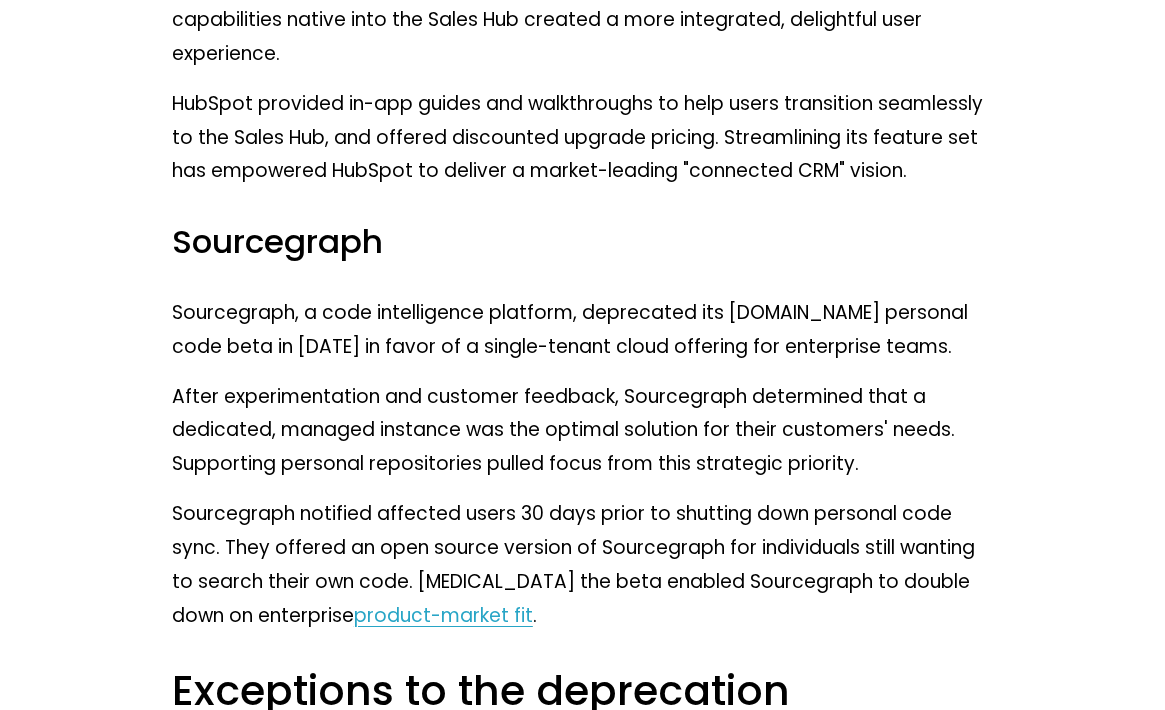 click on "Sourcegraph notified affected users 30 days prior to shutting down personal code sync. They offered an open source version of Sourcegraph for individuals still wanting to search their own code. [MEDICAL_DATA] the beta enabled Sourcegraph to double down on enterprise  product-market fit ." at bounding box center [582, 564] 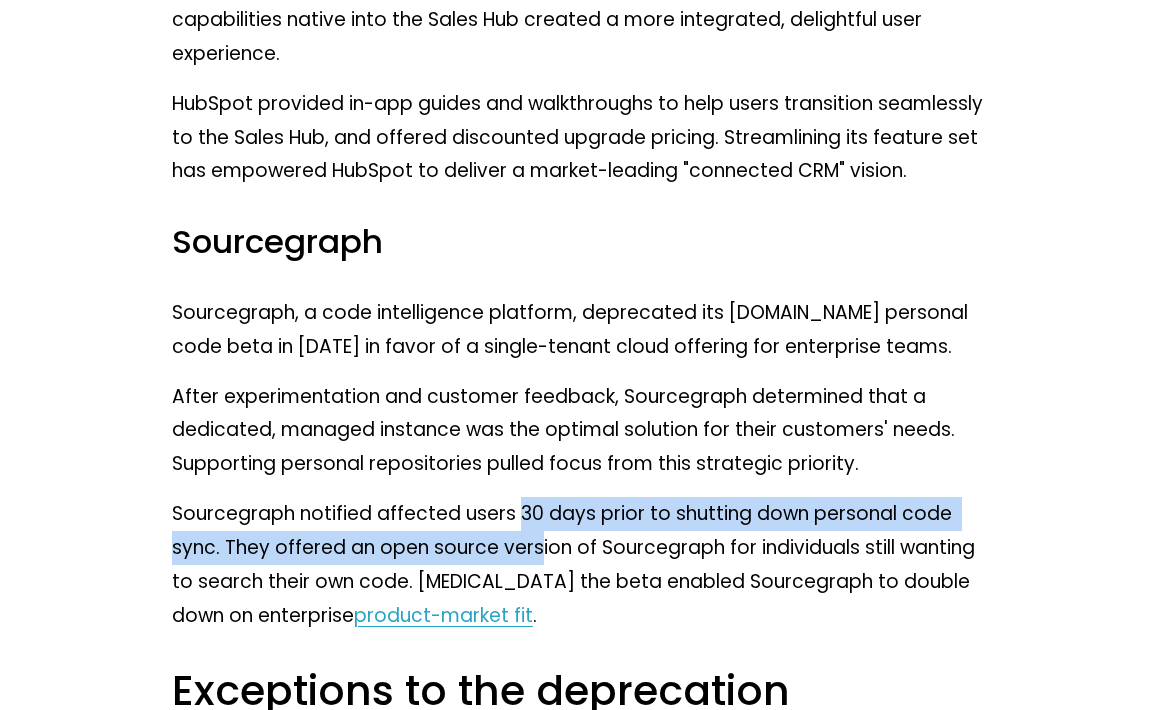 drag, startPoint x: 514, startPoint y: 530, endPoint x: 539, endPoint y: 581, distance: 56.797886 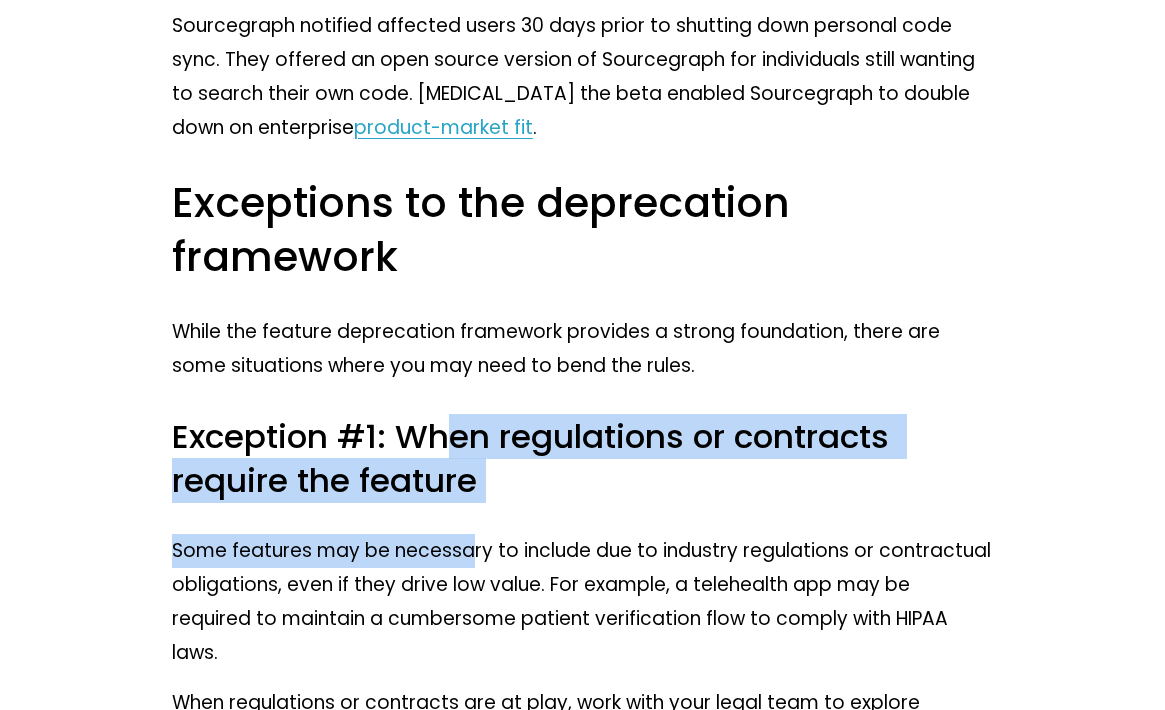 drag, startPoint x: 469, startPoint y: 576, endPoint x: 471, endPoint y: 592, distance: 16.124516 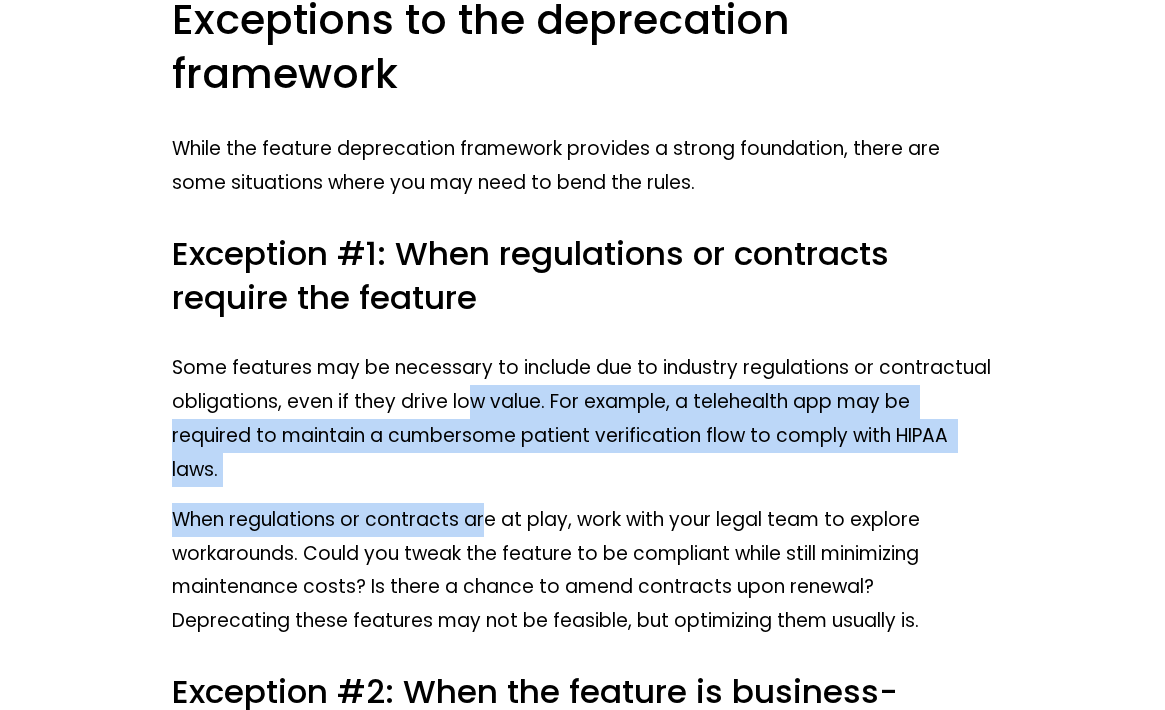 drag, startPoint x: 479, startPoint y: 502, endPoint x: 485, endPoint y: 557, distance: 55.326305 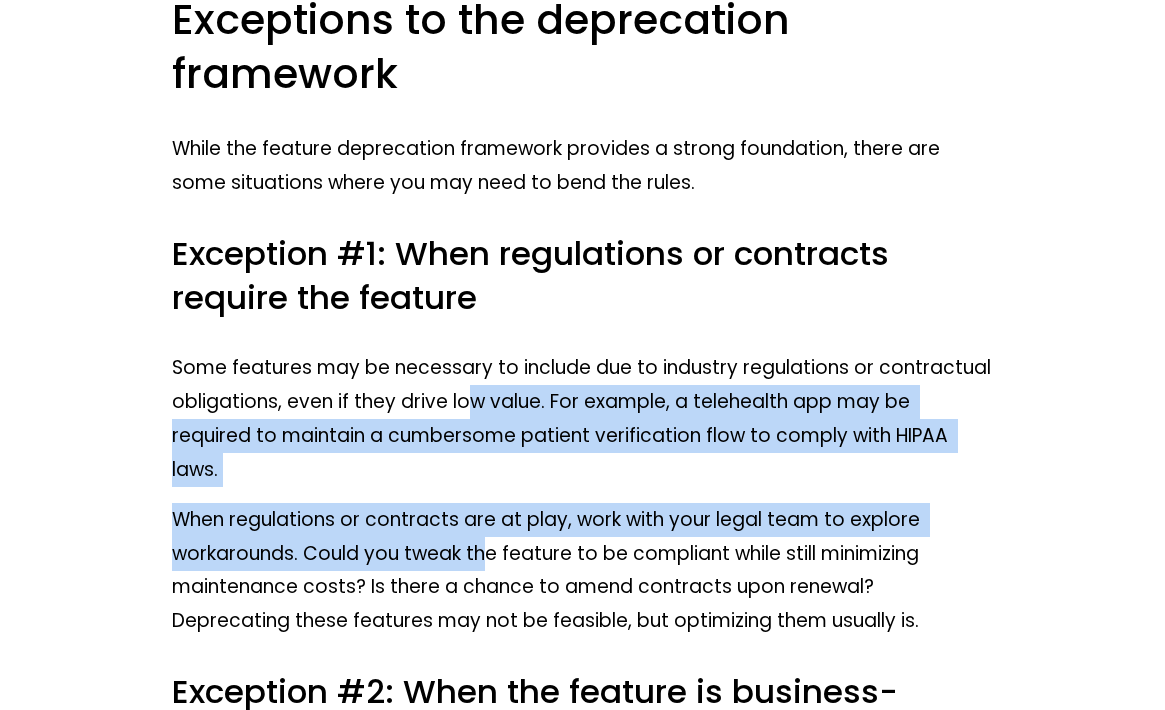 click on "When regulations or contracts are at play, work with your legal team to explore workarounds. Could you tweak the feature to be compliant while still minimizing maintenance costs? Is there a chance to amend contracts upon renewal? Deprecating these features may not be feasible, but optimizing them usually is." at bounding box center (582, 570) 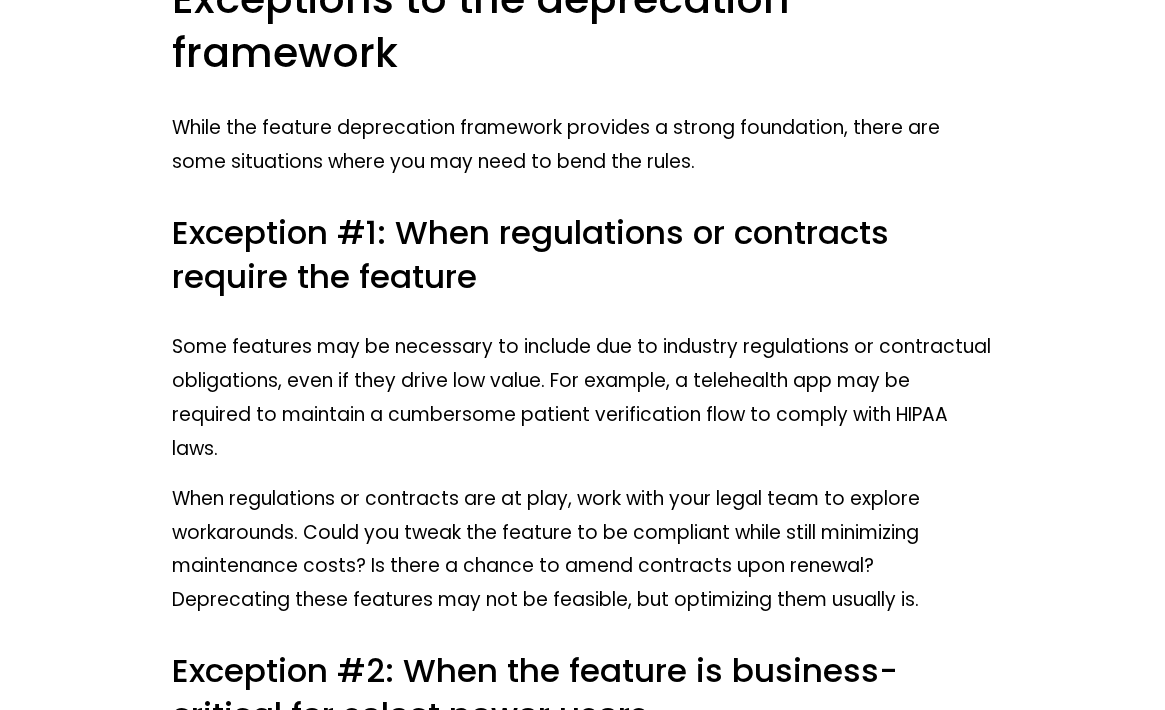 scroll, scrollTop: 9438, scrollLeft: 0, axis: vertical 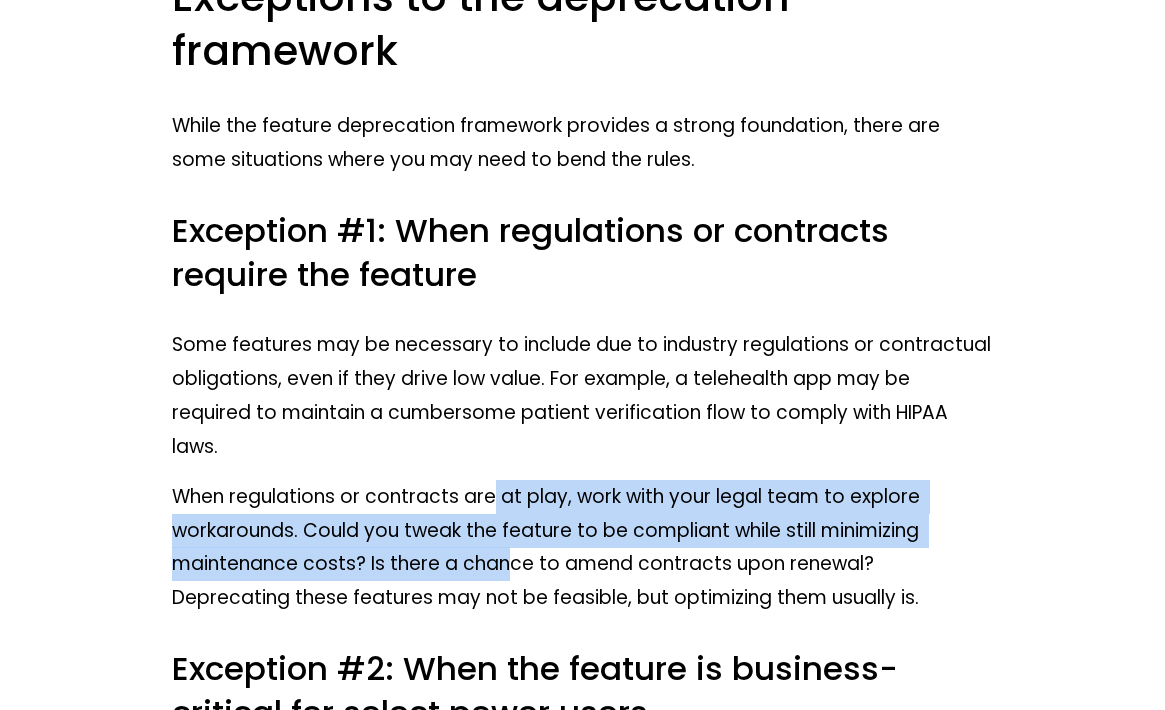 drag, startPoint x: 492, startPoint y: 498, endPoint x: 510, endPoint y: 581, distance: 84.92938 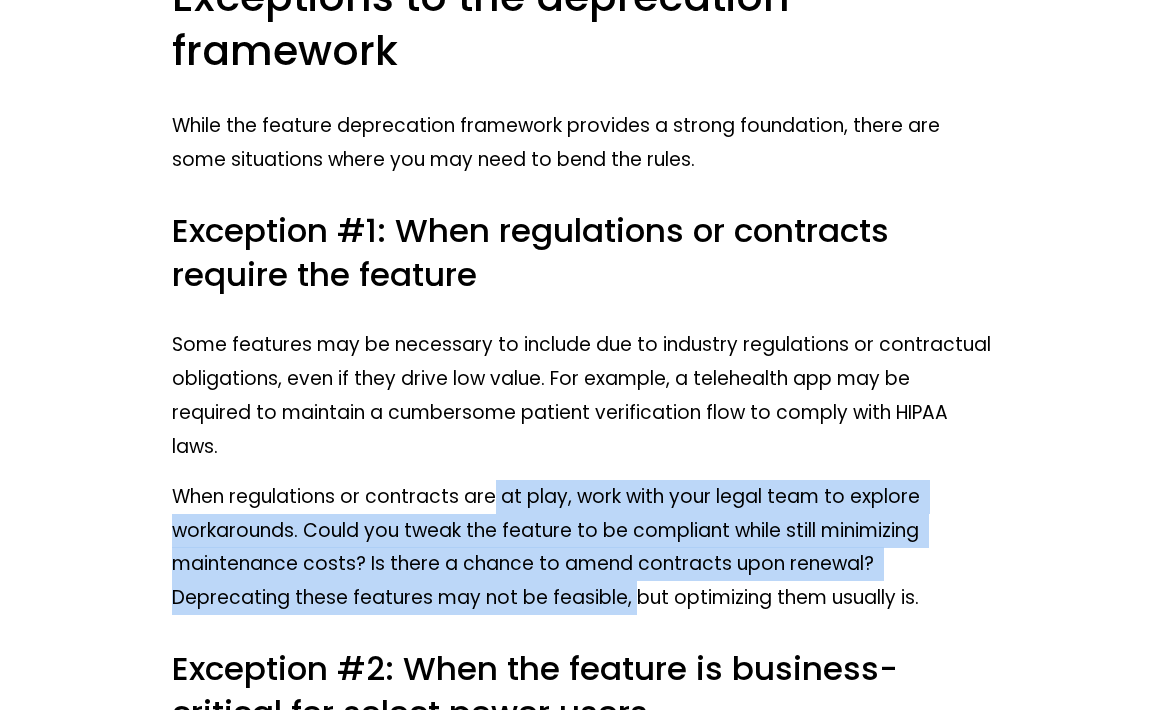 click on "When regulations or contracts are at play, work with your legal team to explore workarounds. Could you tweak the feature to be compliant while still minimizing maintenance costs? Is there a chance to amend contracts upon renewal? Deprecating these features may not be feasible, but optimizing them usually is." at bounding box center (582, 547) 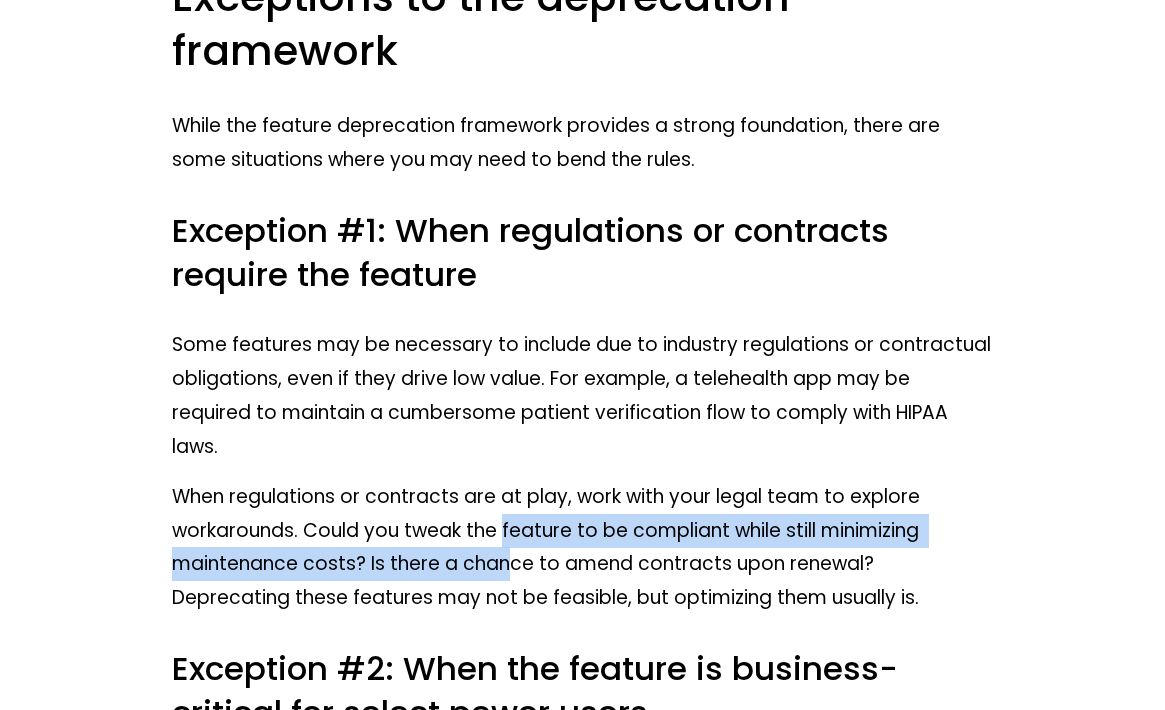drag, startPoint x: 501, startPoint y: 521, endPoint x: 511, endPoint y: 572, distance: 51.971146 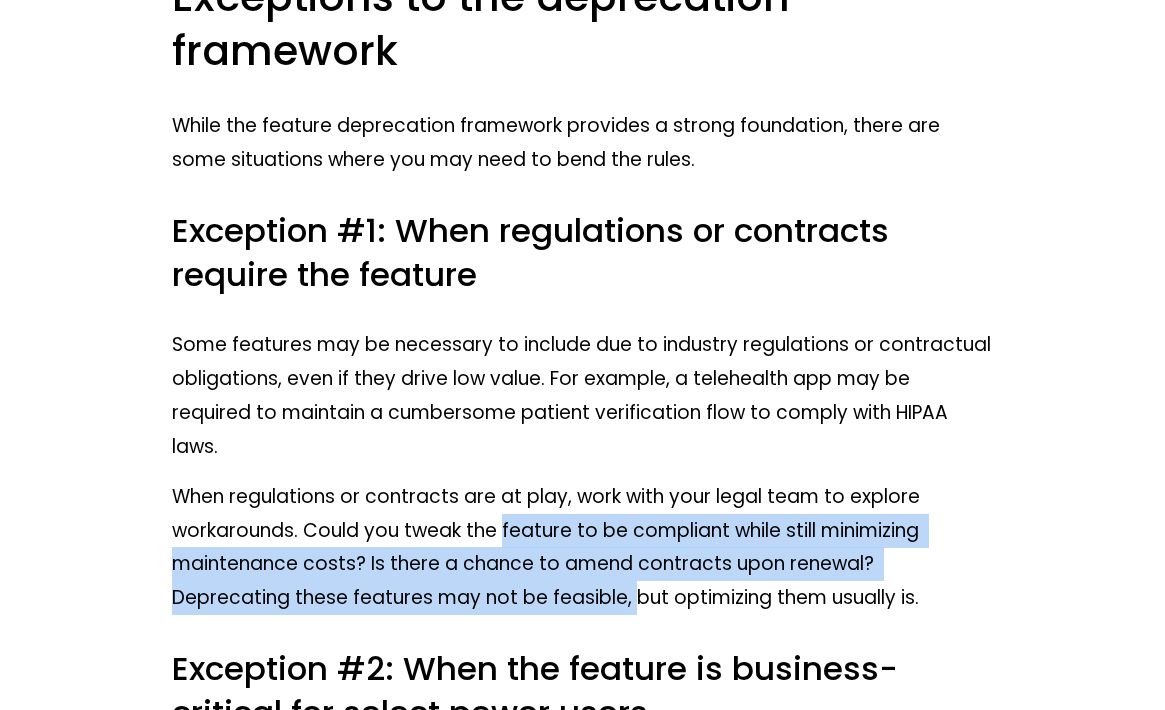 click on "When regulations or contracts are at play, work with your legal team to explore workarounds. Could you tweak the feature to be compliant while still minimizing maintenance costs? Is there a chance to amend contracts upon renewal? Deprecating these features may not be feasible, but optimizing them usually is." at bounding box center [582, 547] 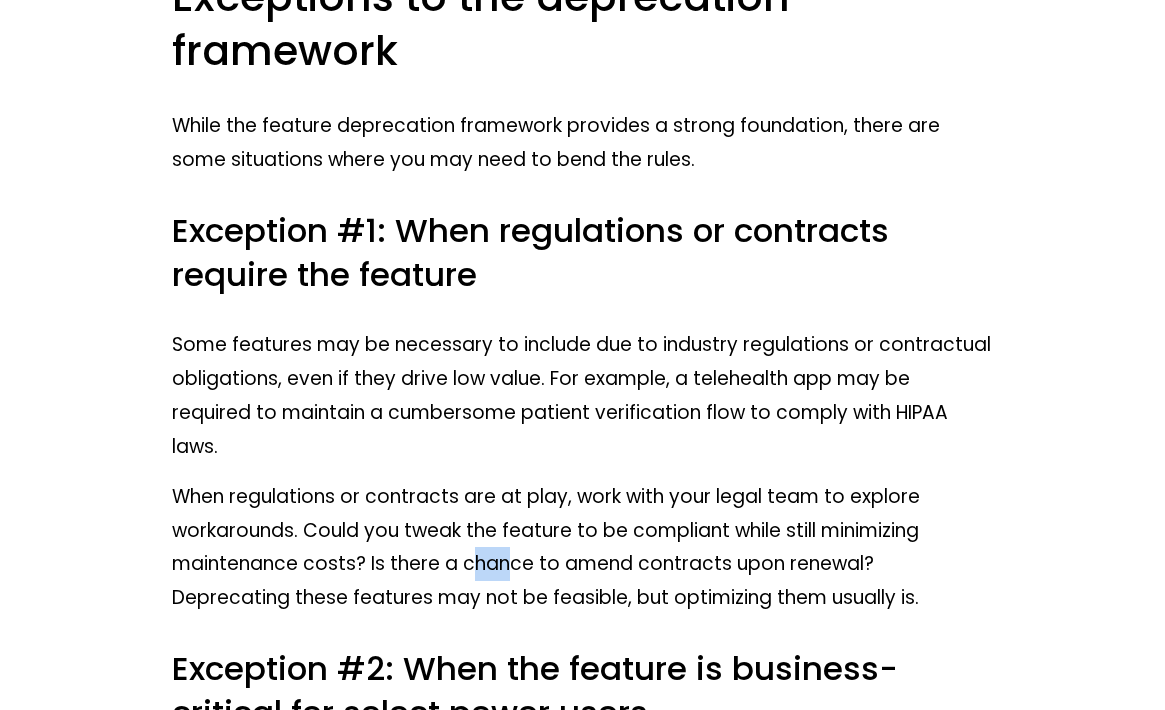drag, startPoint x: 505, startPoint y: 555, endPoint x: 381, endPoint y: 565, distance: 124.40257 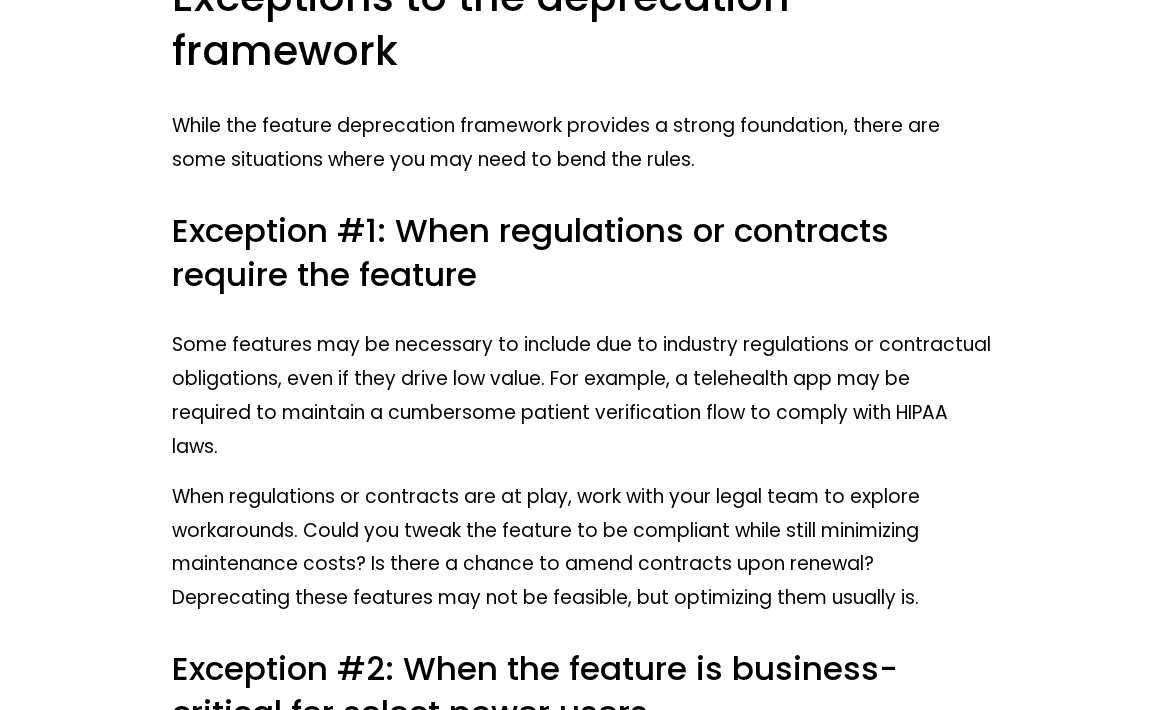 click on "When regulations or contracts are at play, work with your legal team to explore workarounds. Could you tweak the feature to be compliant while still minimizing maintenance costs? Is there a chance to amend contracts upon renewal? Deprecating these features may not be feasible, but optimizing them usually is." at bounding box center (582, 547) 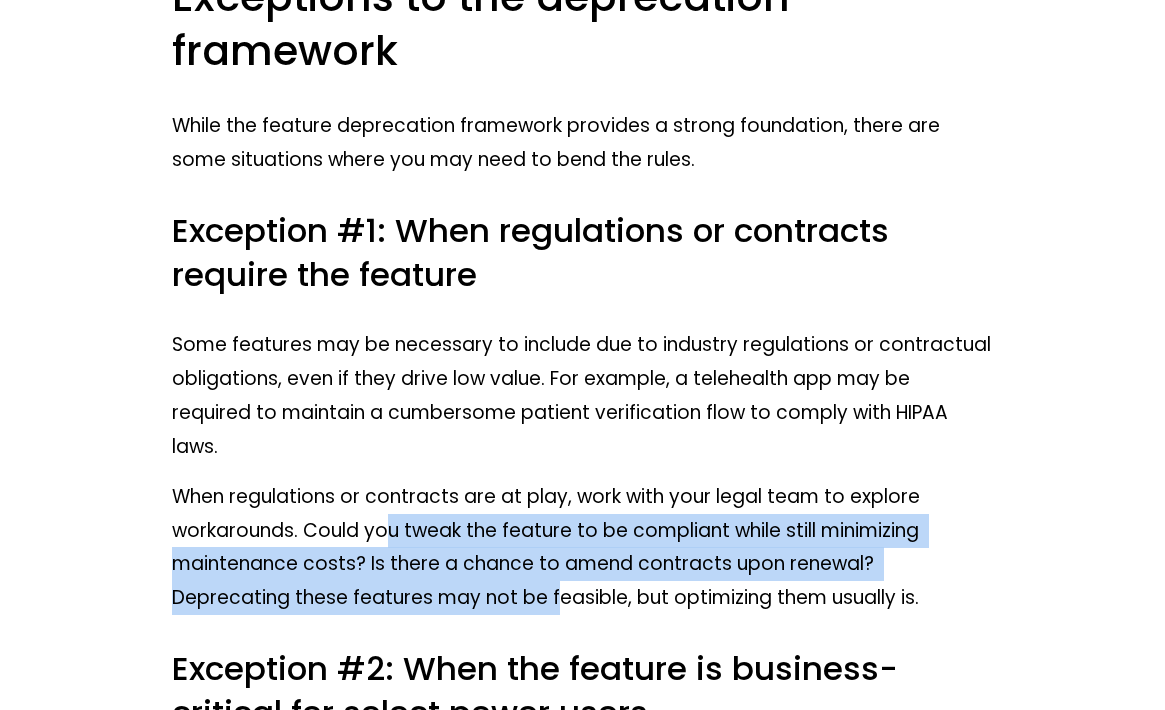 click on "When regulations or contracts are at play, work with your legal team to explore workarounds. Could you tweak the feature to be compliant while still minimizing maintenance costs? Is there a chance to amend contracts upon renewal? Deprecating these features may not be feasible, but optimizing them usually is." at bounding box center (582, 547) 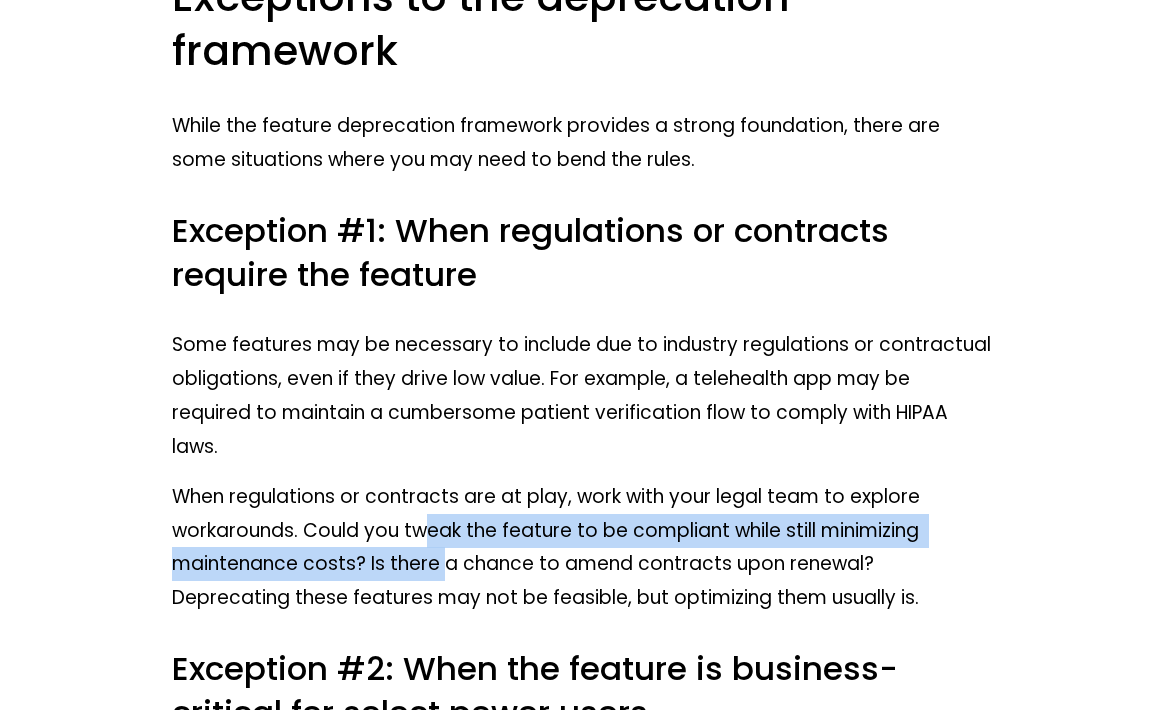 drag, startPoint x: 419, startPoint y: 511, endPoint x: 449, endPoint y: 589, distance: 83.57033 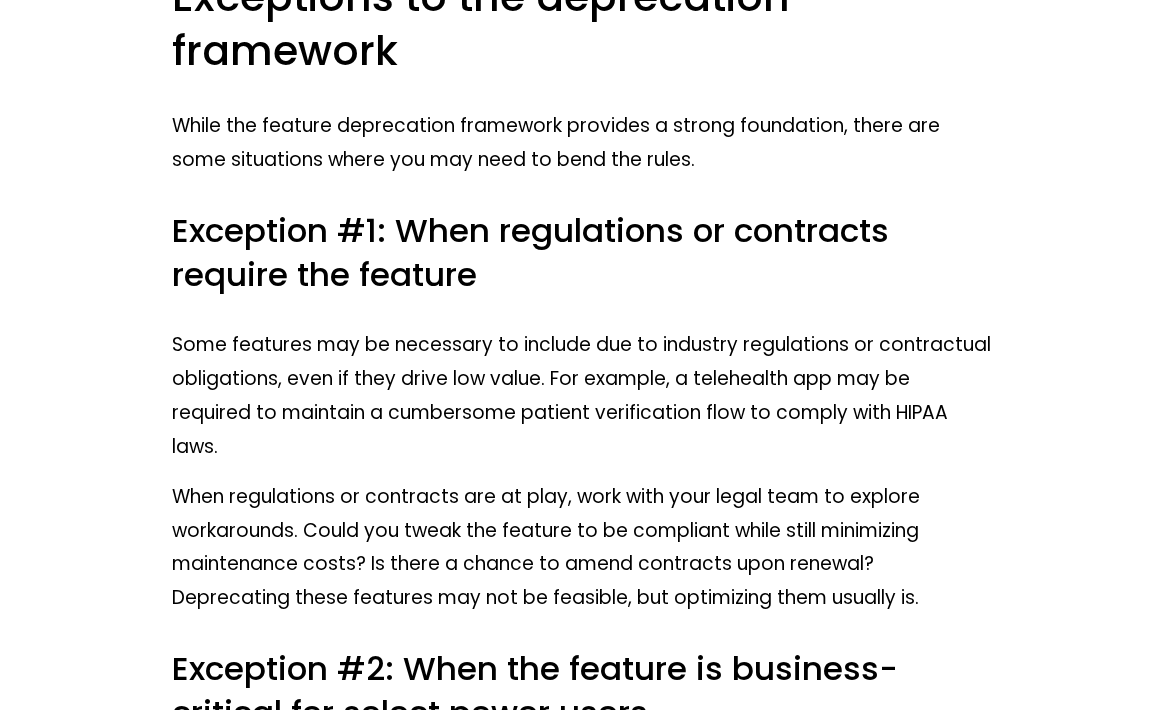 drag, startPoint x: 449, startPoint y: 589, endPoint x: 426, endPoint y: 580, distance: 24.698177 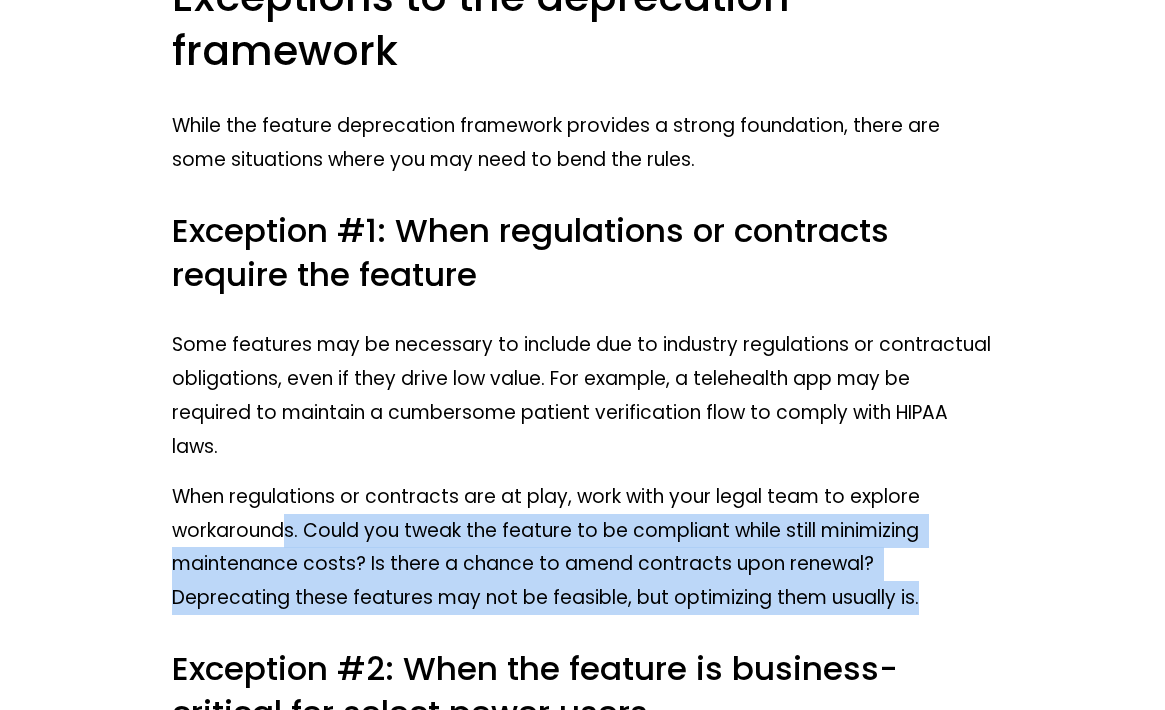 drag, startPoint x: 718, startPoint y: 583, endPoint x: 301, endPoint y: 529, distance: 420.48187 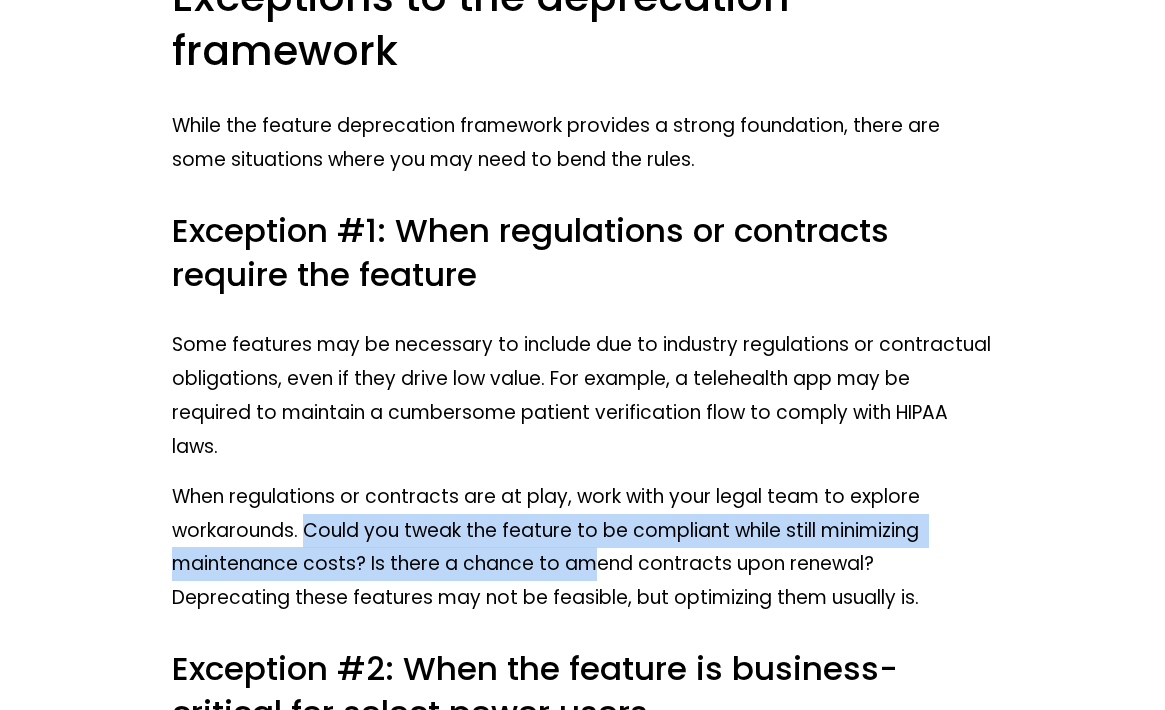 drag, startPoint x: 308, startPoint y: 526, endPoint x: 594, endPoint y: 571, distance: 289.51855 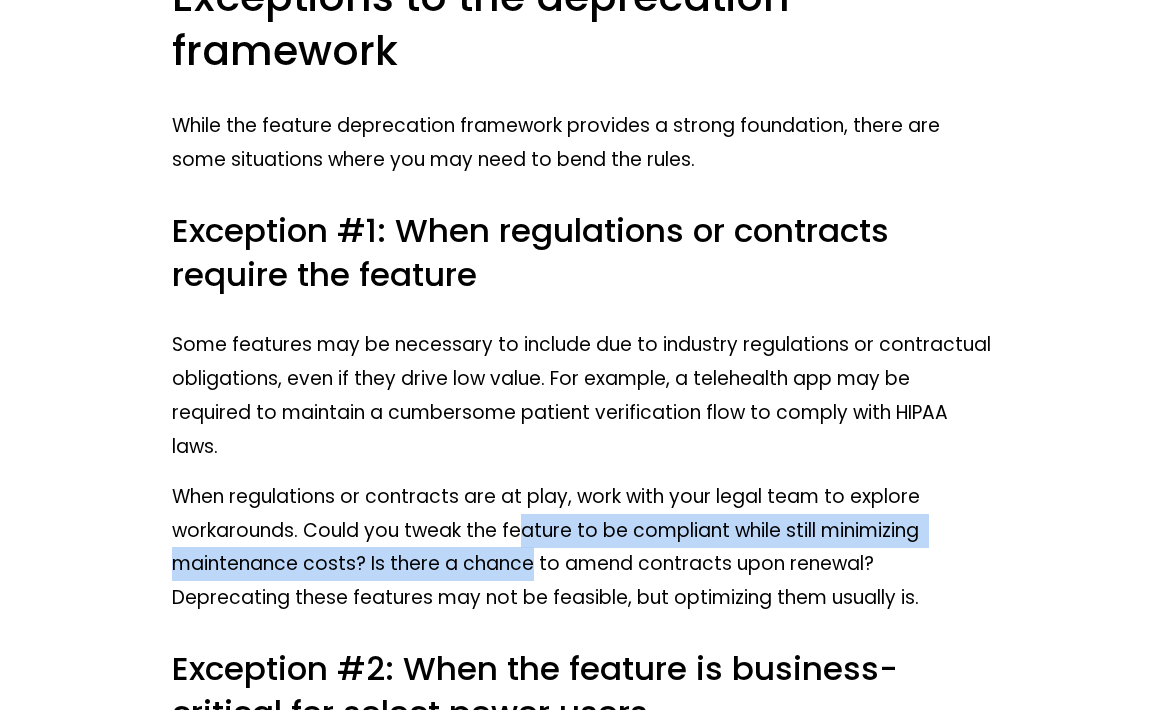 drag, startPoint x: 516, startPoint y: 524, endPoint x: 543, endPoint y: 589, distance: 70.38466 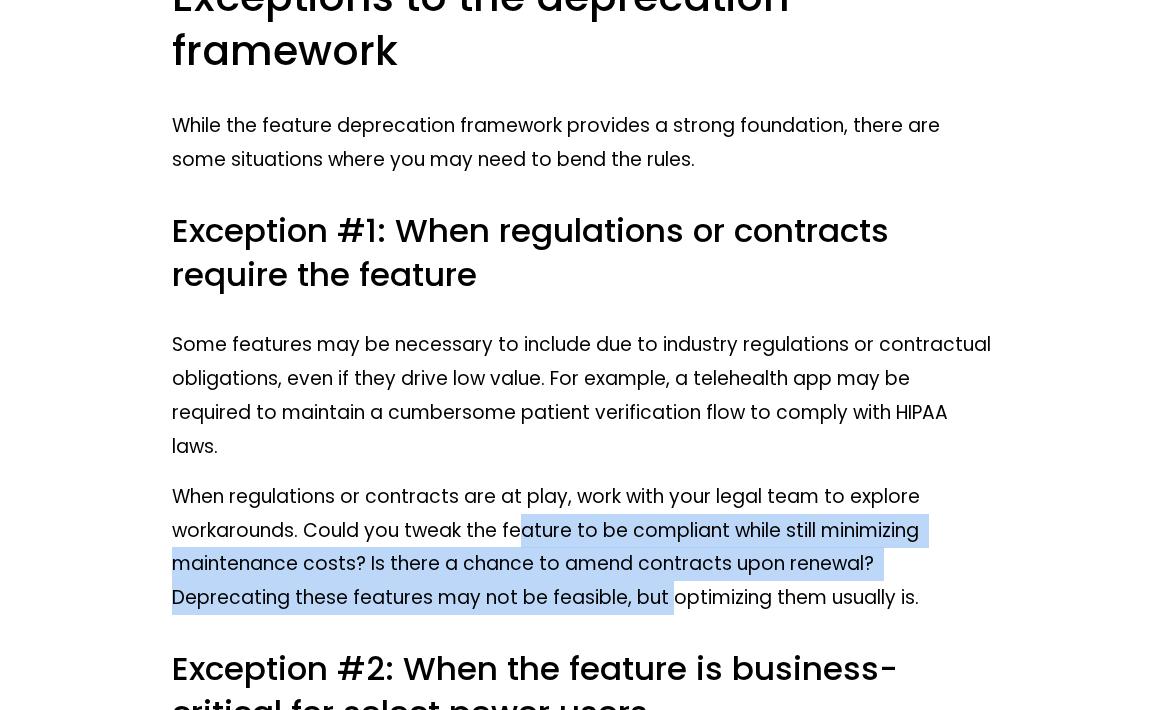 click on "When regulations or contracts are at play, work with your legal team to explore workarounds. Could you tweak the feature to be compliant while still minimizing maintenance costs? Is there a chance to amend contracts upon renewal? Deprecating these features may not be feasible, but optimizing them usually is." at bounding box center [582, 547] 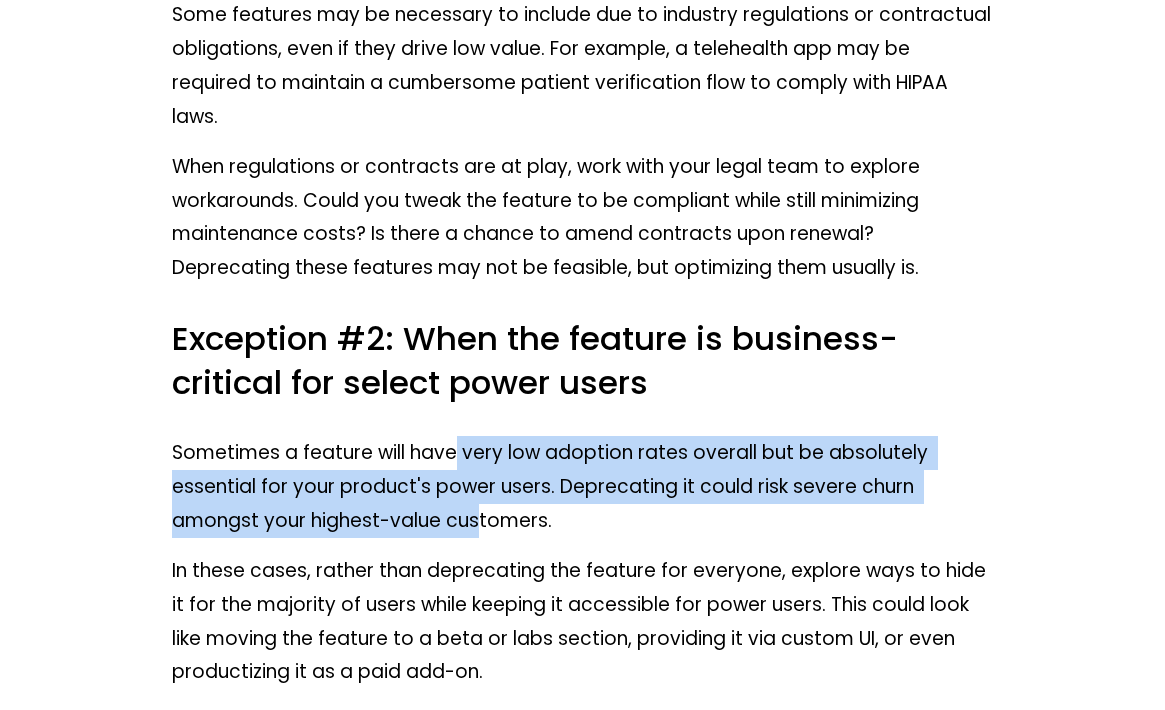 drag, startPoint x: 456, startPoint y: 467, endPoint x: 486, endPoint y: 530, distance: 69.77822 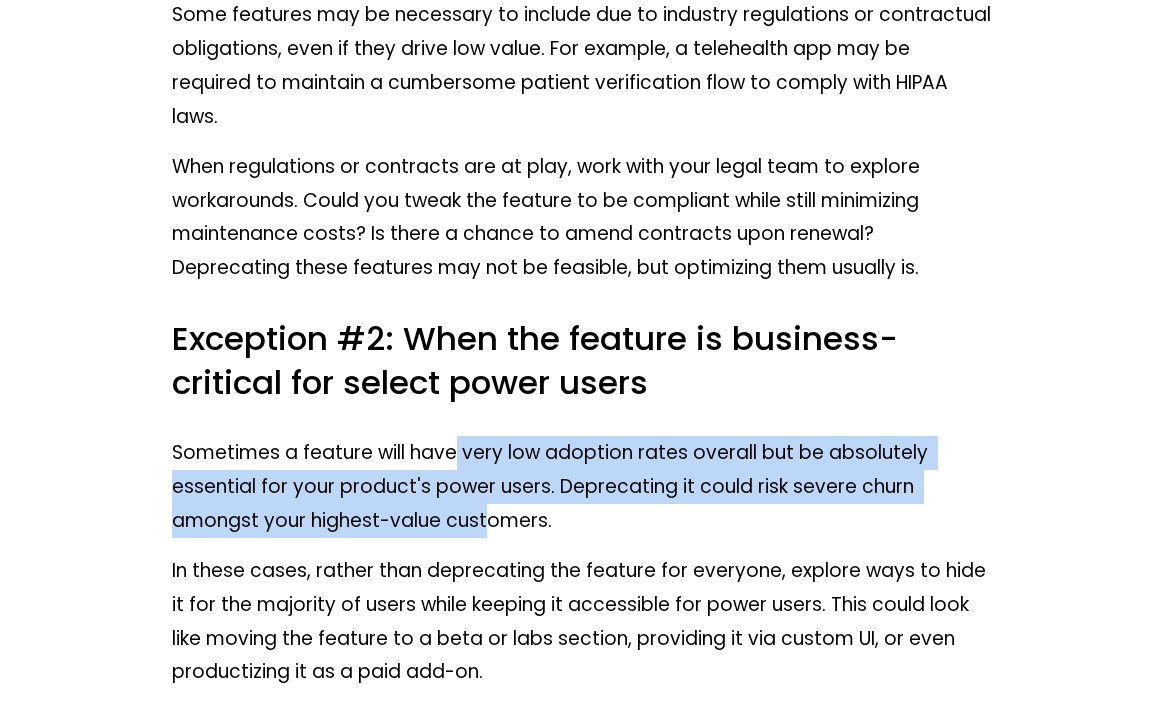 click on "Sometimes a feature will have very low adoption rates overall but be absolutely essential for your product's power users. Deprecating it could risk severe churn amongst your highest-value customers." at bounding box center (582, 486) 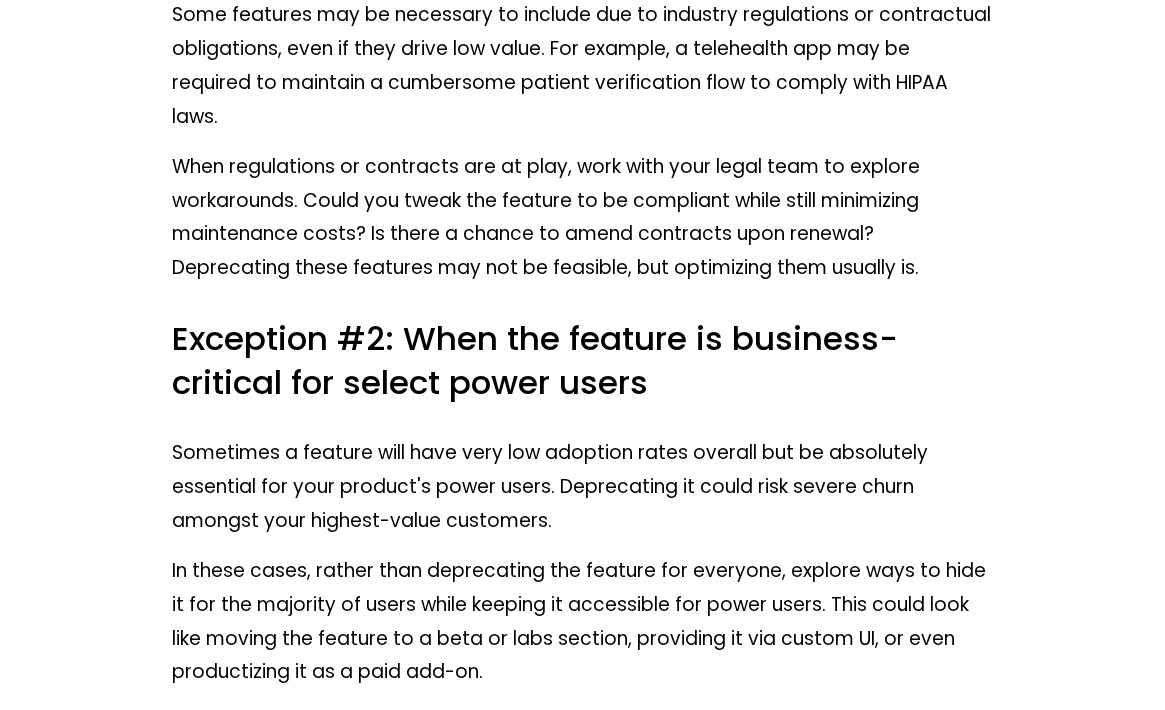 scroll, scrollTop: 9772, scrollLeft: 0, axis: vertical 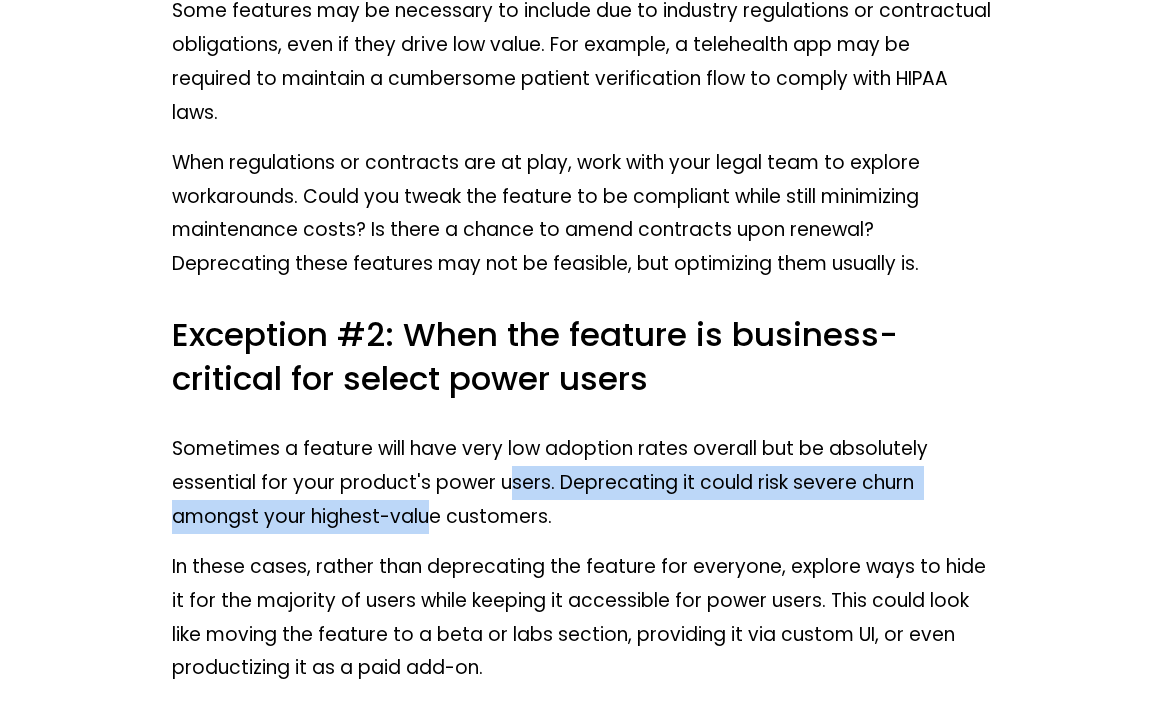 drag, startPoint x: 488, startPoint y: 500, endPoint x: 384, endPoint y: 512, distance: 104.69002 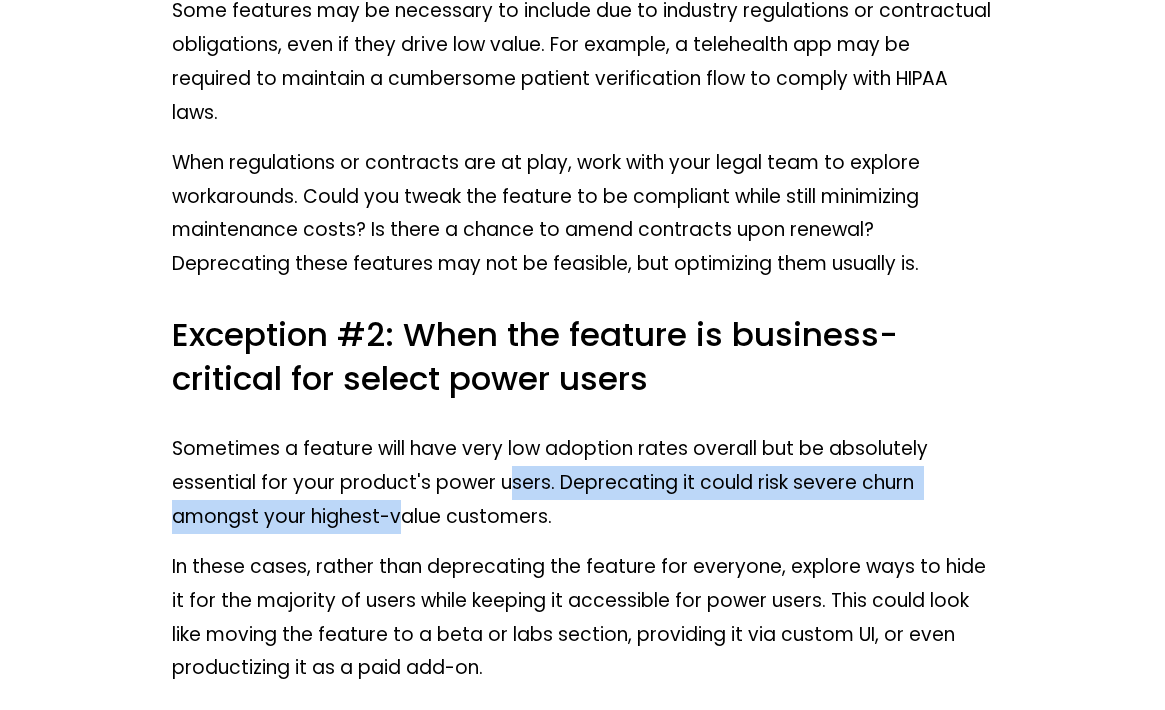 click on "Sometimes a feature will have very low adoption rates overall but be absolutely essential for your product's power users. Deprecating it could risk severe churn amongst your highest-value customers." at bounding box center [582, 482] 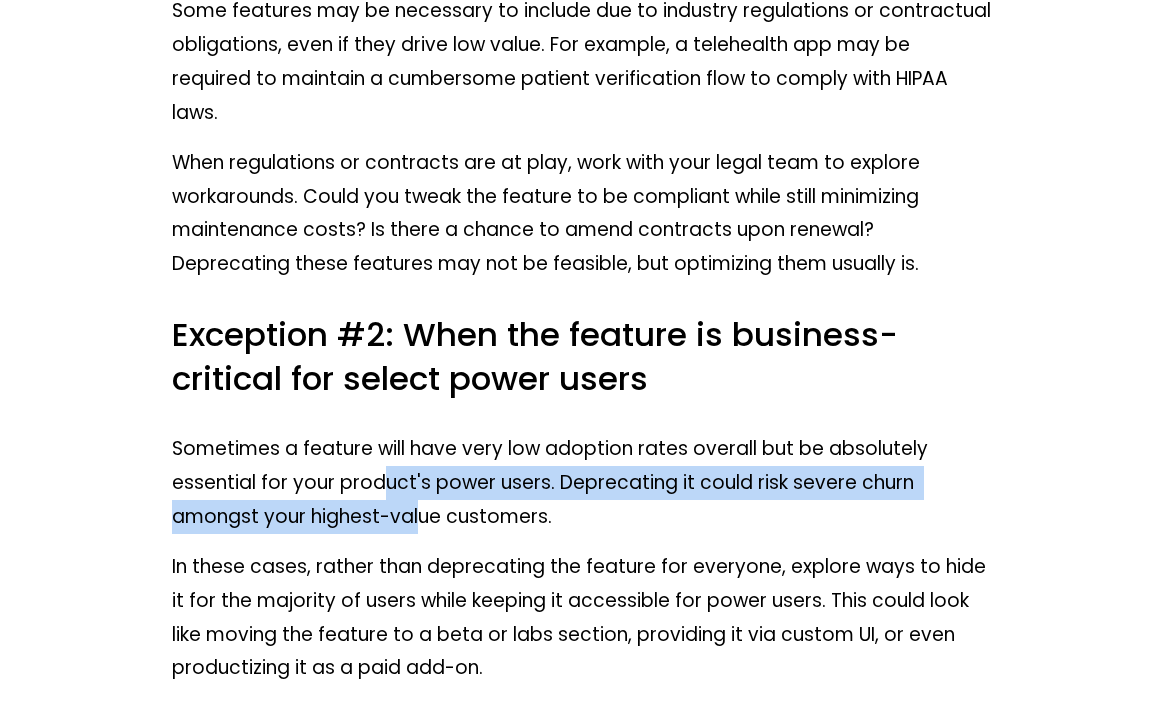 drag, startPoint x: 399, startPoint y: 483, endPoint x: 428, endPoint y: 508, distance: 38.28838 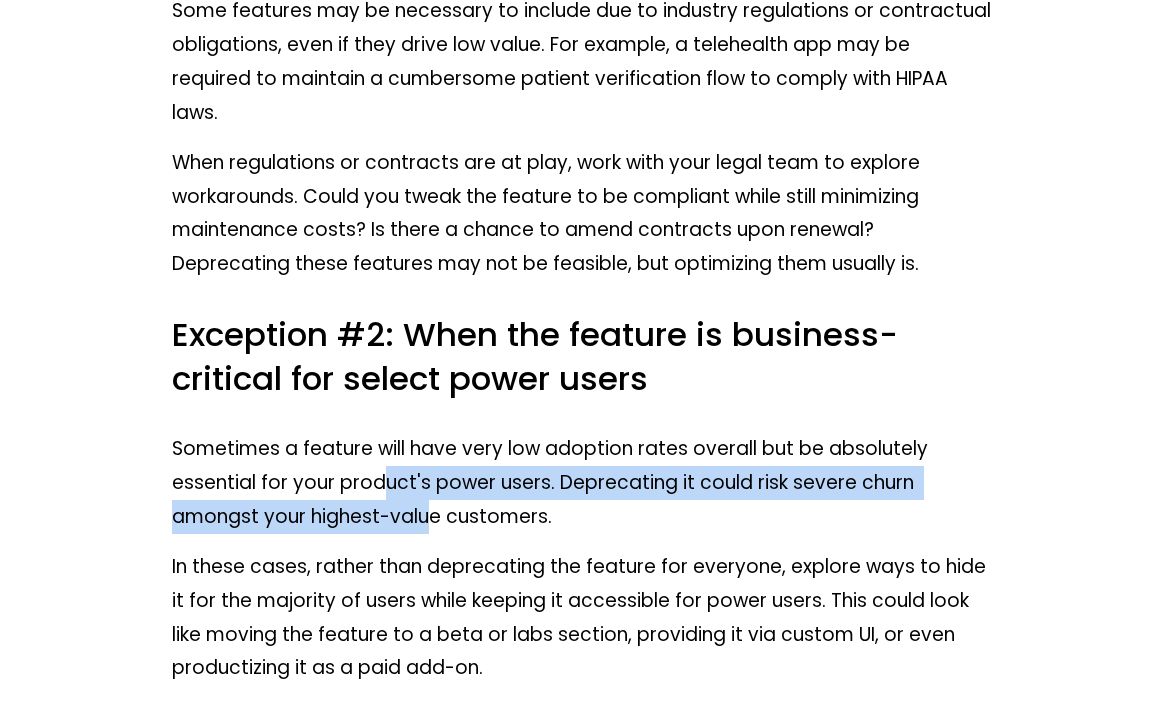click on "Sometimes a feature will have very low adoption rates overall but be absolutely essential for your product's power users. Deprecating it could risk severe churn amongst your highest-value customers." at bounding box center (582, 482) 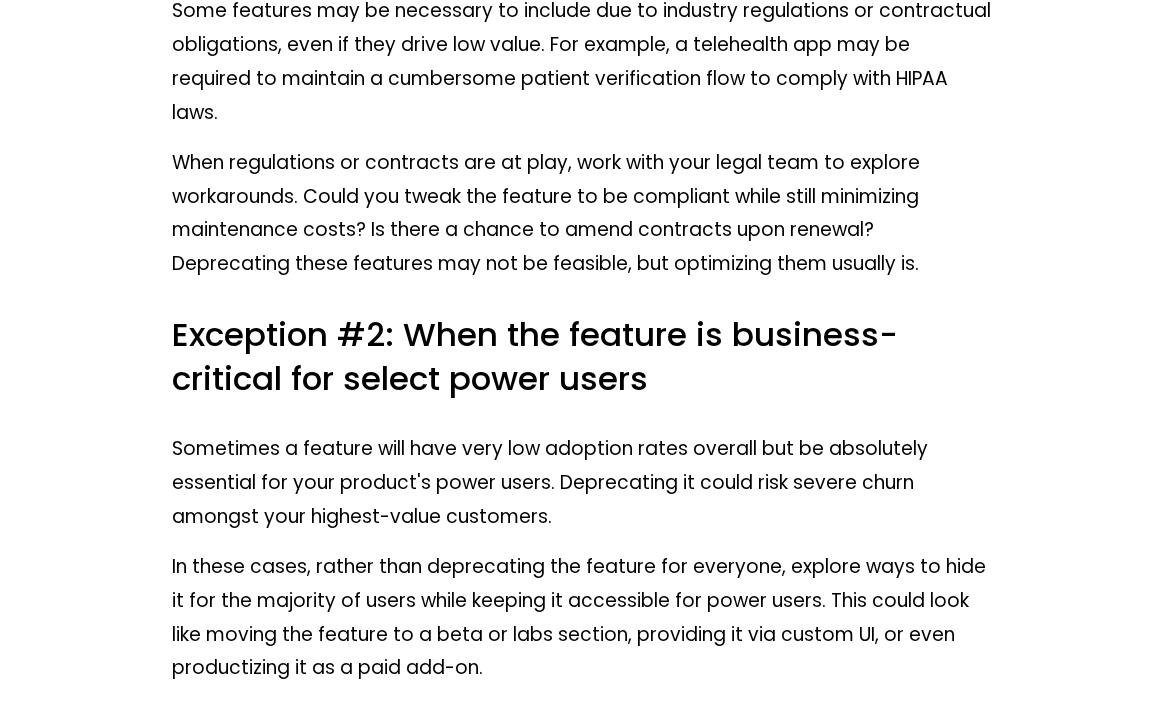 click on "Sometimes a feature will have very low adoption rates overall but be absolutely essential for your product's power users. Deprecating it could risk severe churn amongst your highest-value customers." at bounding box center (582, 482) 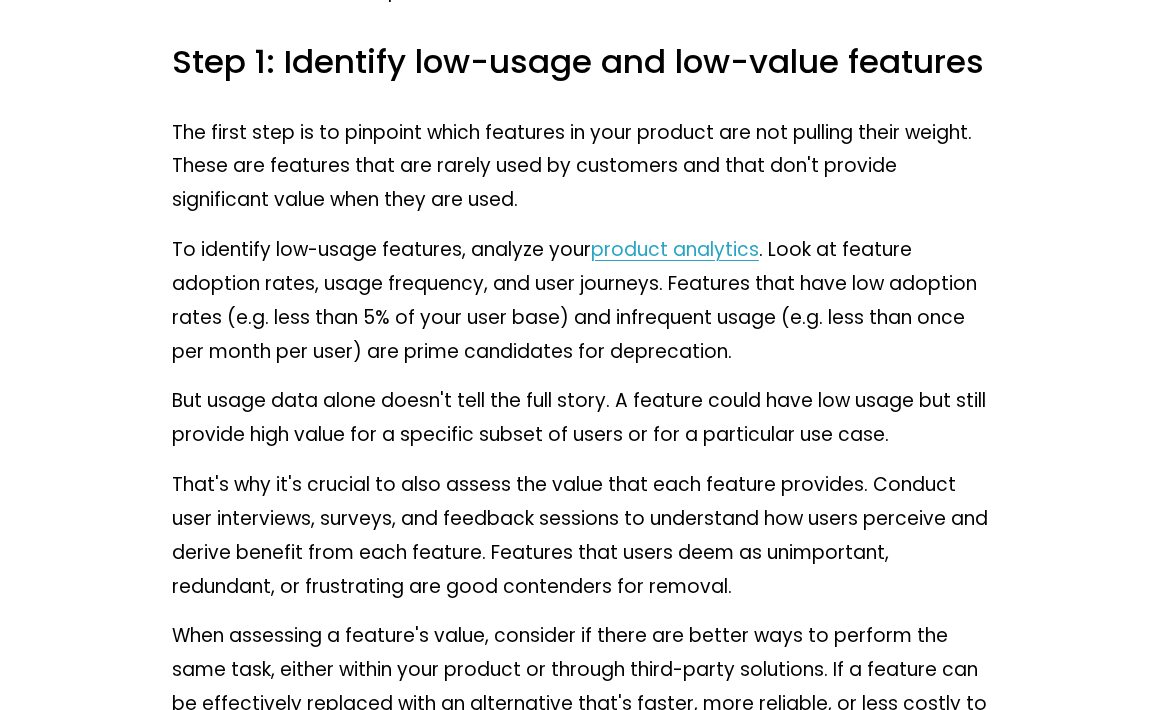 scroll, scrollTop: 1966, scrollLeft: 0, axis: vertical 